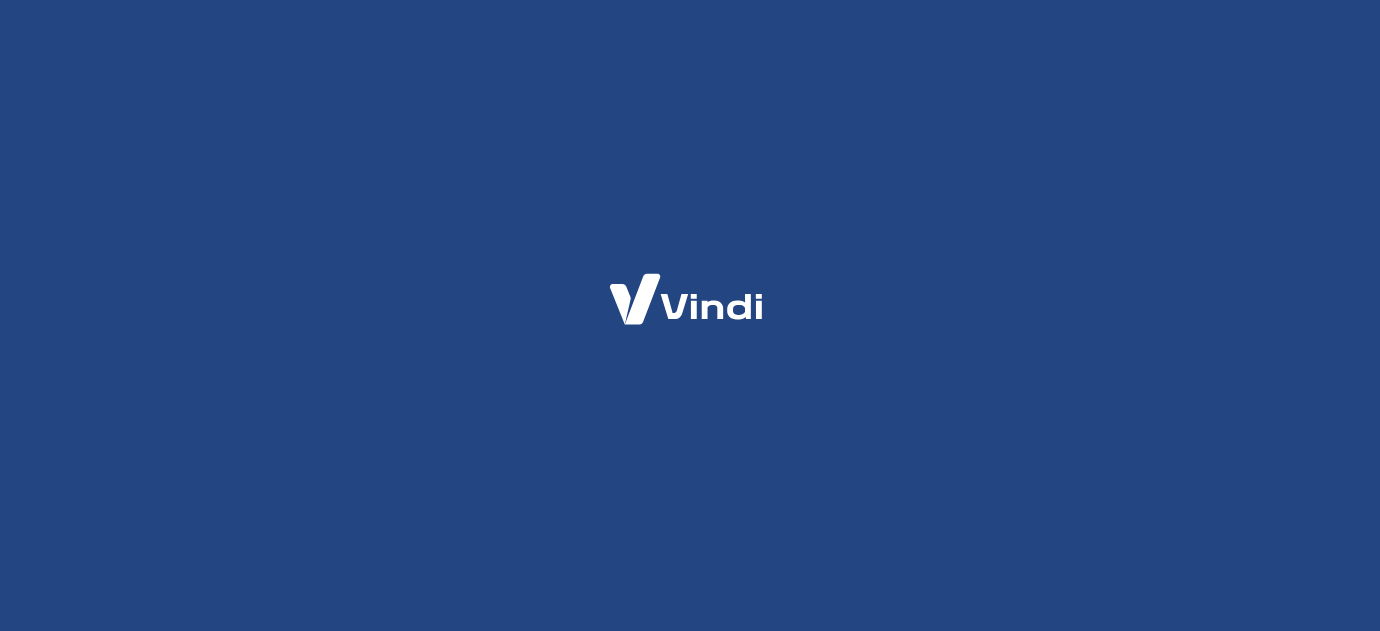 scroll, scrollTop: 0, scrollLeft: 0, axis: both 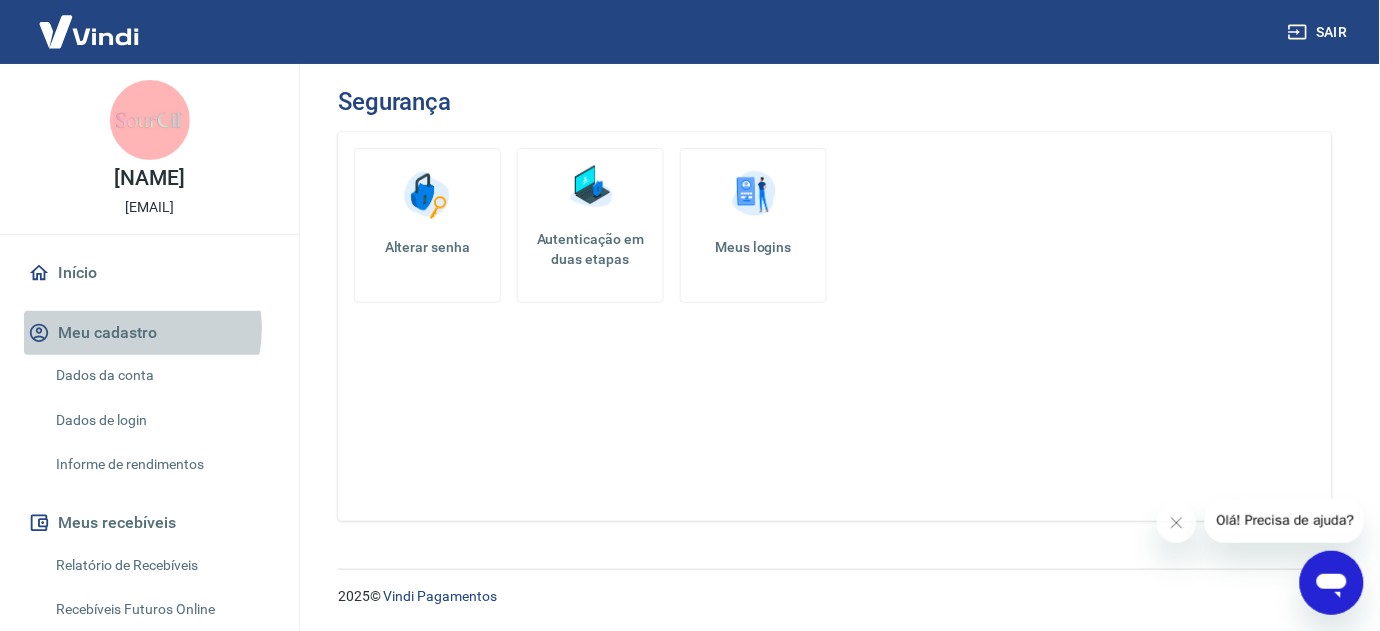 click on "Meu cadastro" at bounding box center (149, 333) 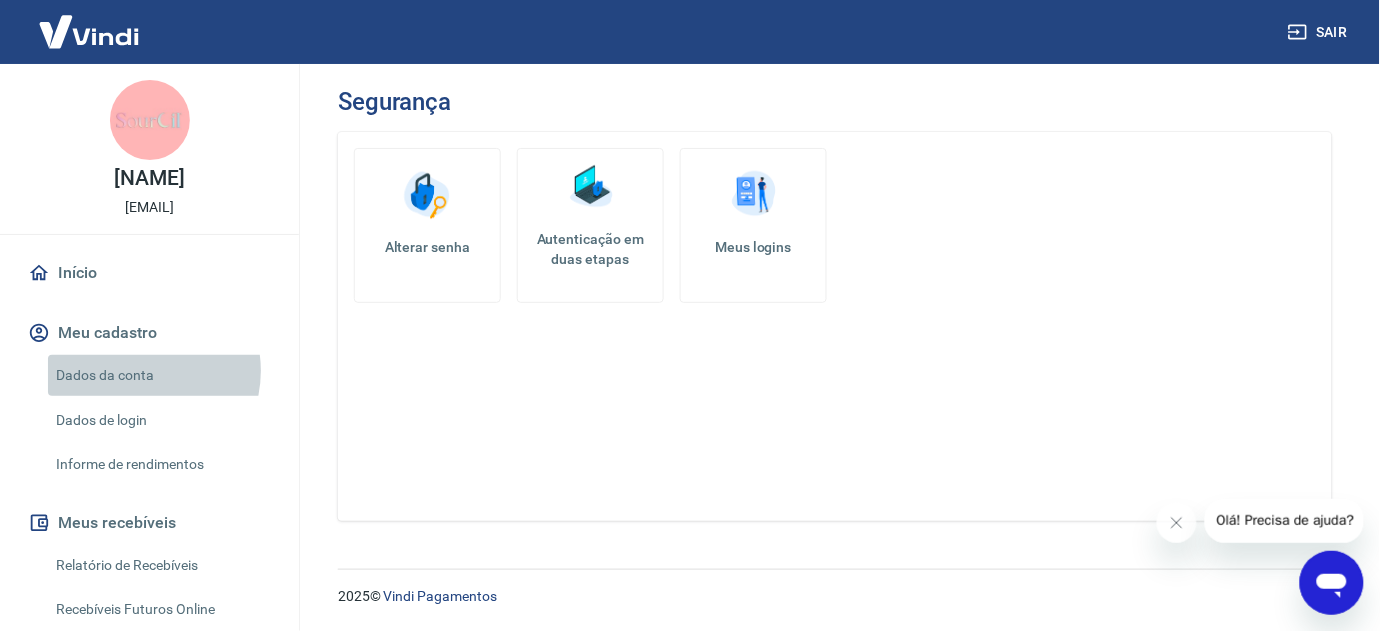click on "Dados da conta" at bounding box center [161, 375] 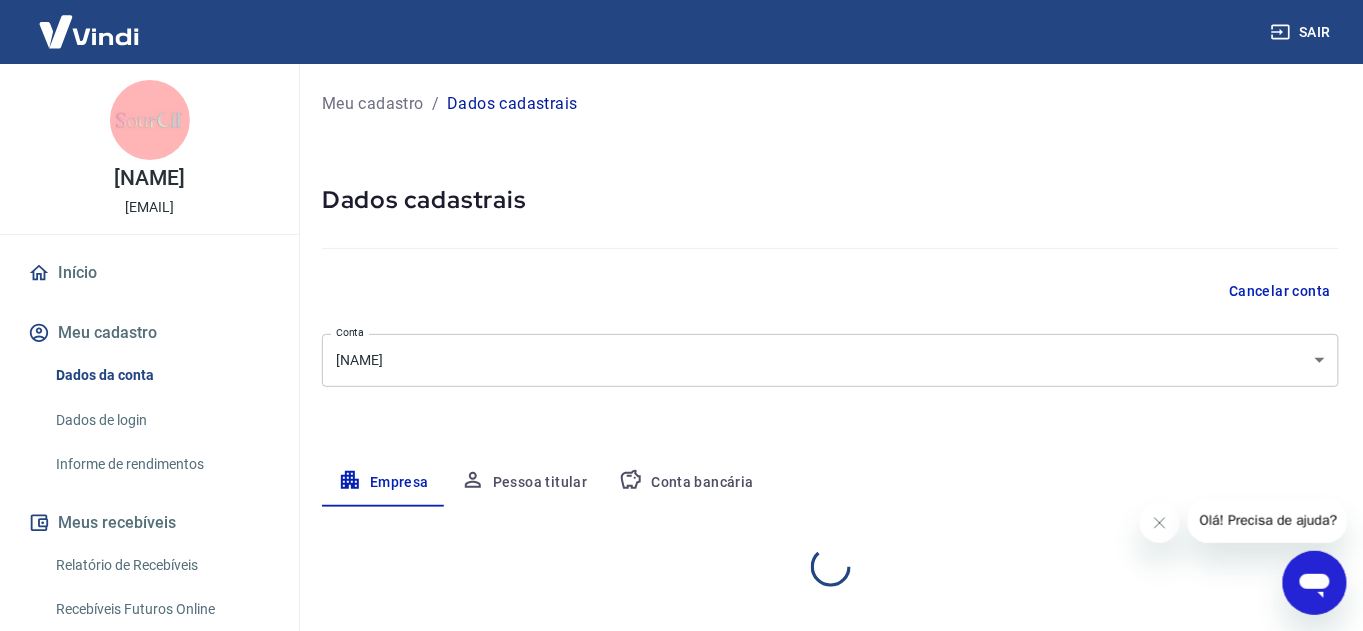 select on "PR" 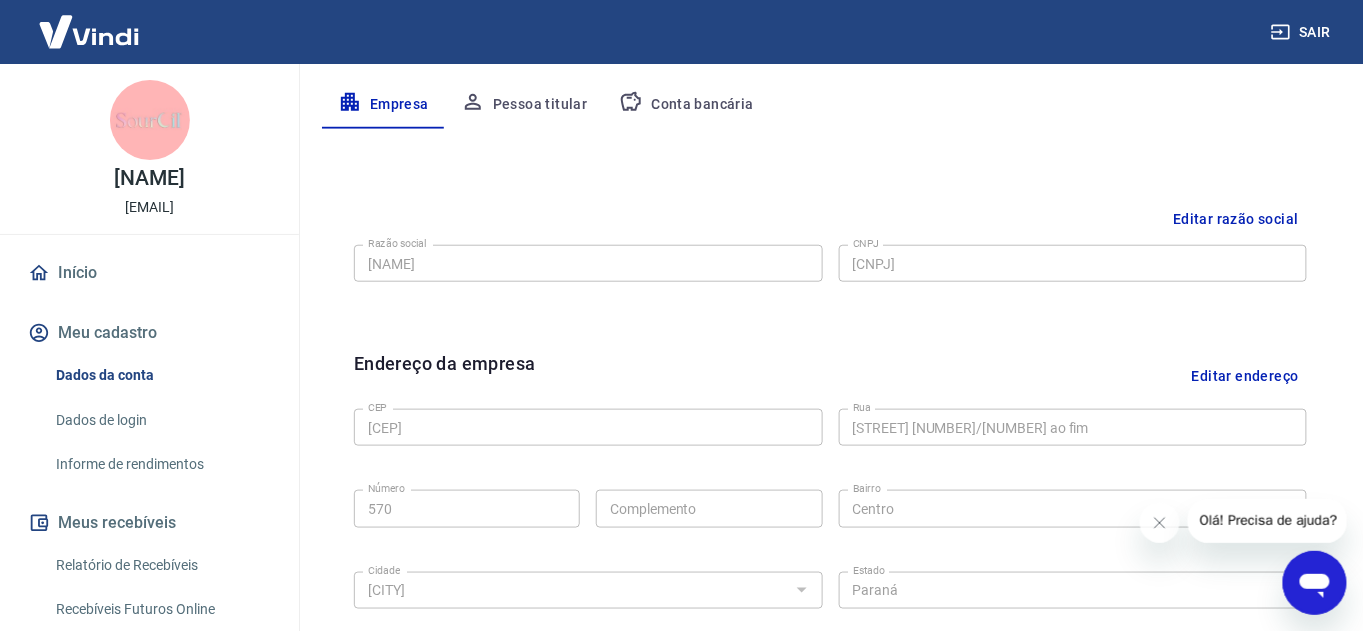 scroll, scrollTop: 405, scrollLeft: 0, axis: vertical 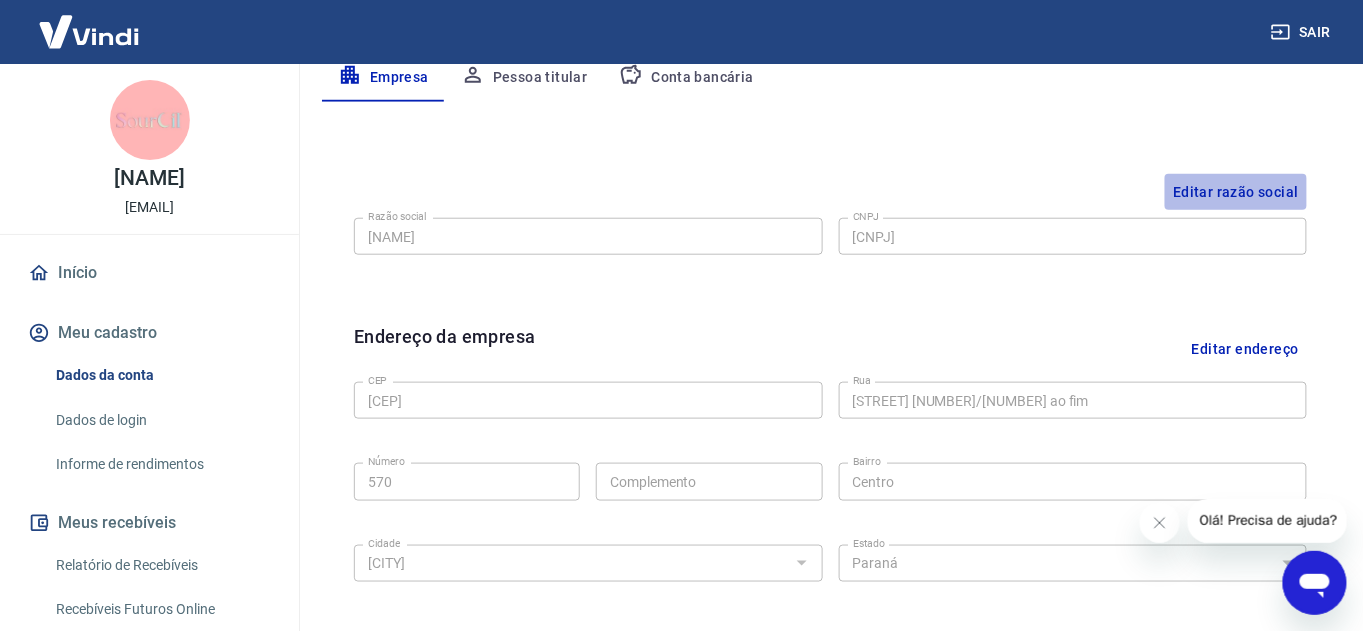 click on "Editar razão social" at bounding box center [1236, 192] 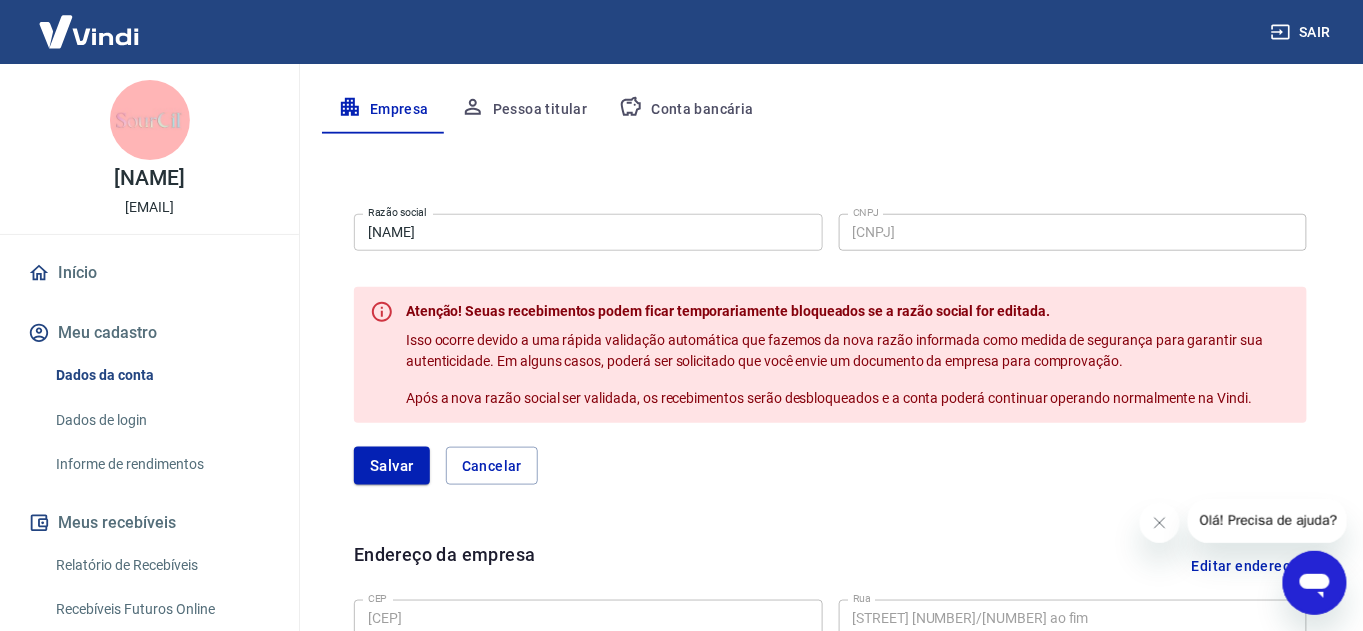 scroll, scrollTop: 376, scrollLeft: 0, axis: vertical 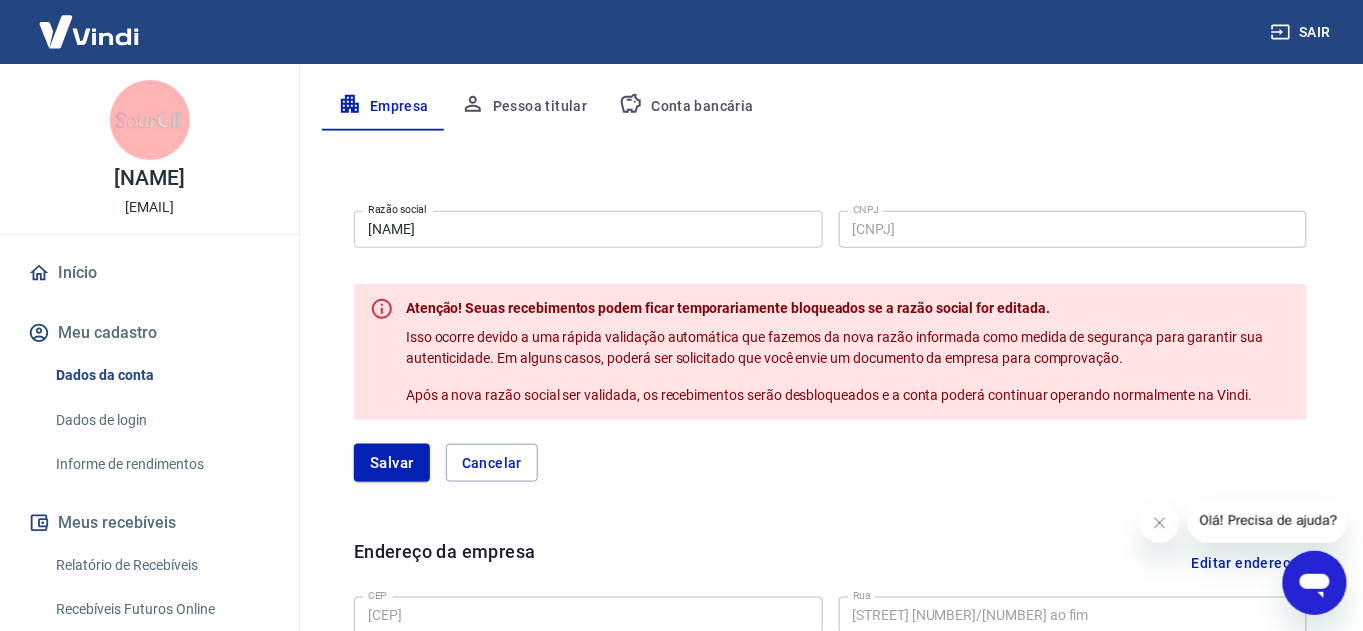 click on "Pessoa titular" at bounding box center (524, 107) 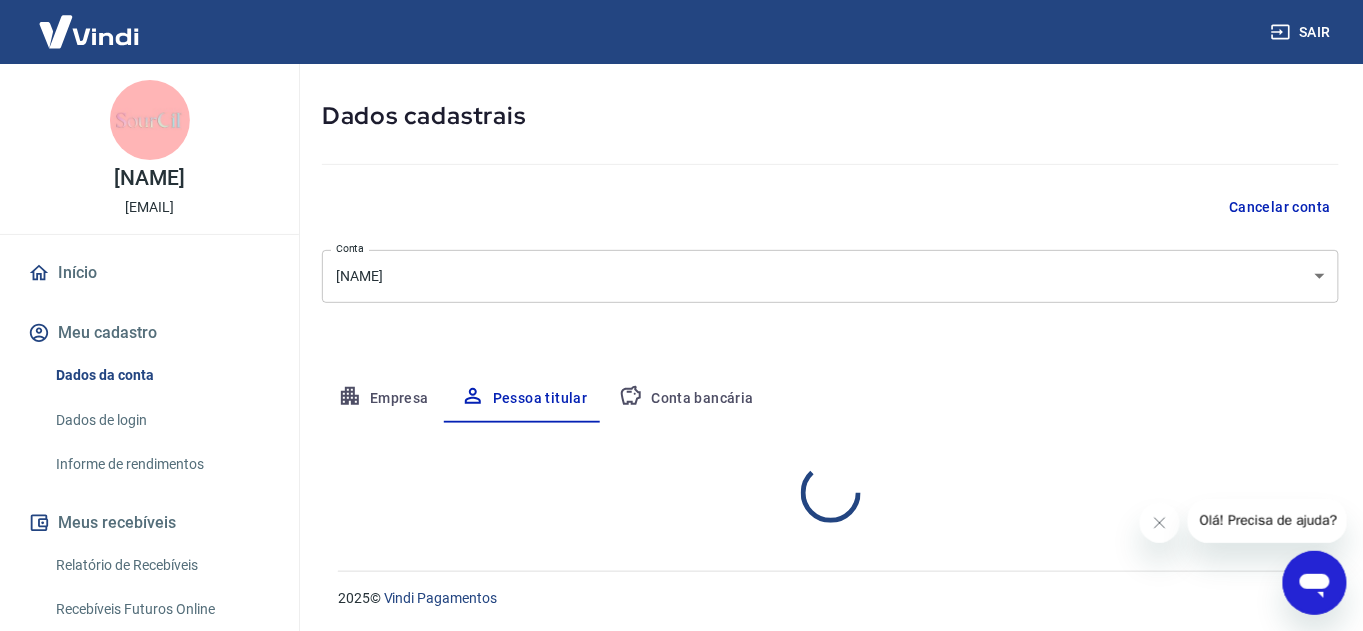 scroll, scrollTop: 168, scrollLeft: 0, axis: vertical 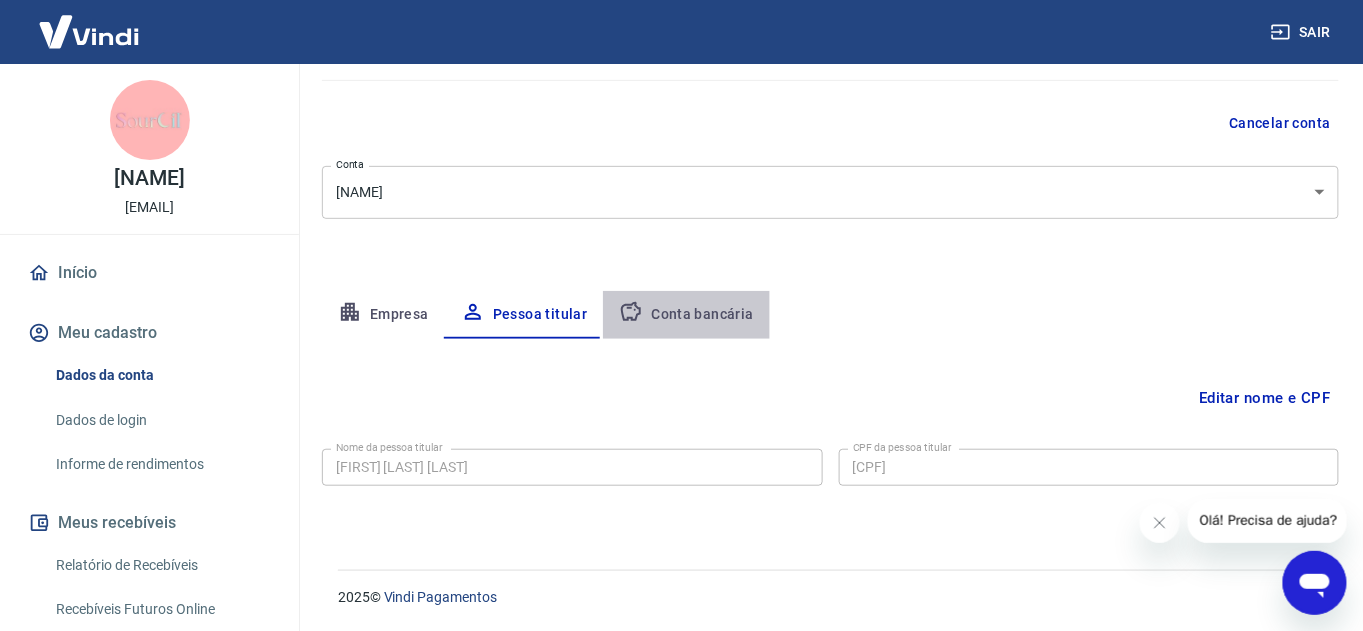 click on "Conta bancária" at bounding box center (686, 315) 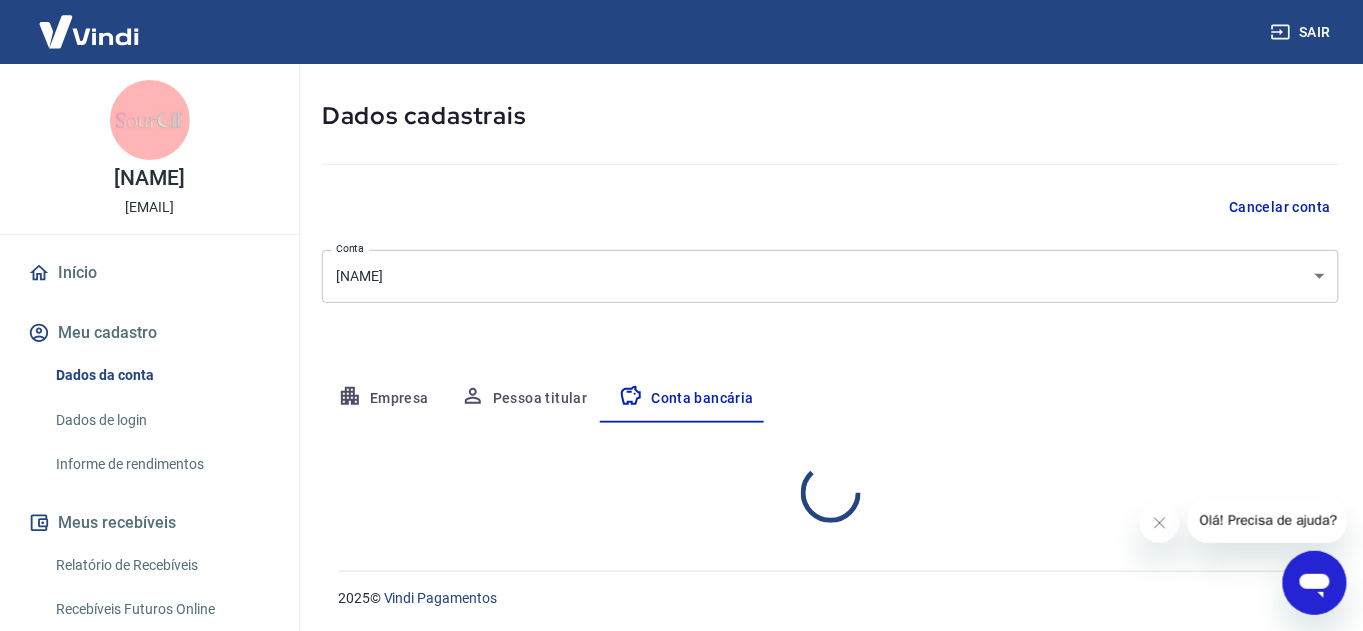select on "1" 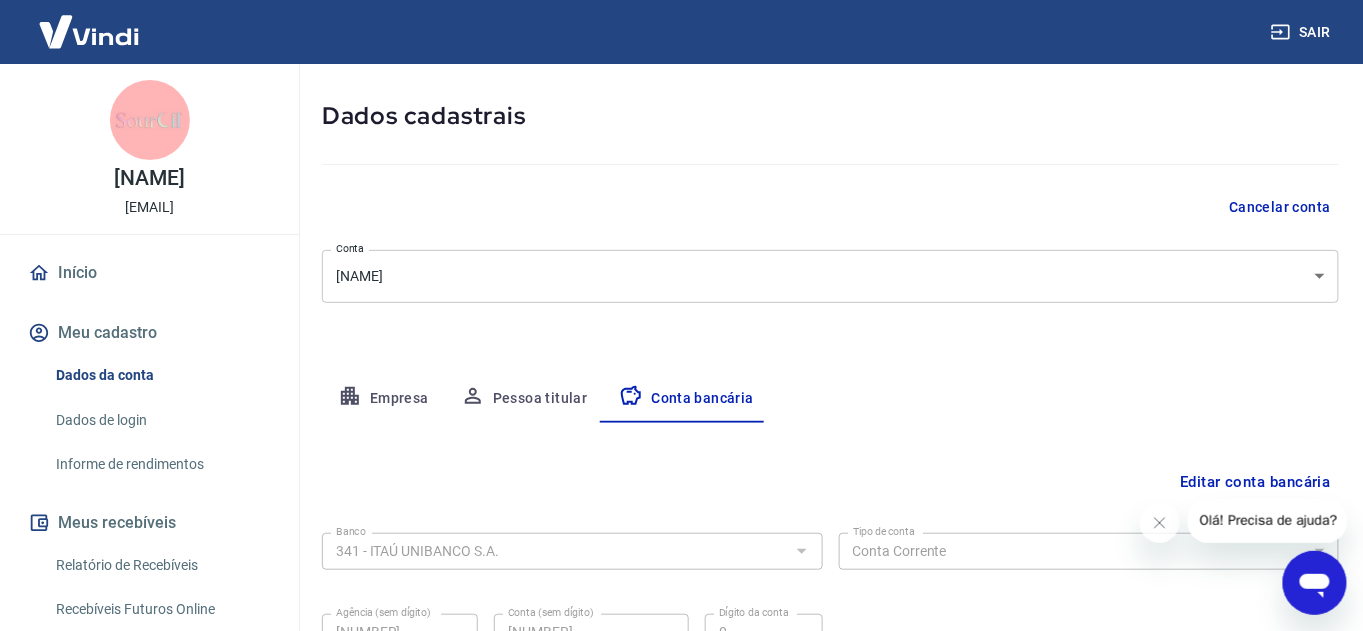 scroll, scrollTop: 168, scrollLeft: 0, axis: vertical 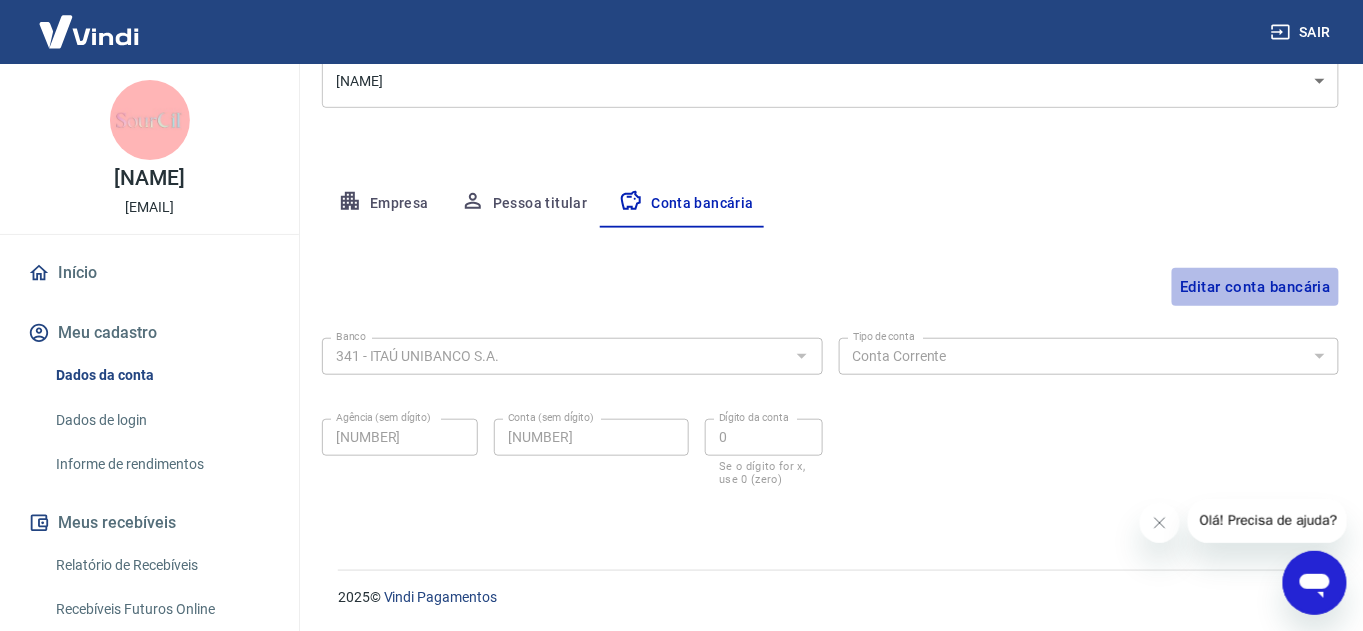 click on "Editar conta bancária" at bounding box center [1255, 287] 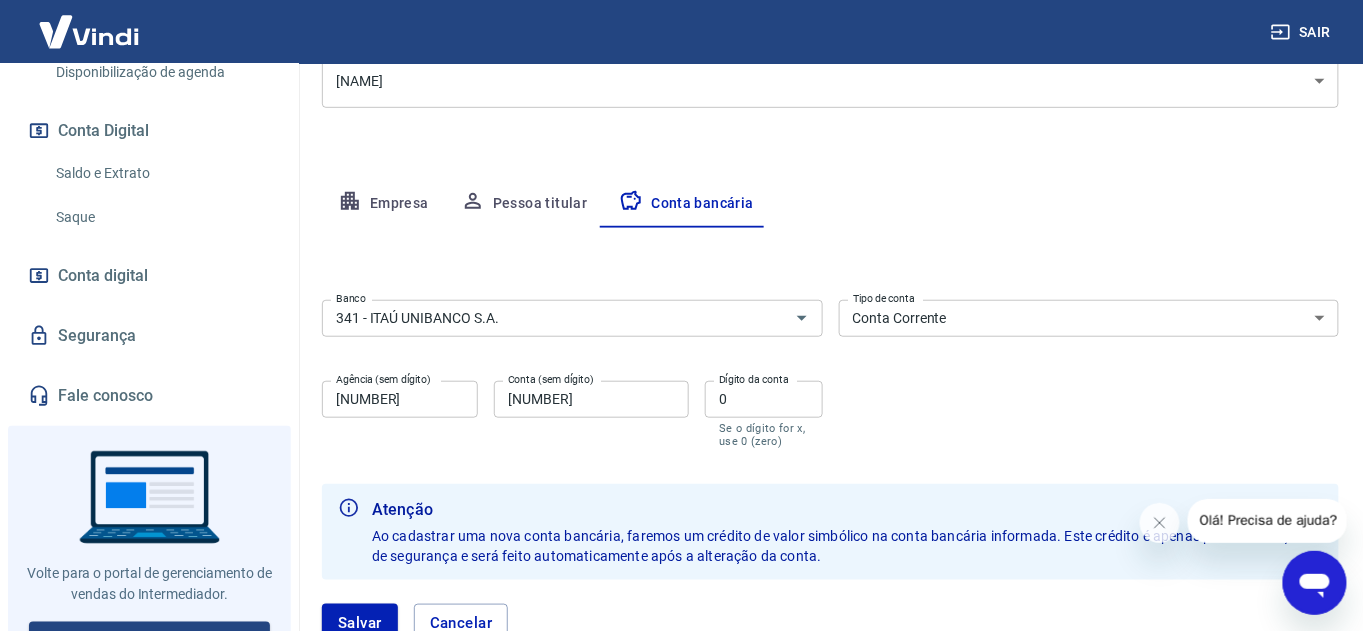 scroll, scrollTop: 637, scrollLeft: 0, axis: vertical 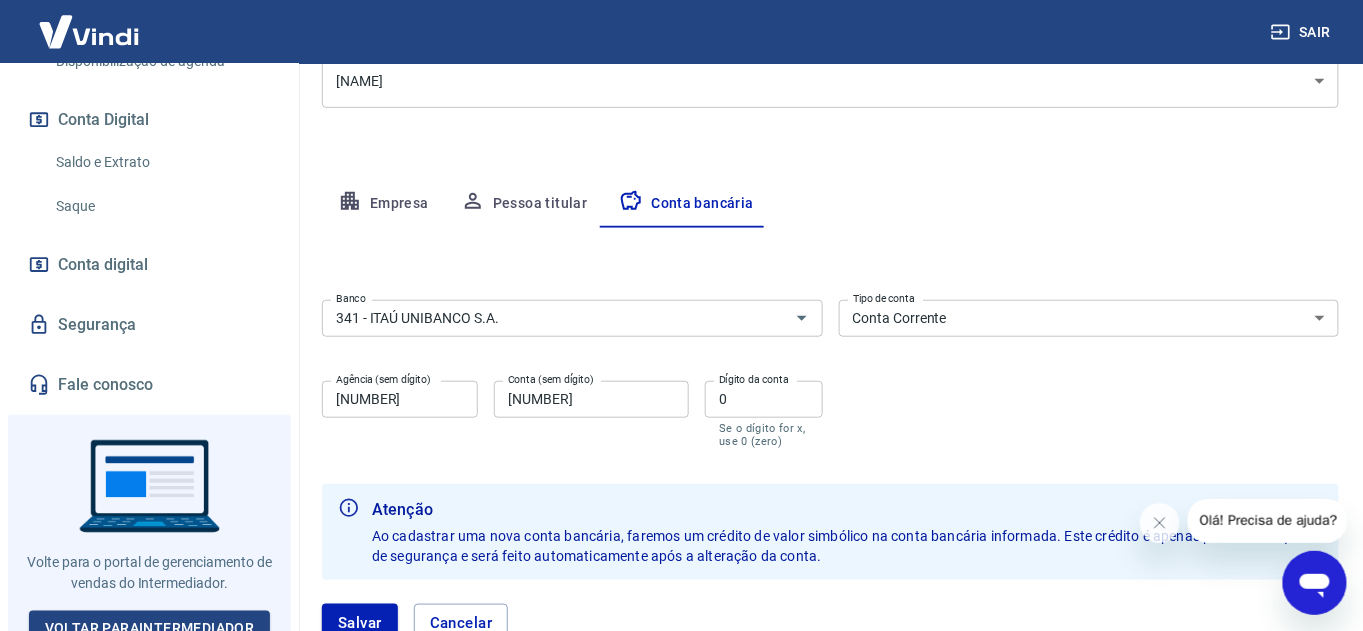 click on "Empresa" at bounding box center [383, 204] 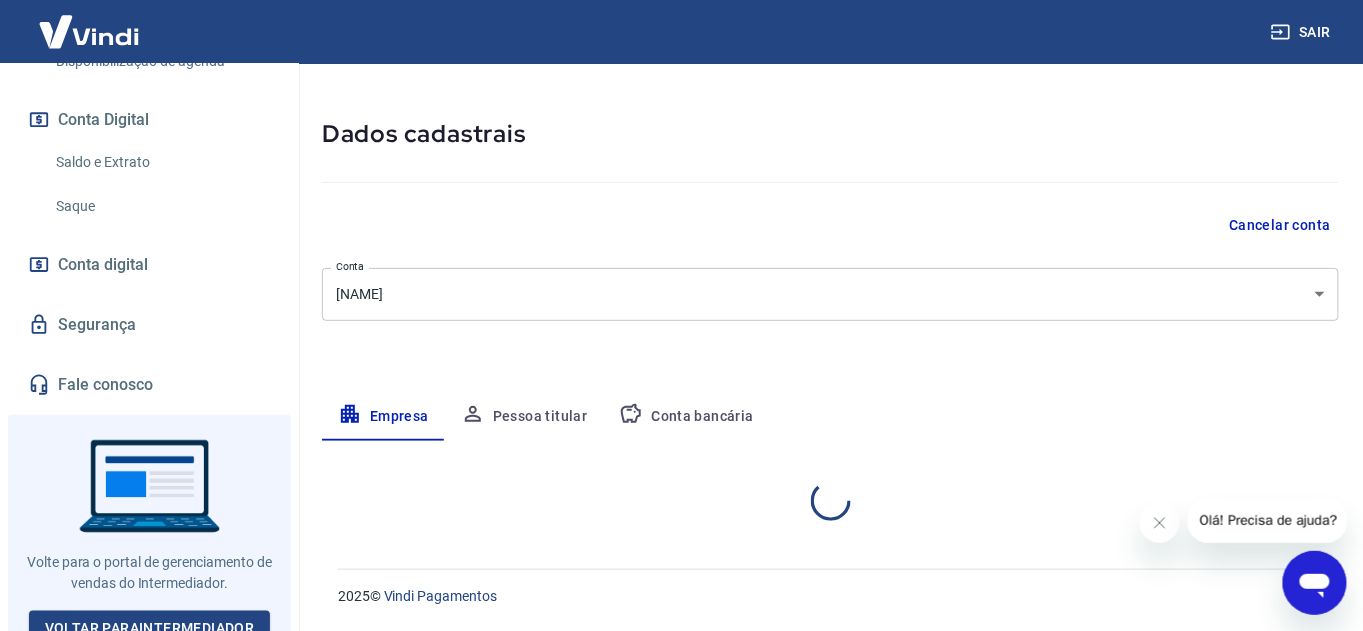 scroll, scrollTop: 65, scrollLeft: 0, axis: vertical 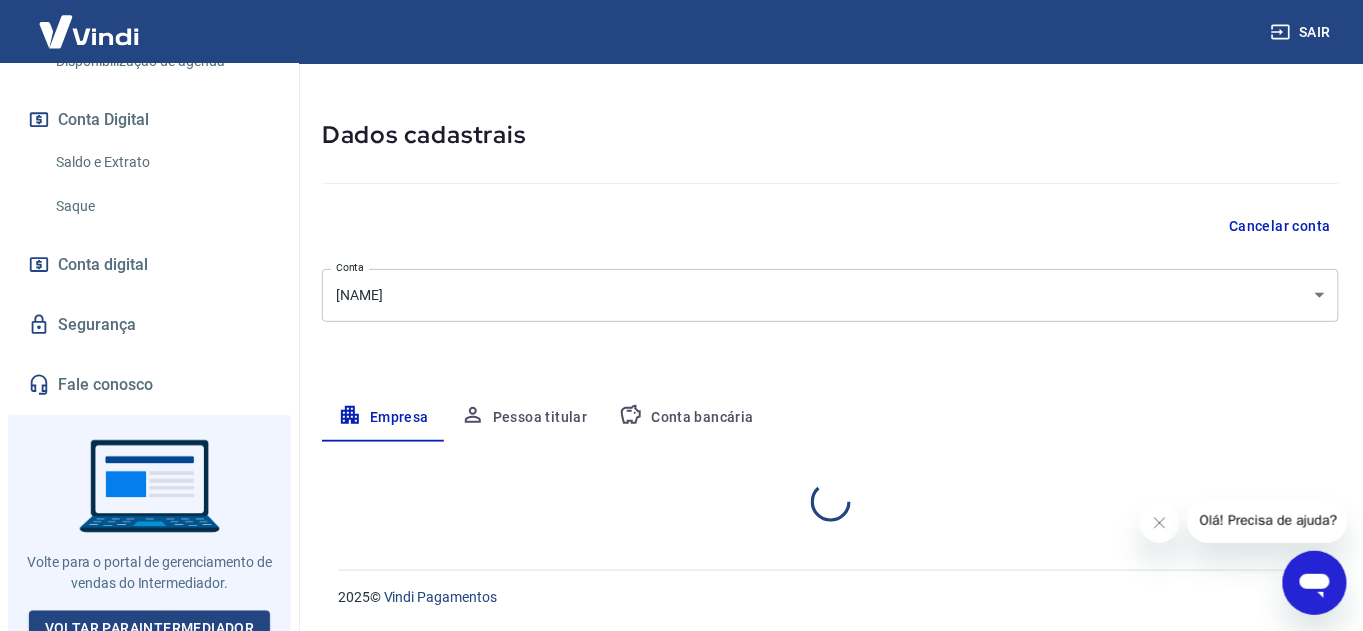 select on "PR" 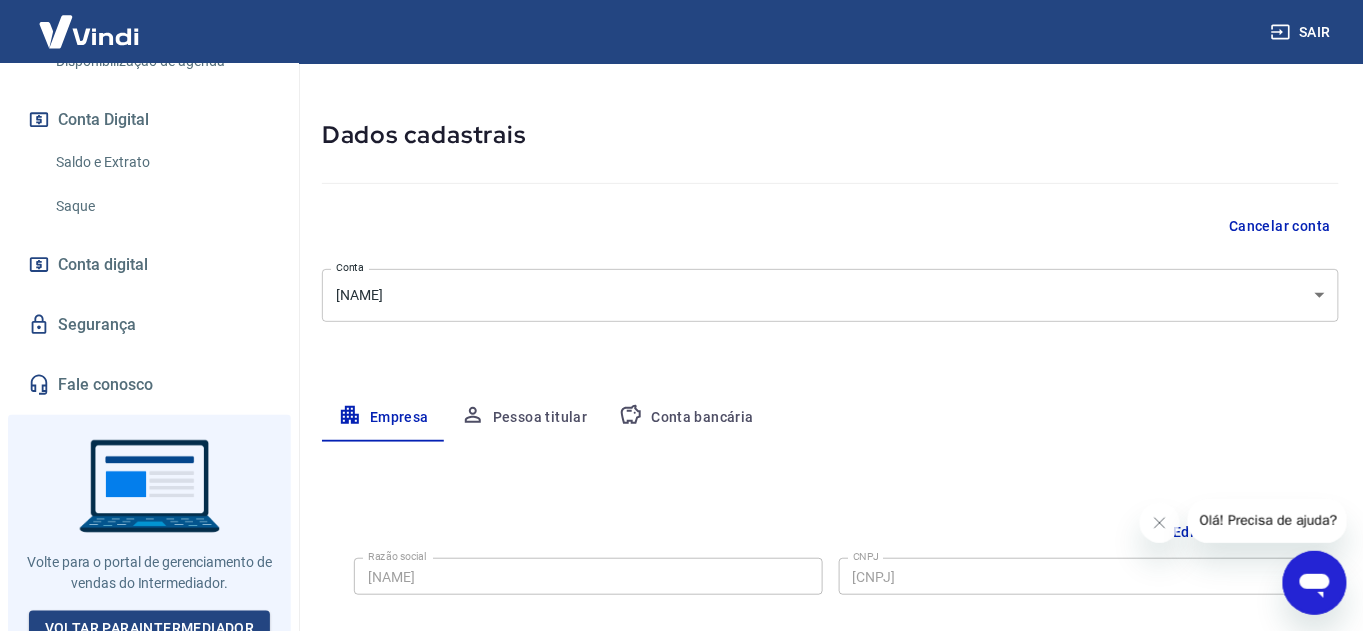 scroll, scrollTop: 279, scrollLeft: 0, axis: vertical 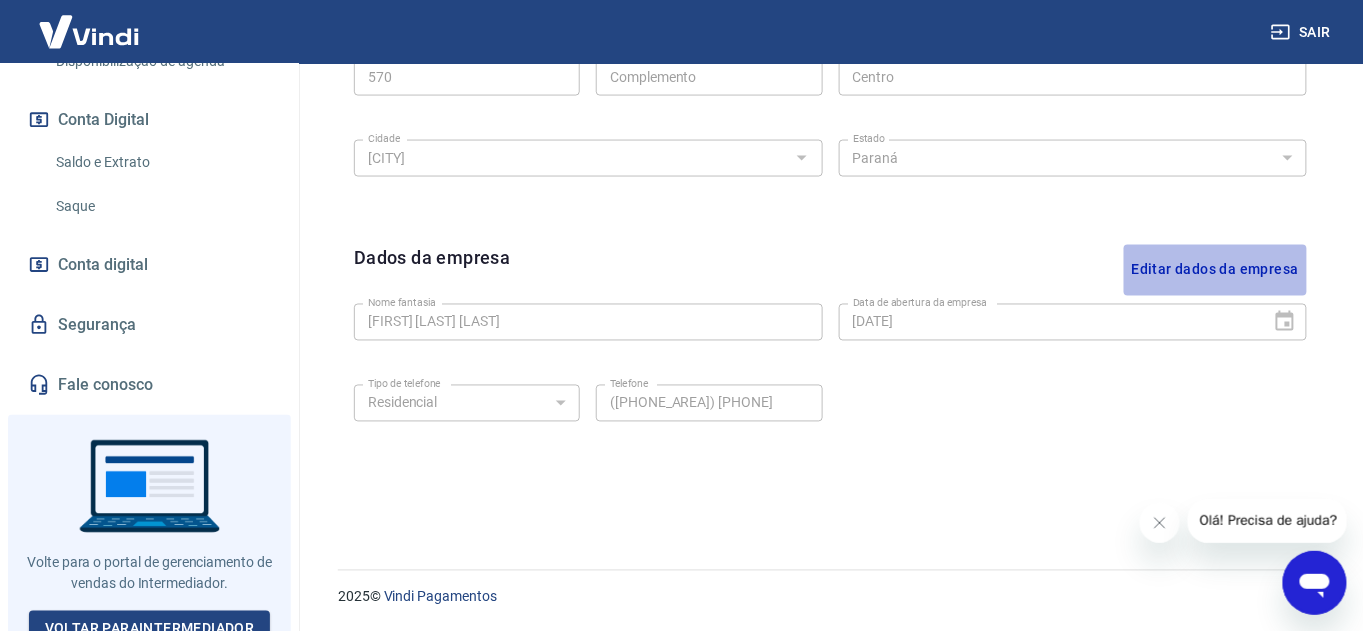 click on "Editar dados da empresa" at bounding box center (1215, 270) 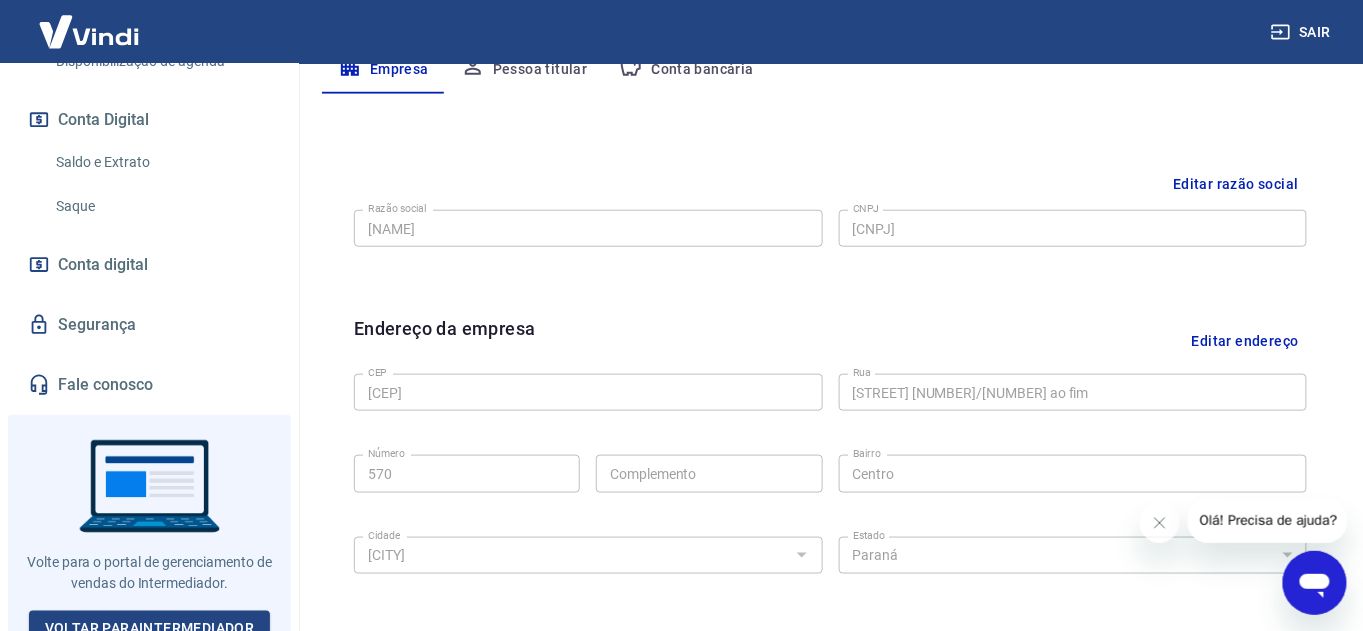 scroll, scrollTop: 411, scrollLeft: 0, axis: vertical 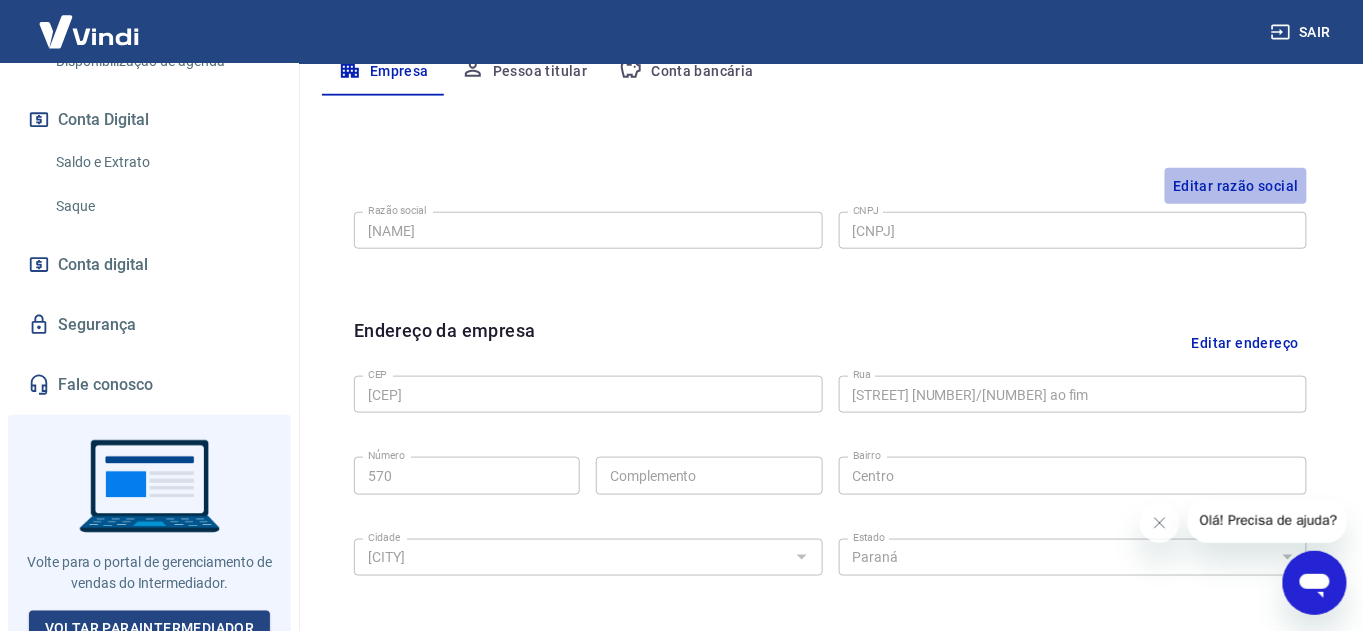 click on "Editar razão social" at bounding box center (1236, 186) 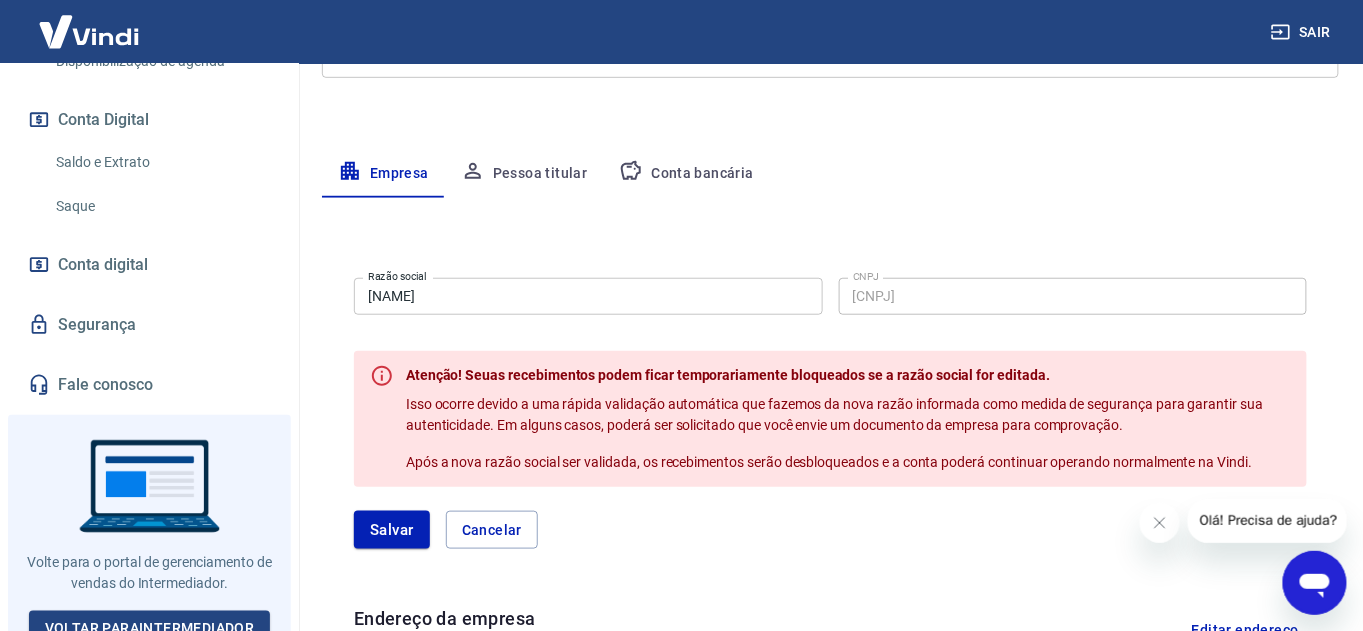 scroll, scrollTop: 312, scrollLeft: 0, axis: vertical 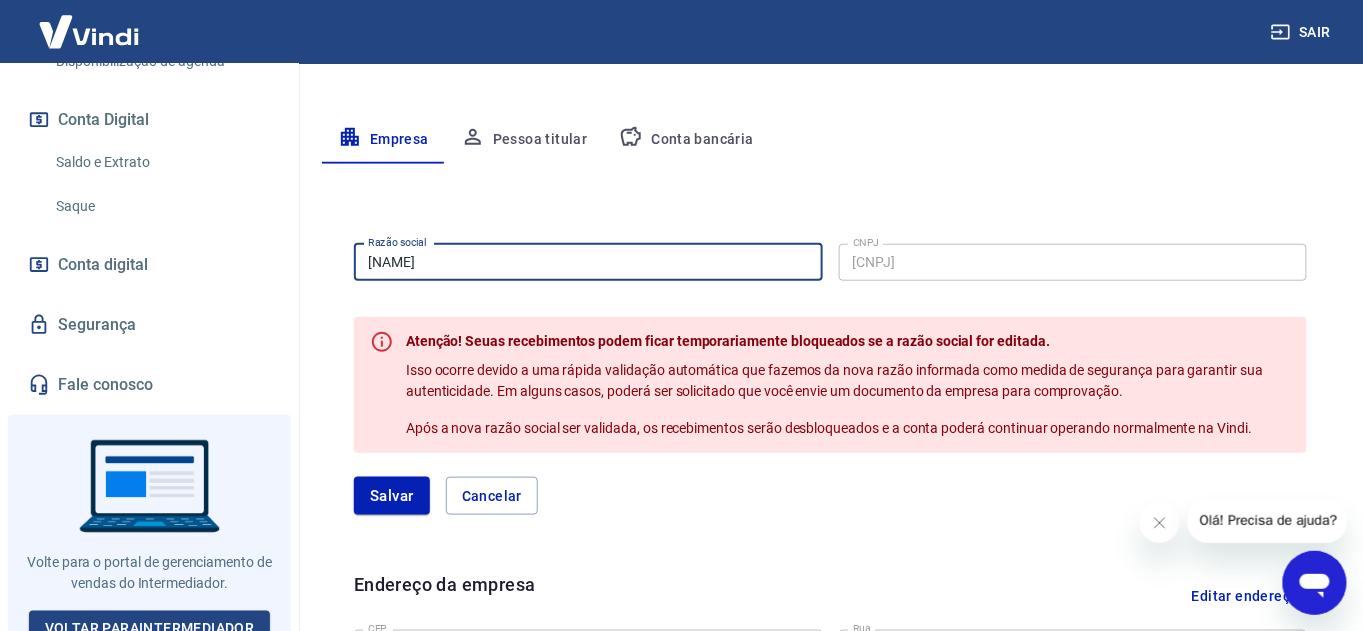 click on "[NAME]" at bounding box center (588, 262) 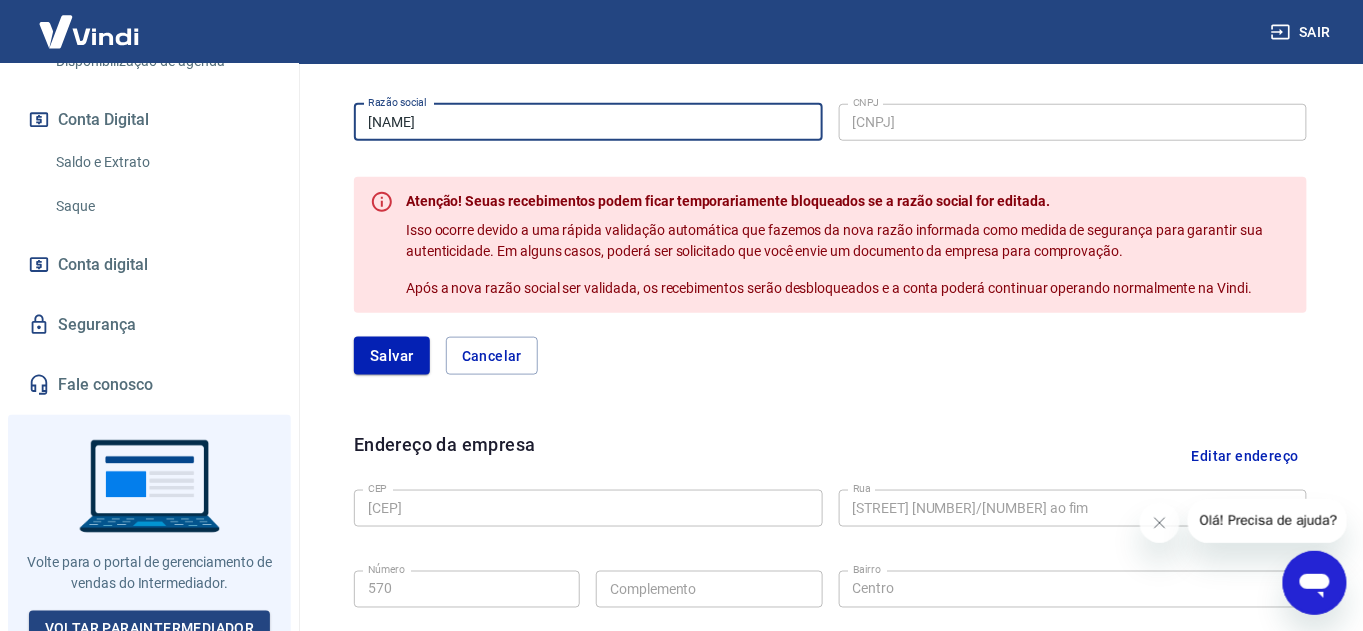 scroll, scrollTop: 486, scrollLeft: 0, axis: vertical 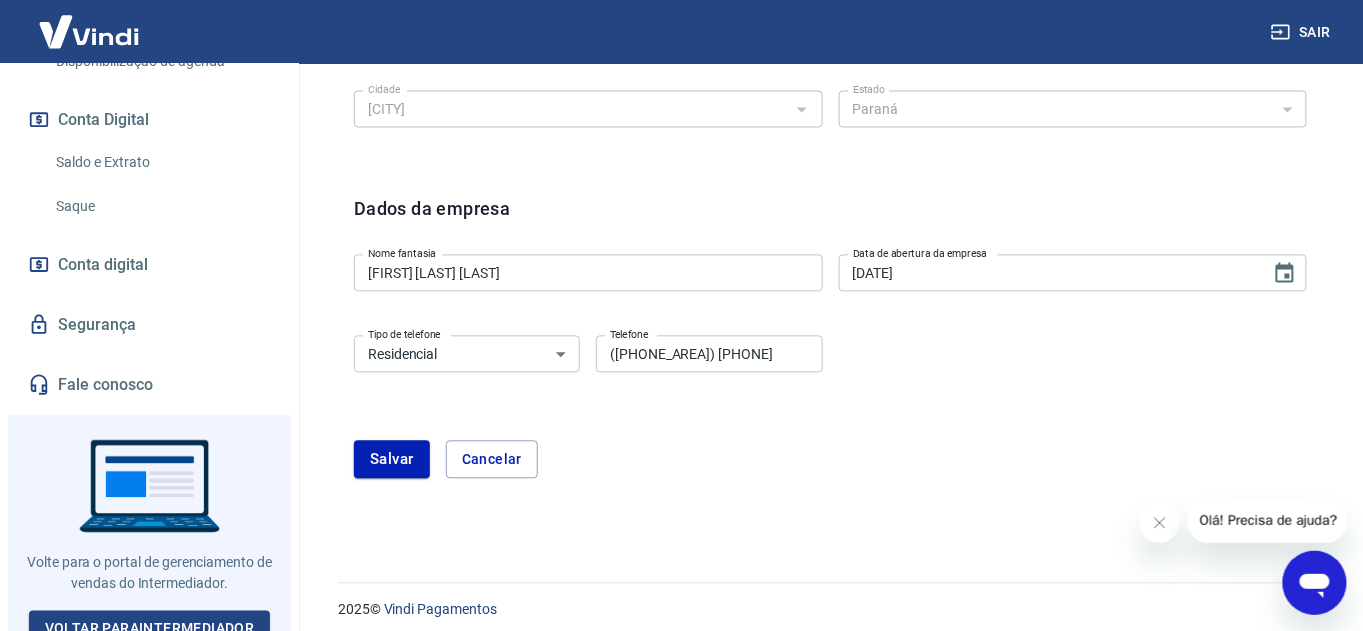 click on "Olá! Precisa de ajuda?" at bounding box center (1268, 519) 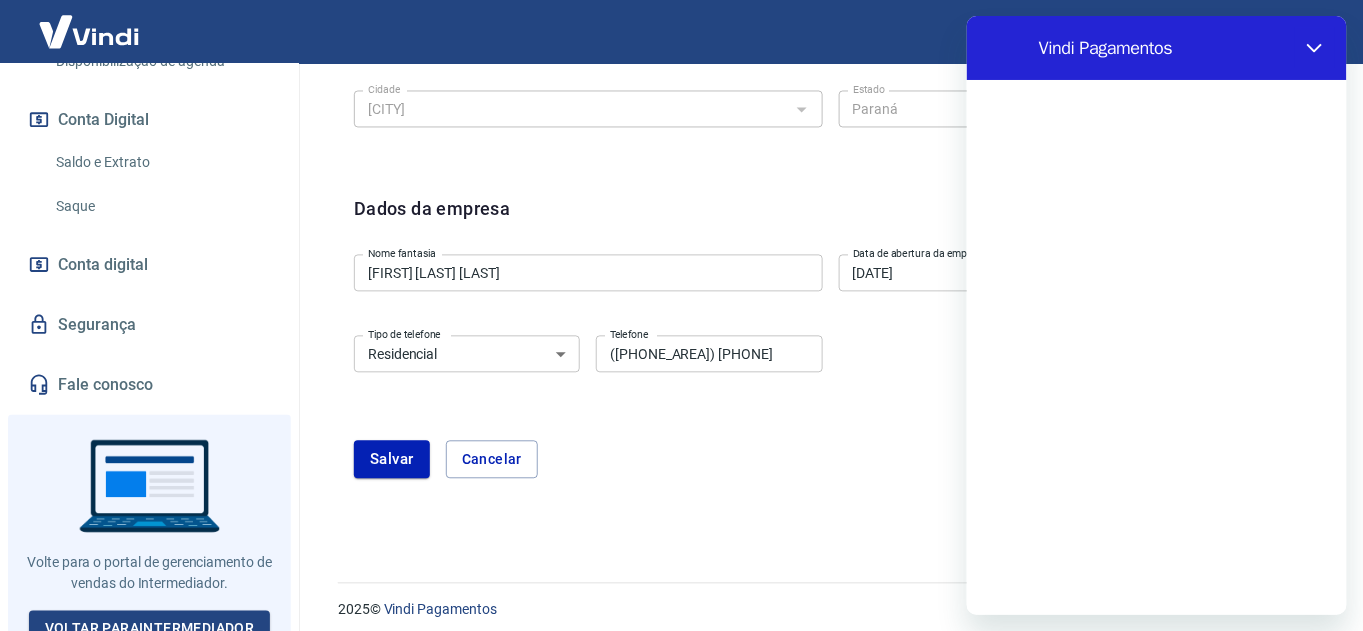 scroll, scrollTop: 0, scrollLeft: 0, axis: both 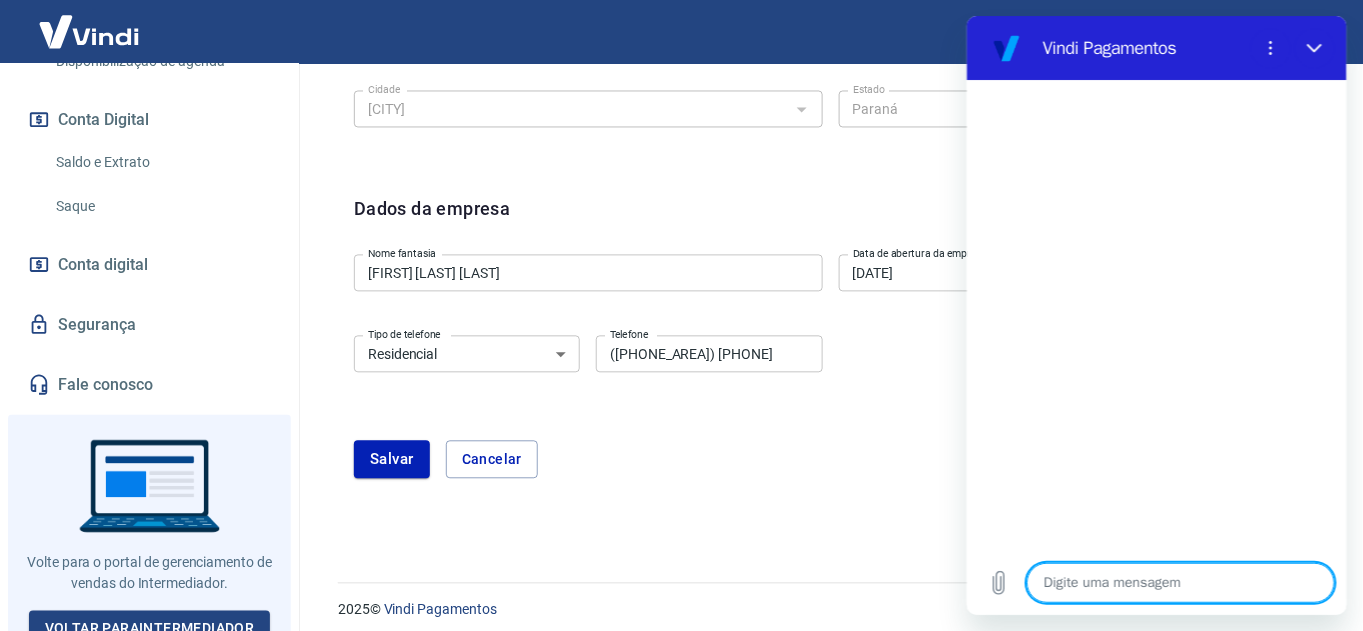 type on "a" 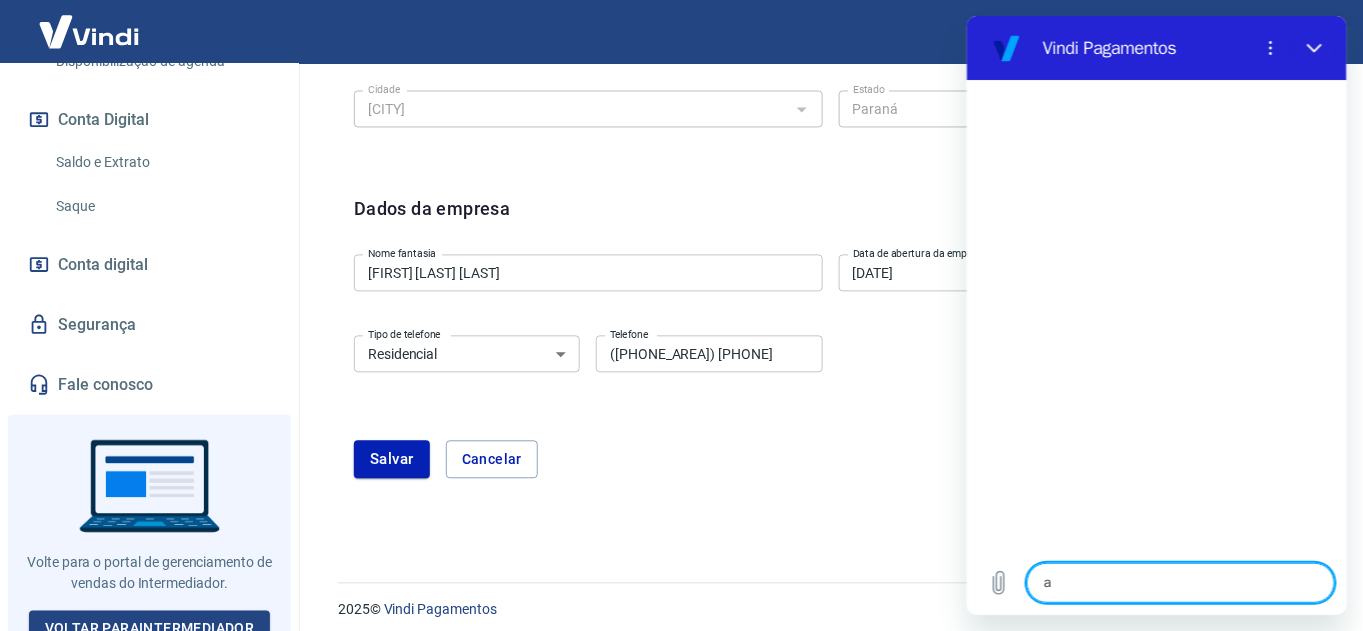 type on "al" 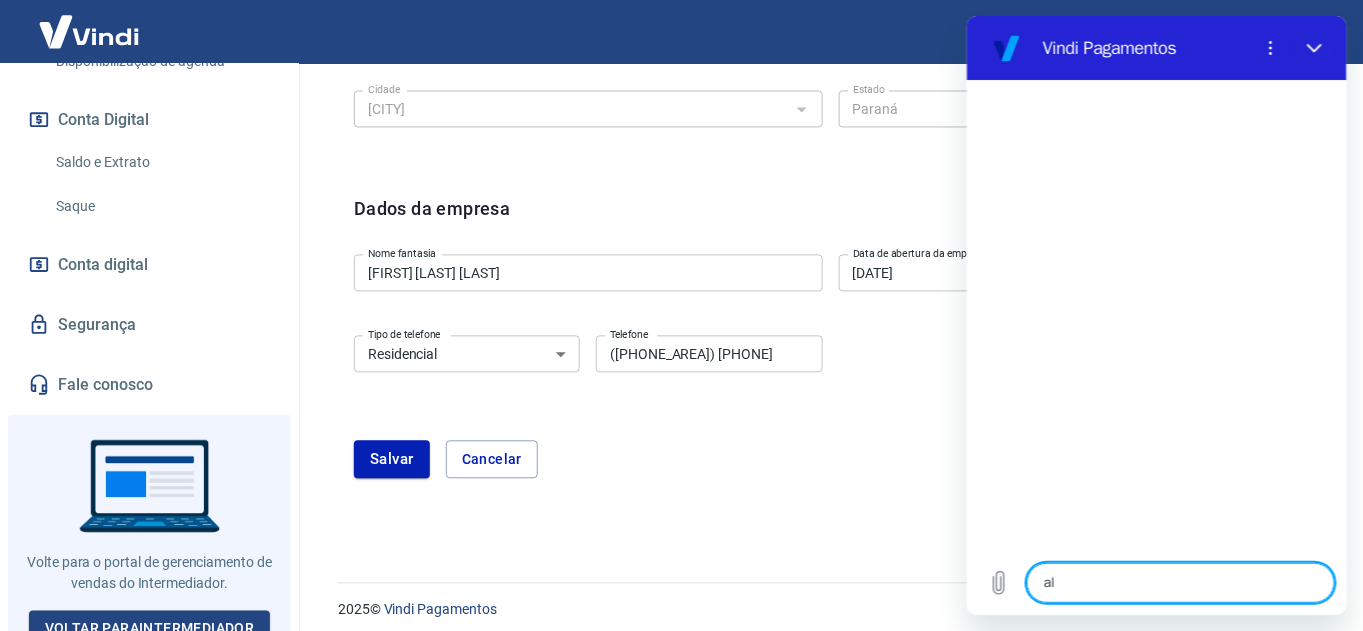 type on "x" 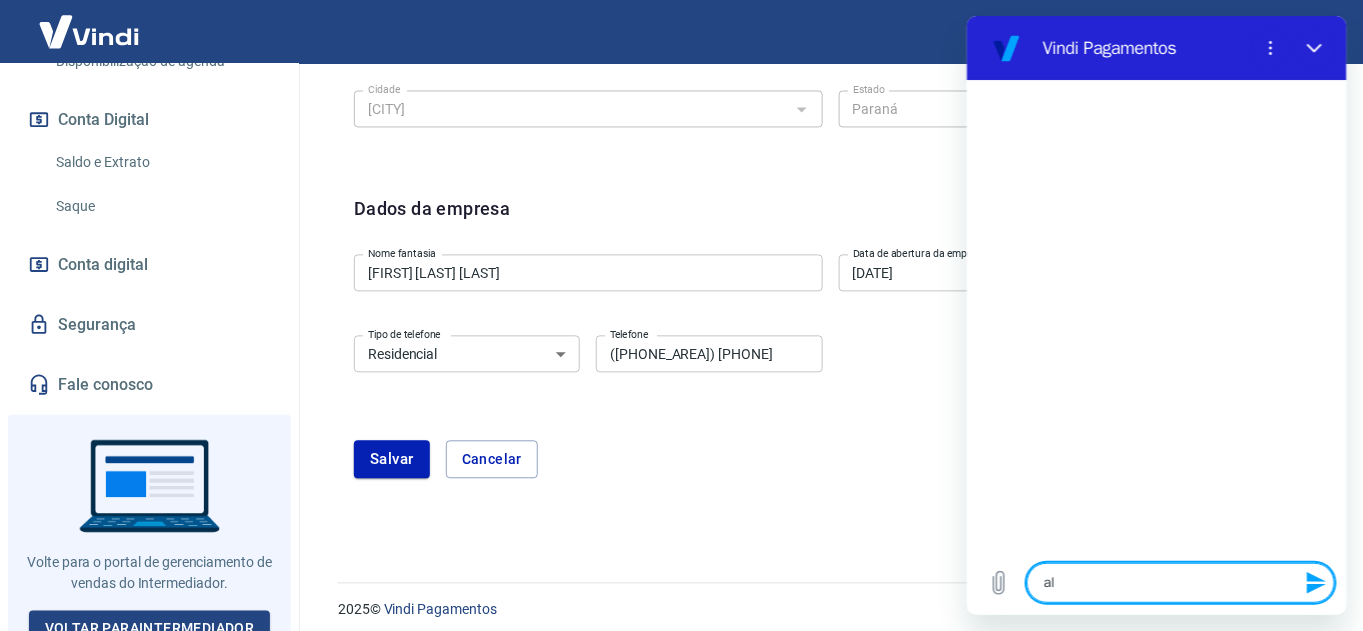 type on "alt" 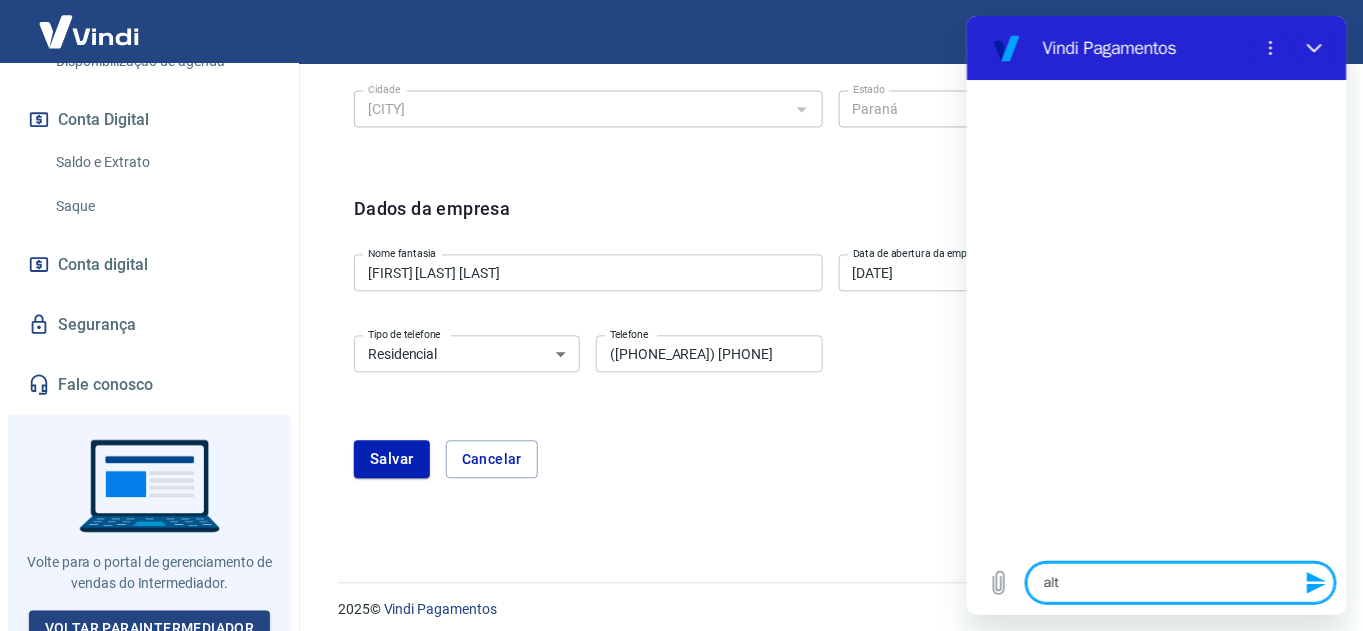 type on "alte" 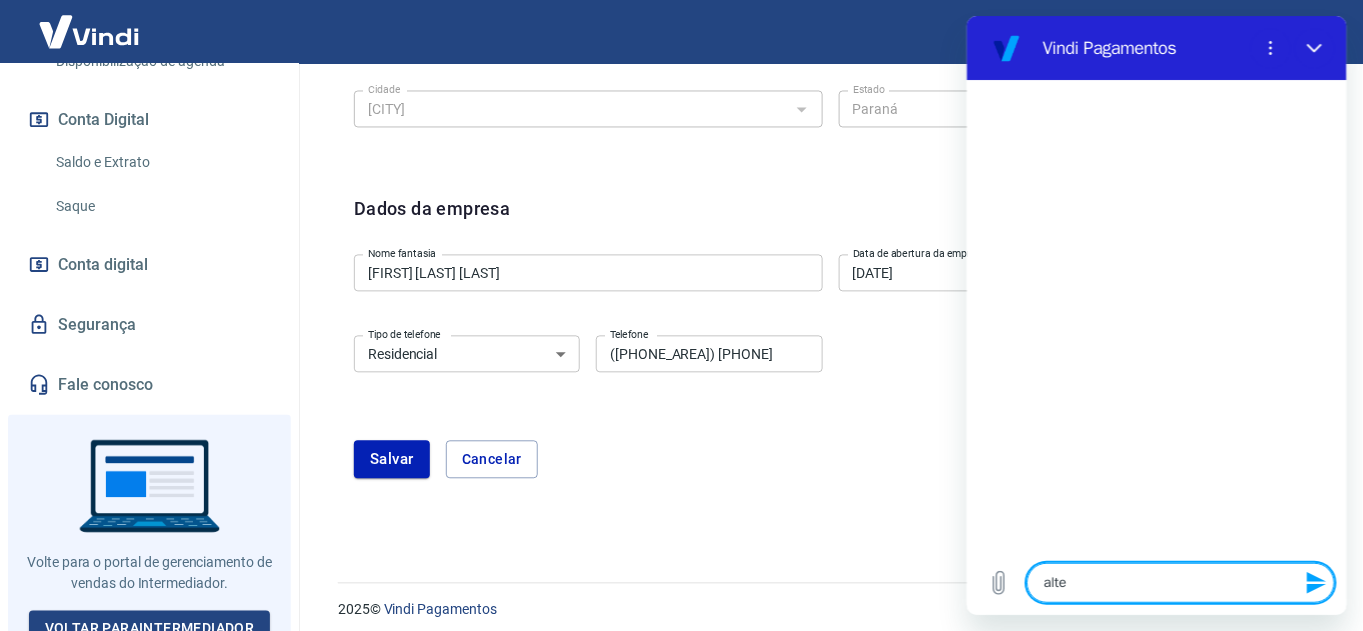 type on "alter" 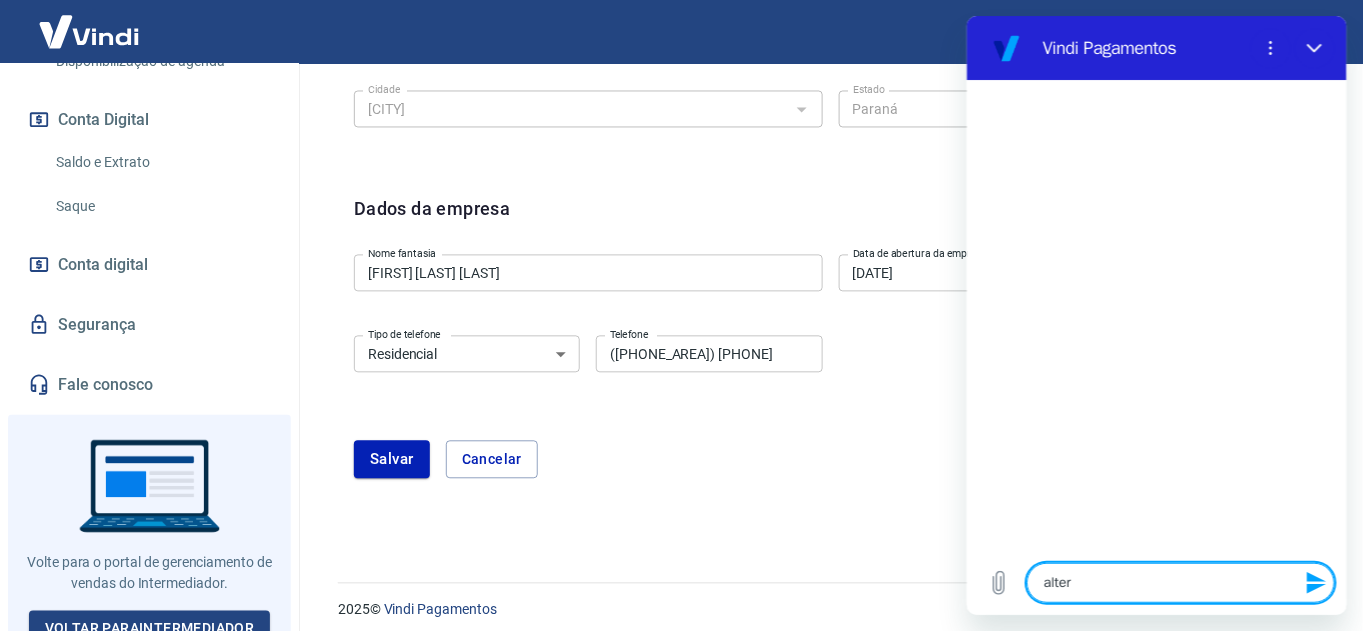 type on "altera" 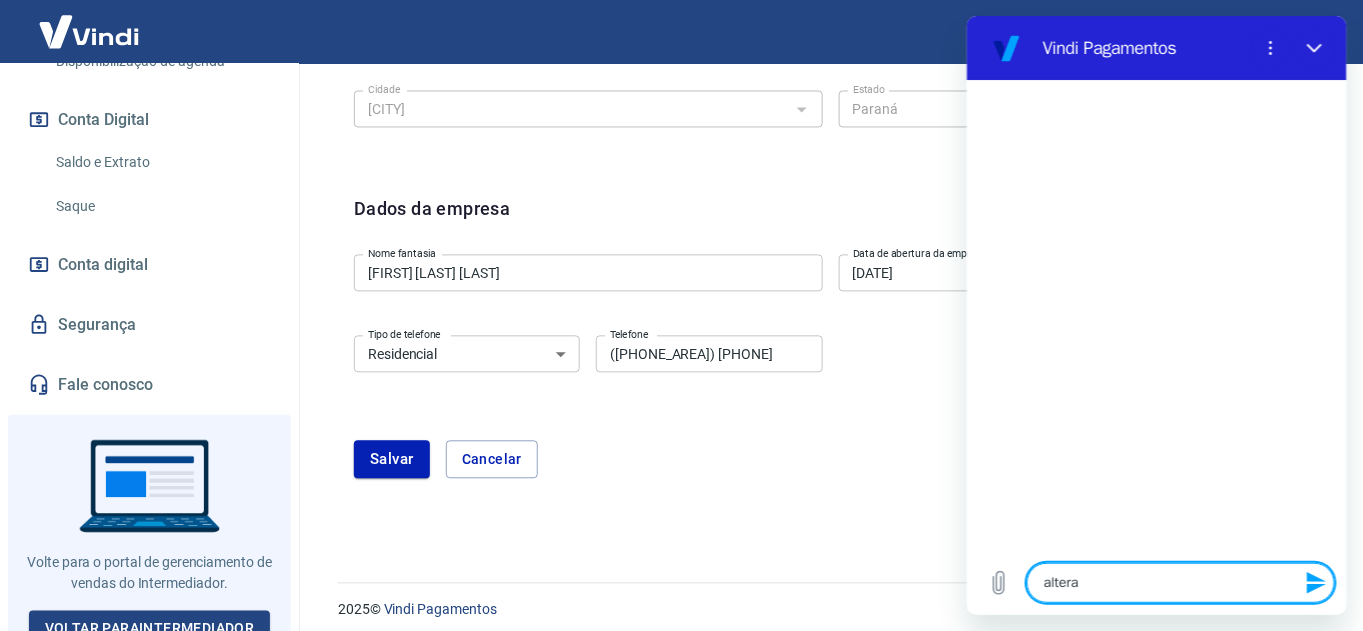 type on "alteraç" 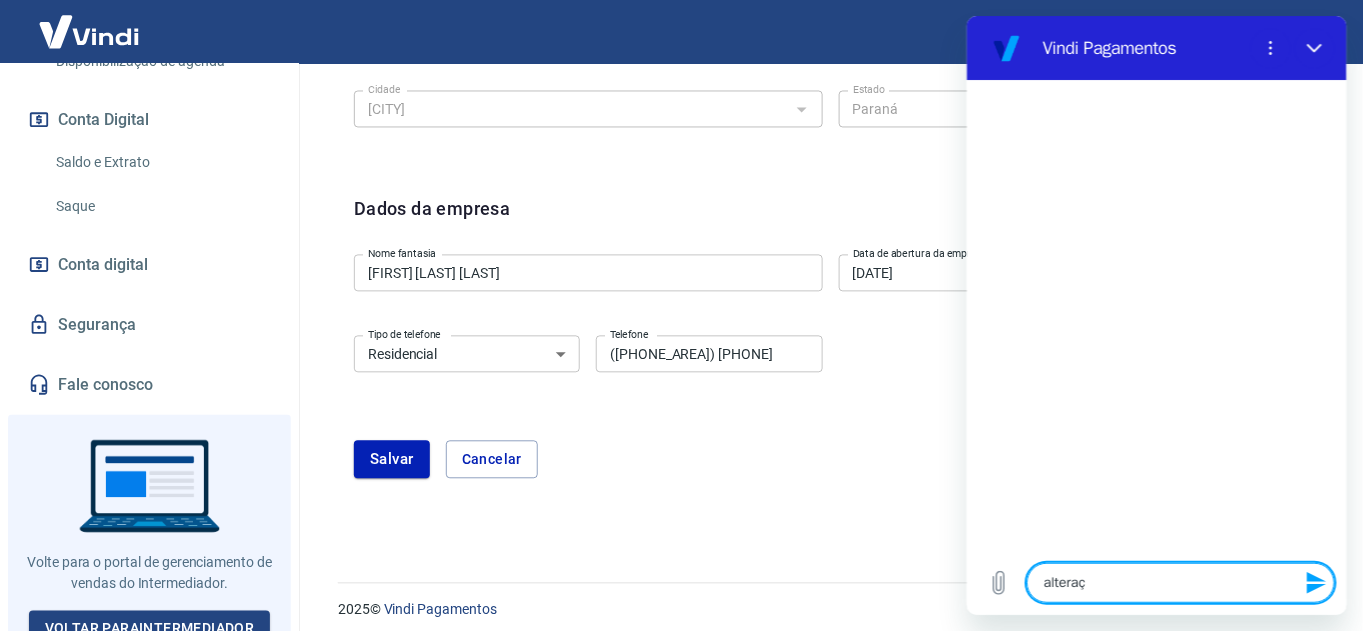 type on "alteraçã" 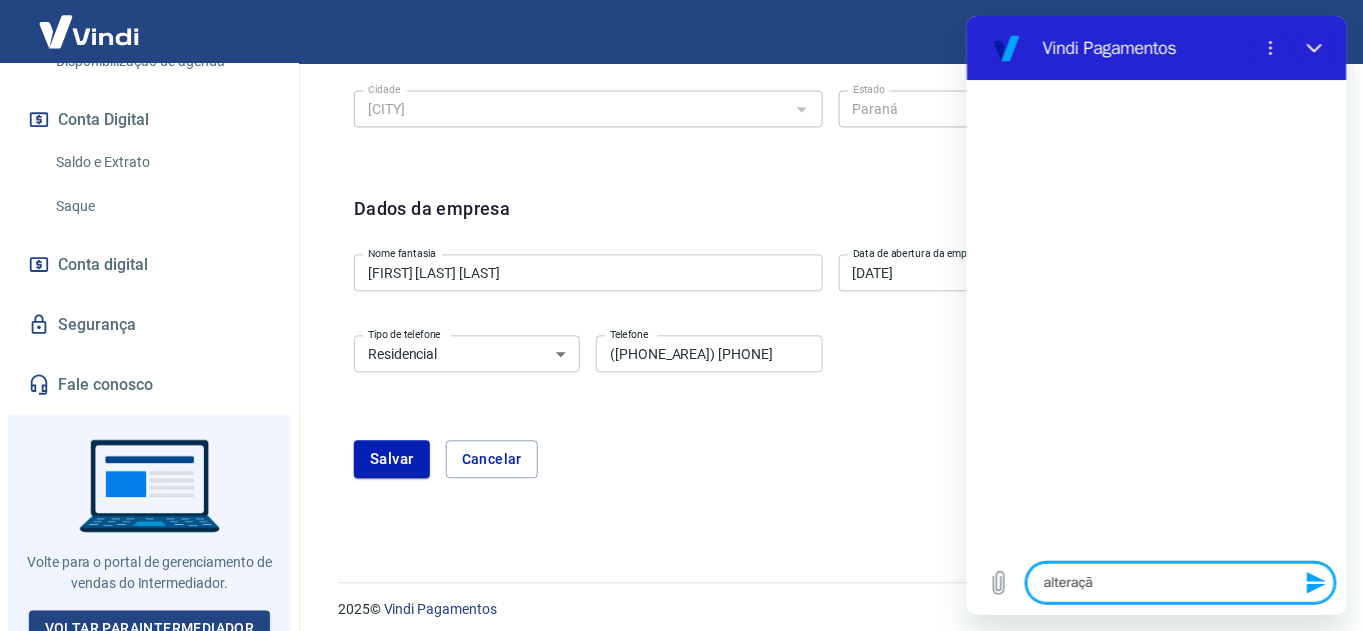 type on "x" 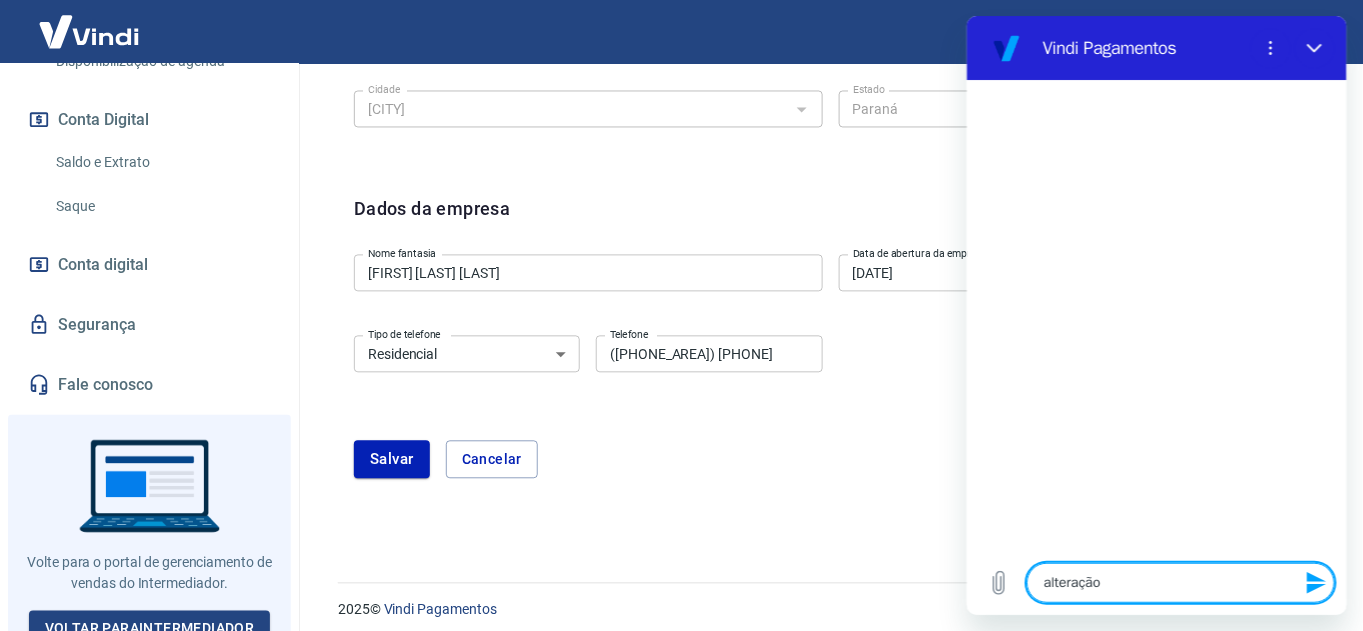 type on "alteração" 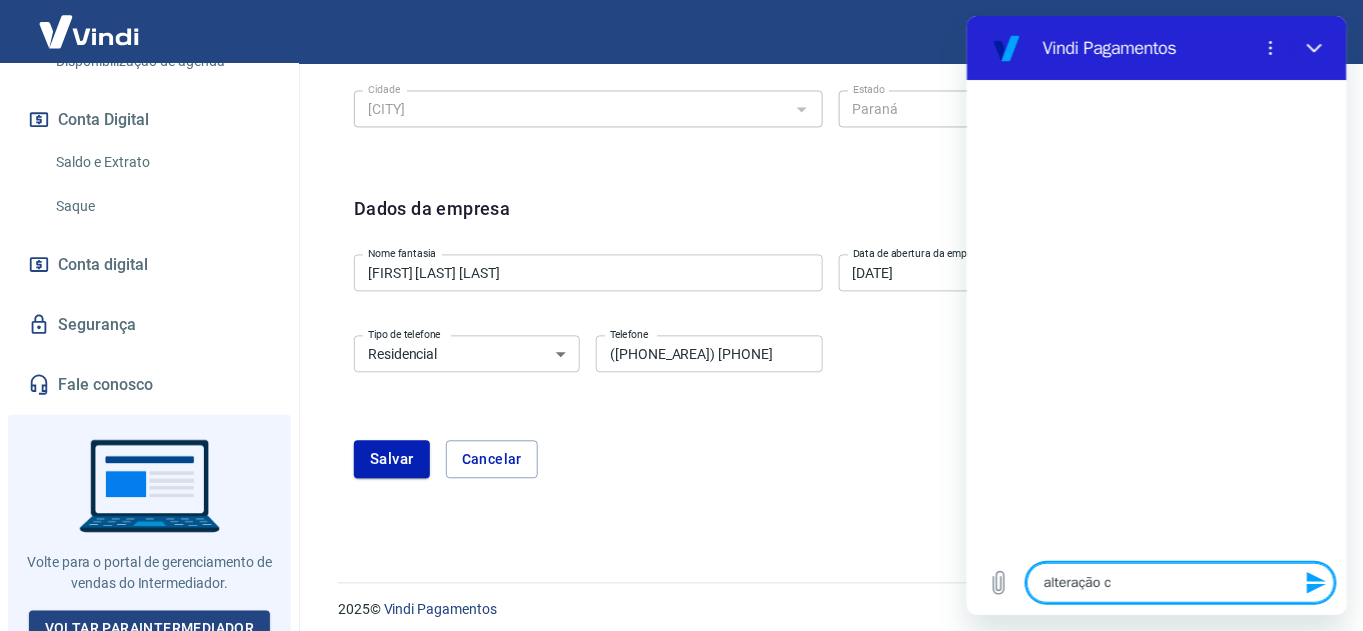 type on "alteração cn" 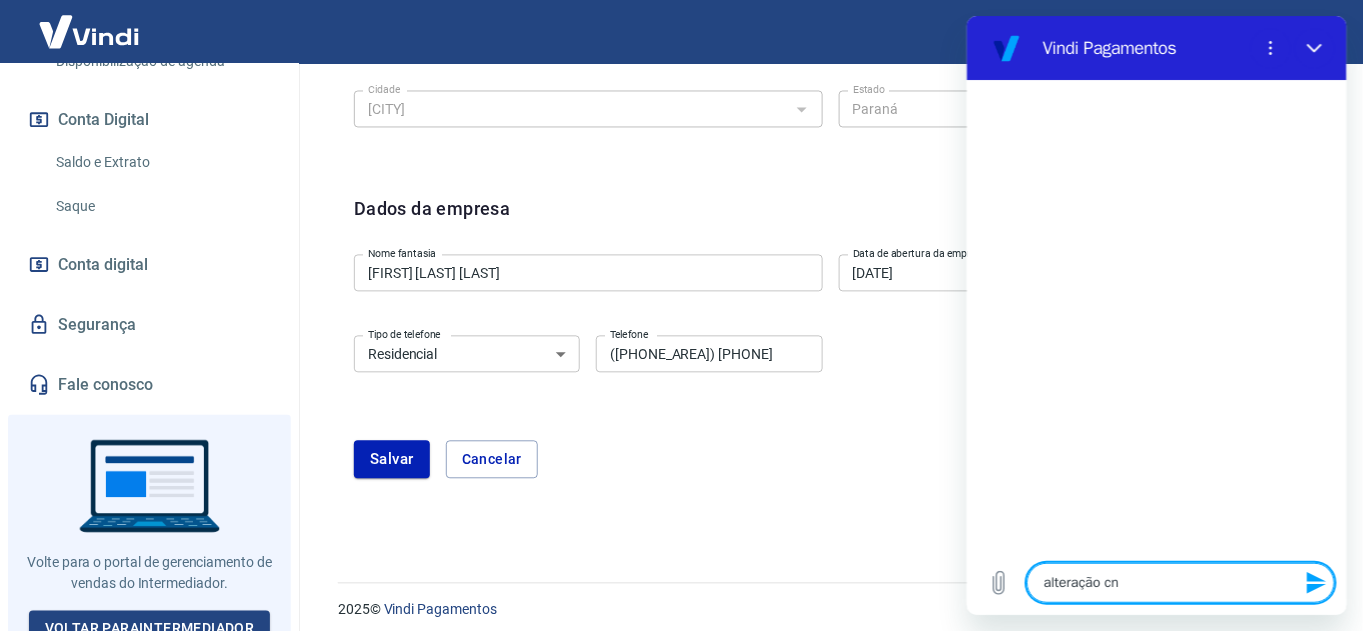type on "alteração cnp" 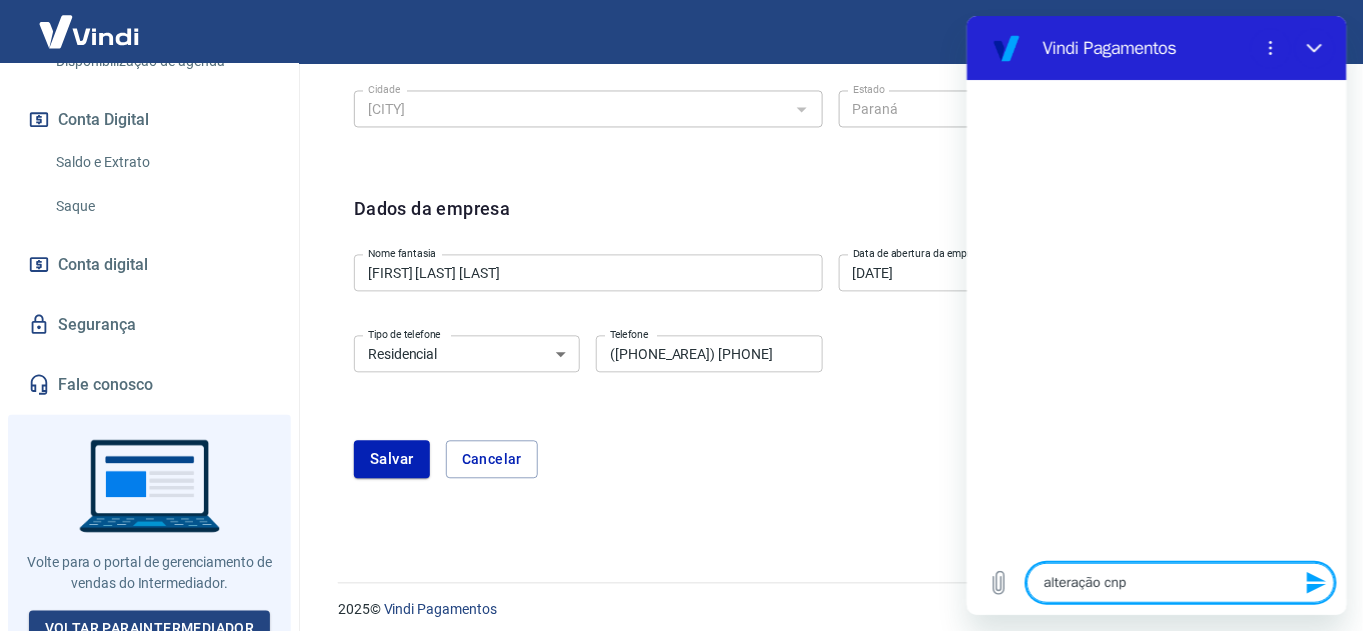 type on "alteração cnpk" 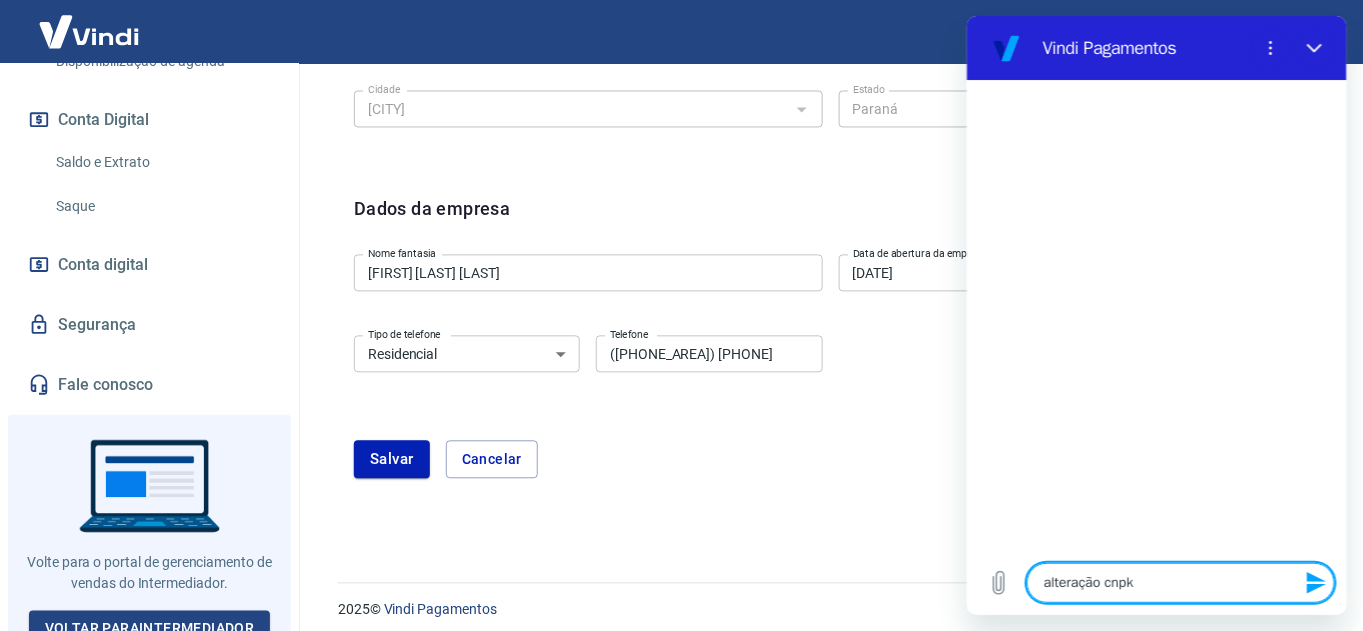 type on "alteração cnp" 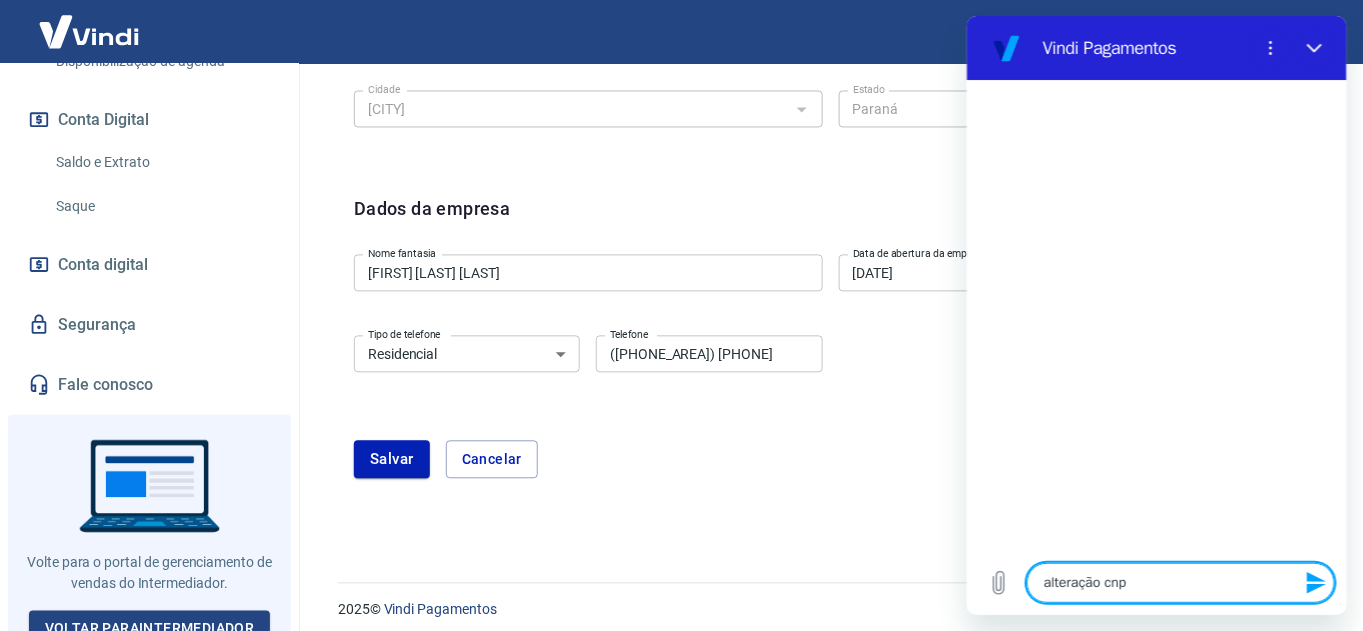 type on "alteração cnpj" 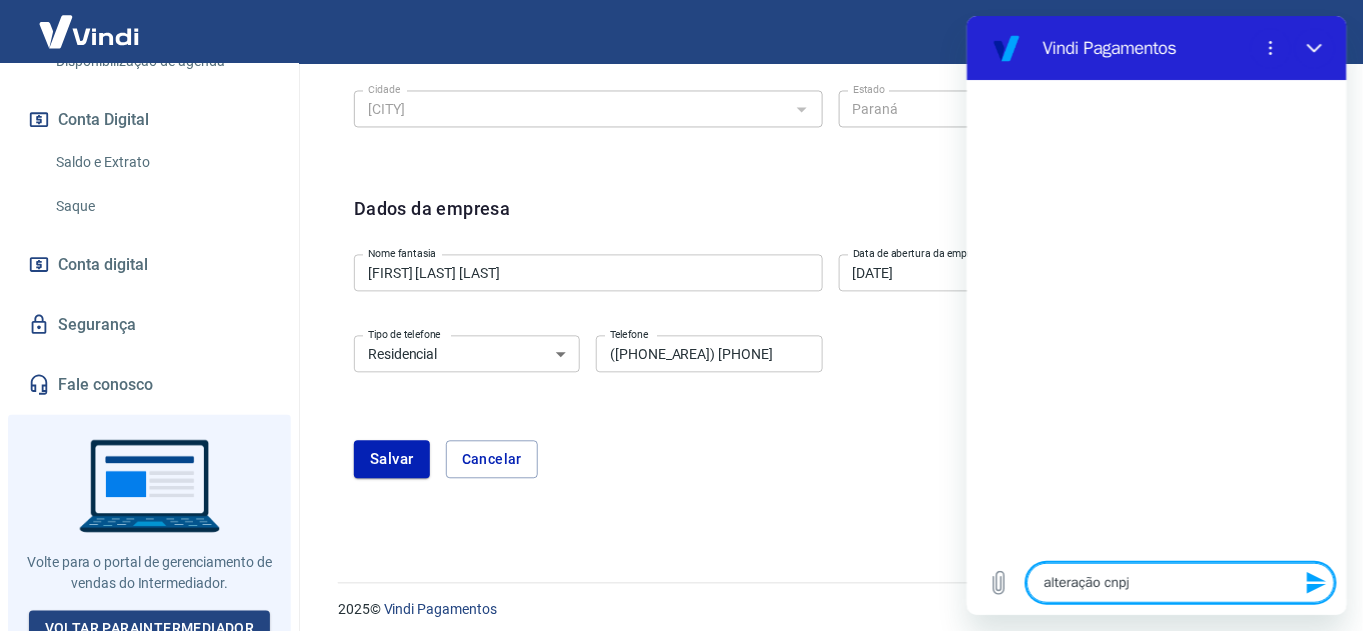 type on "alteração cnpj" 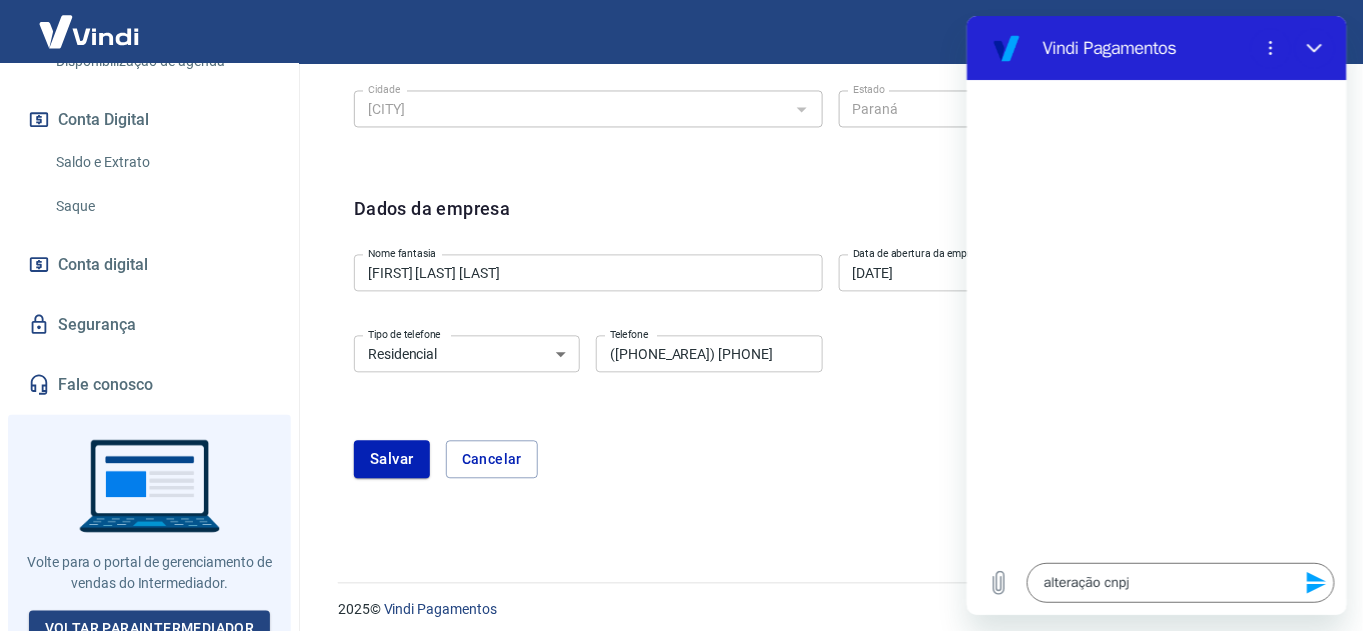 click 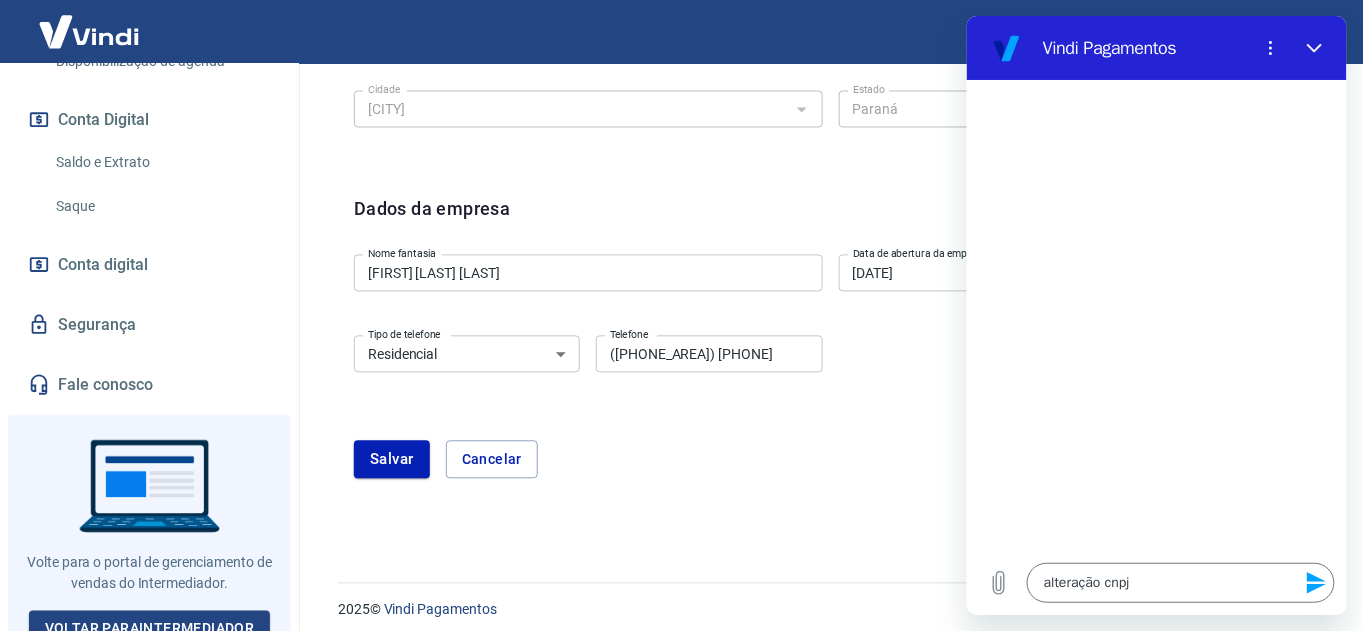 type 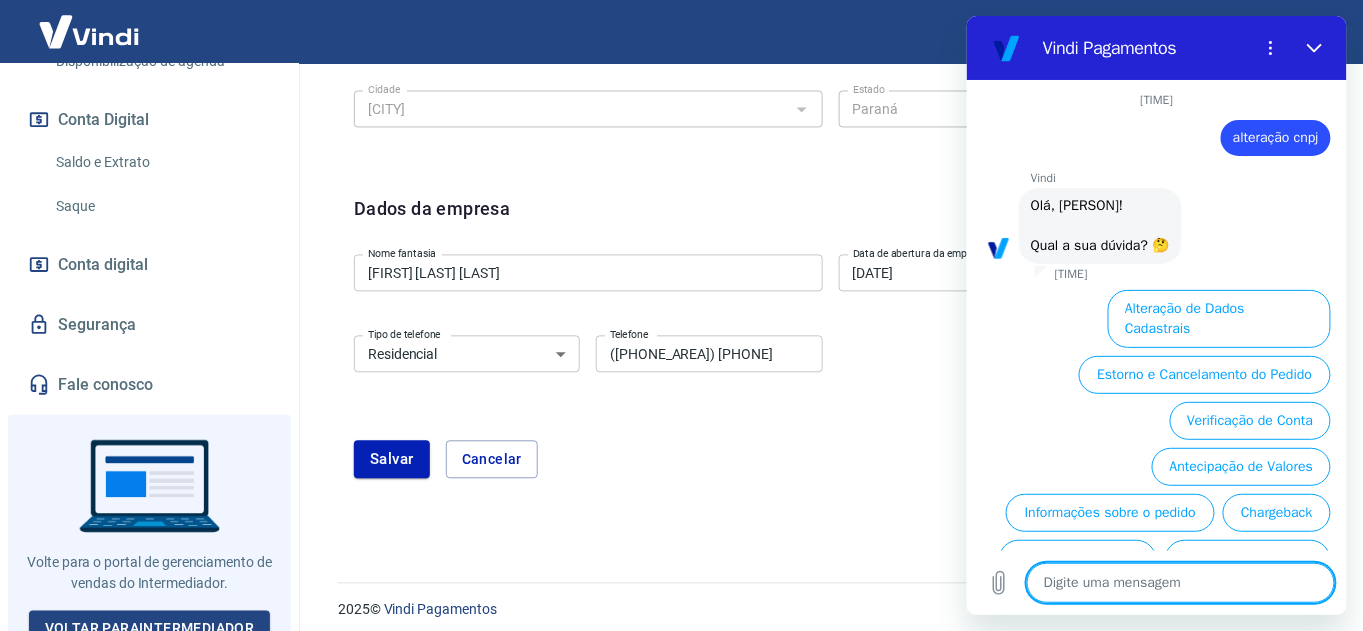 scroll, scrollTop: 121, scrollLeft: 0, axis: vertical 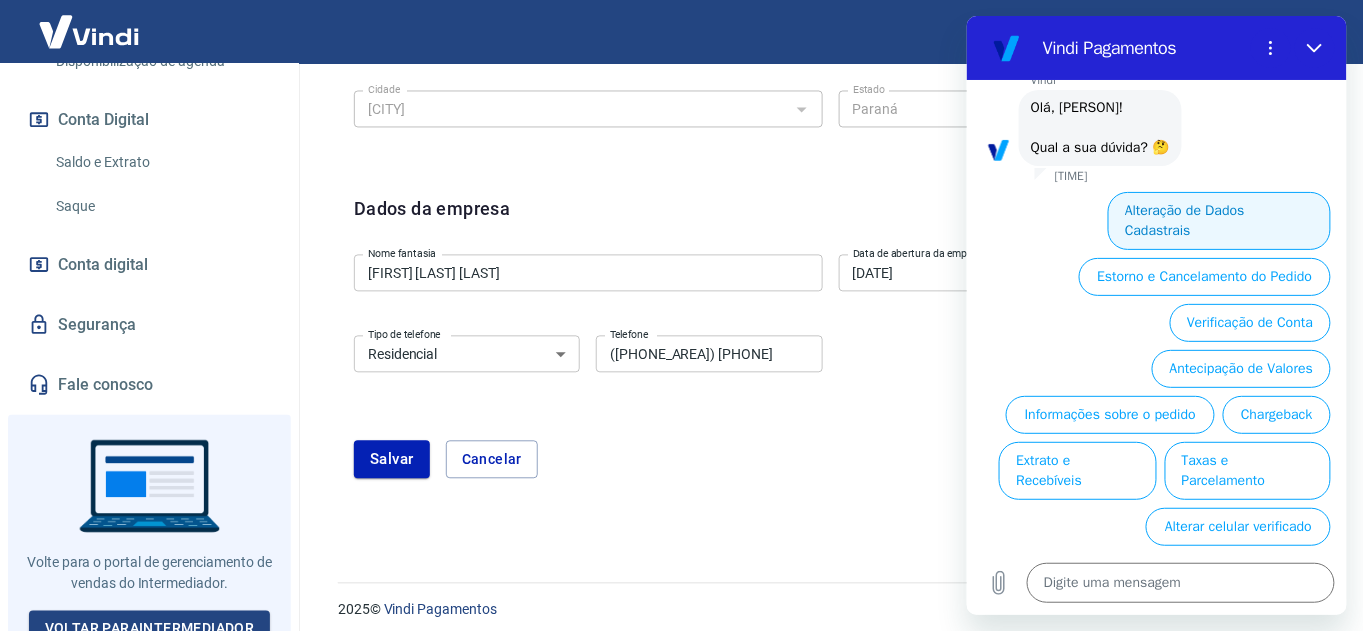 click on "Alteração de Dados Cadastrais" at bounding box center [1218, 221] 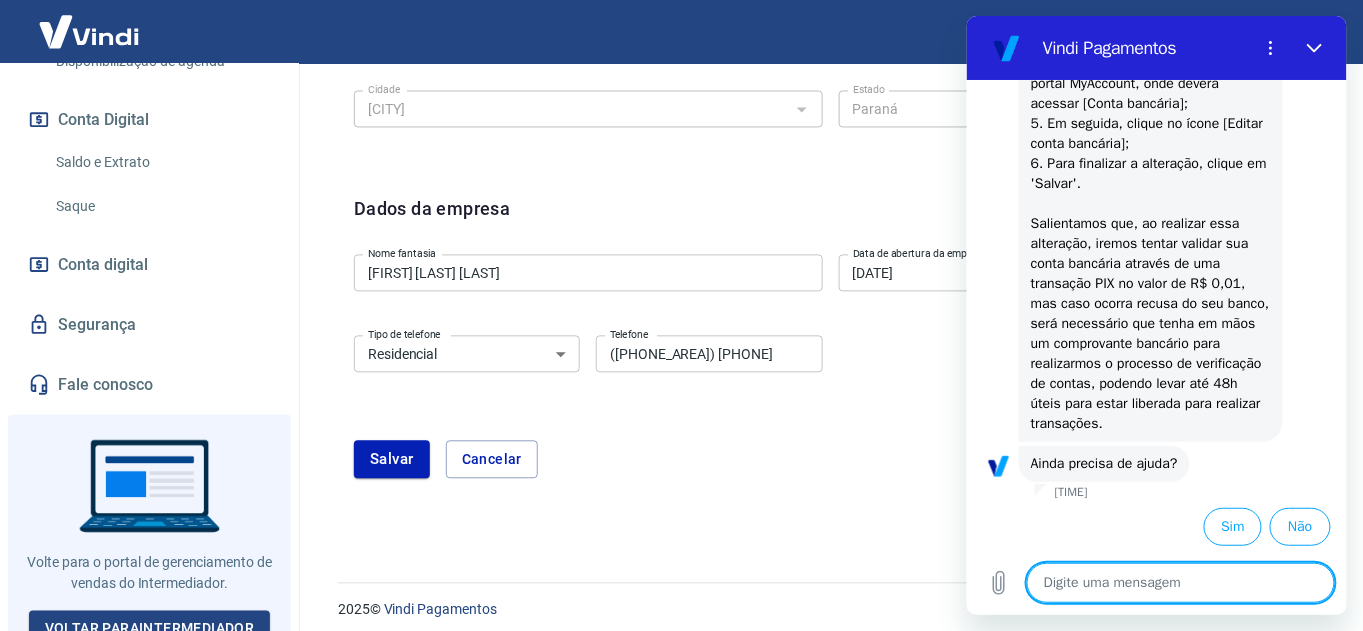 scroll, scrollTop: 512, scrollLeft: 0, axis: vertical 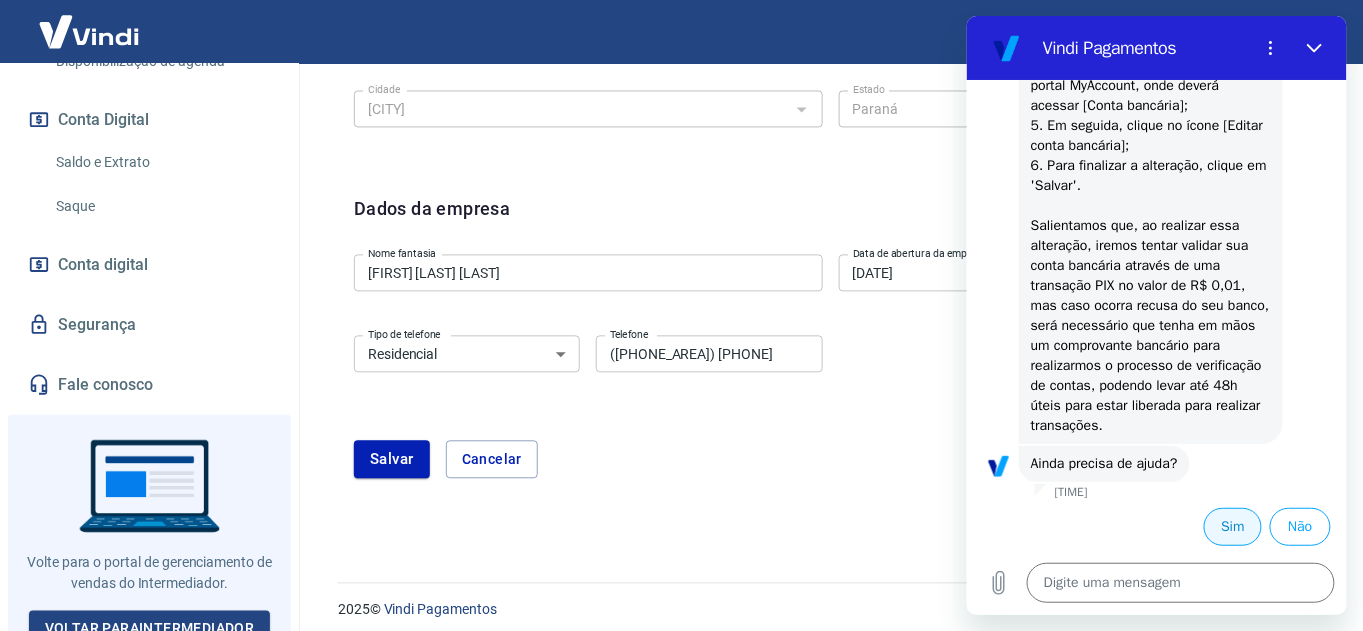 click on "Sim" at bounding box center [1232, 527] 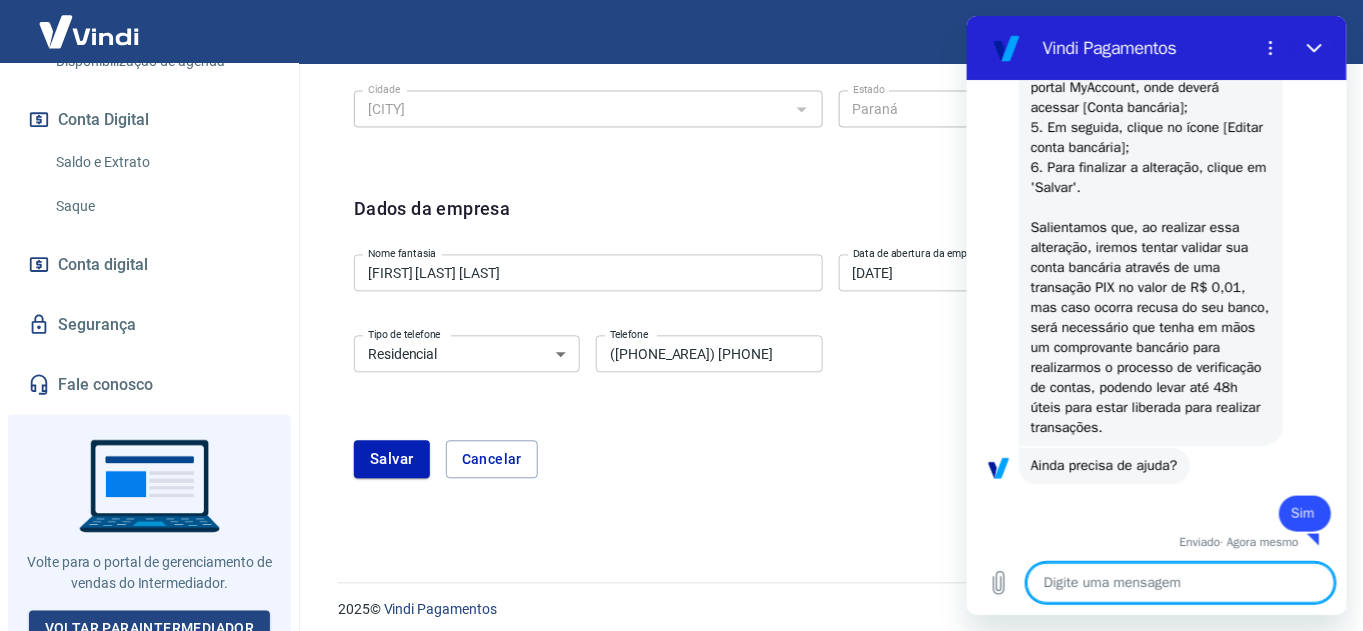 scroll, scrollTop: 513, scrollLeft: 0, axis: vertical 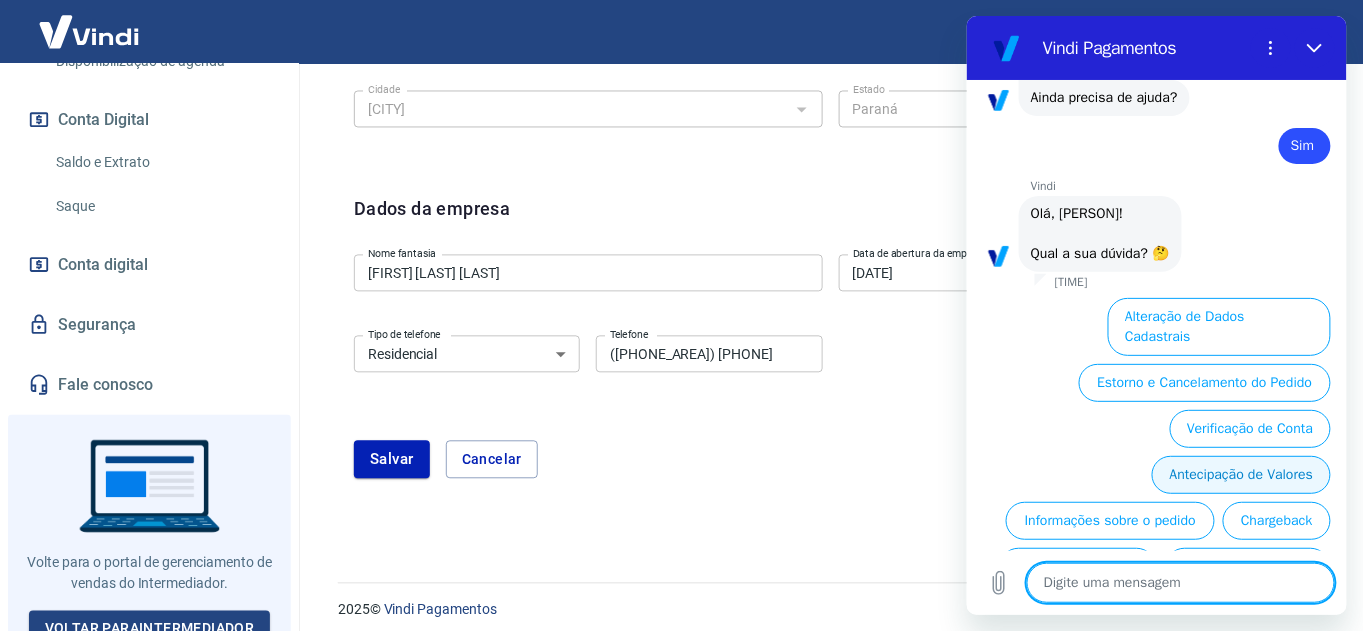 type on "x" 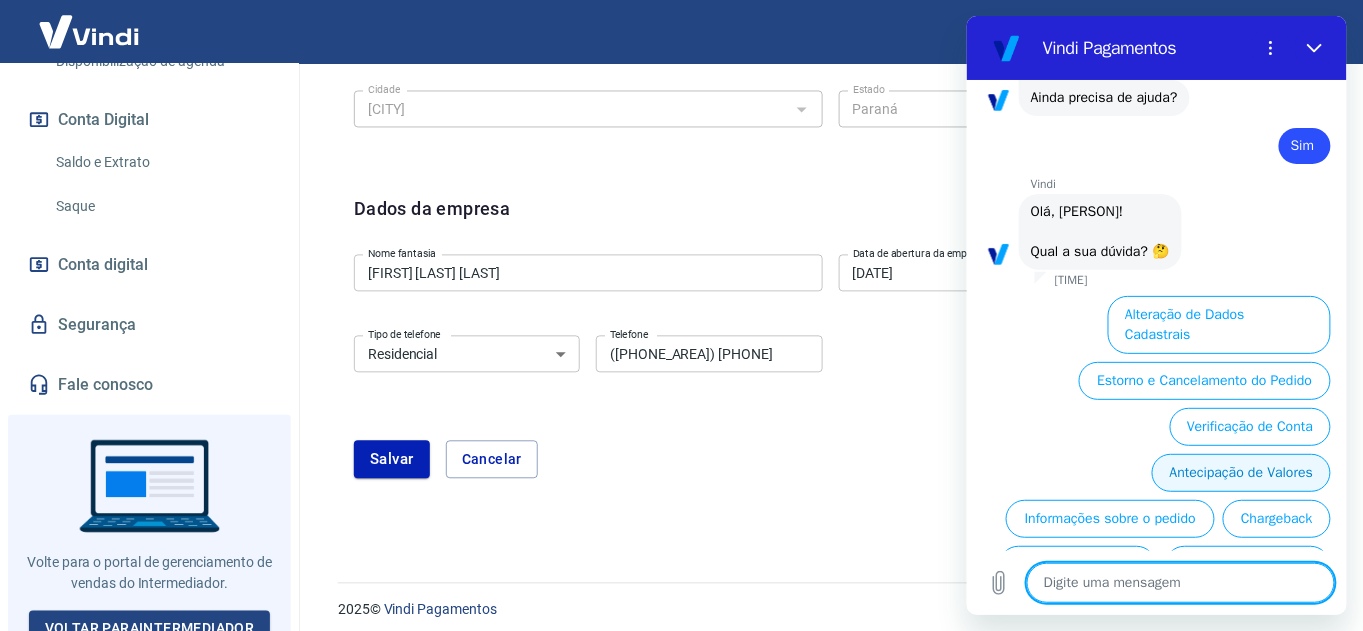 scroll, scrollTop: 1007, scrollLeft: 0, axis: vertical 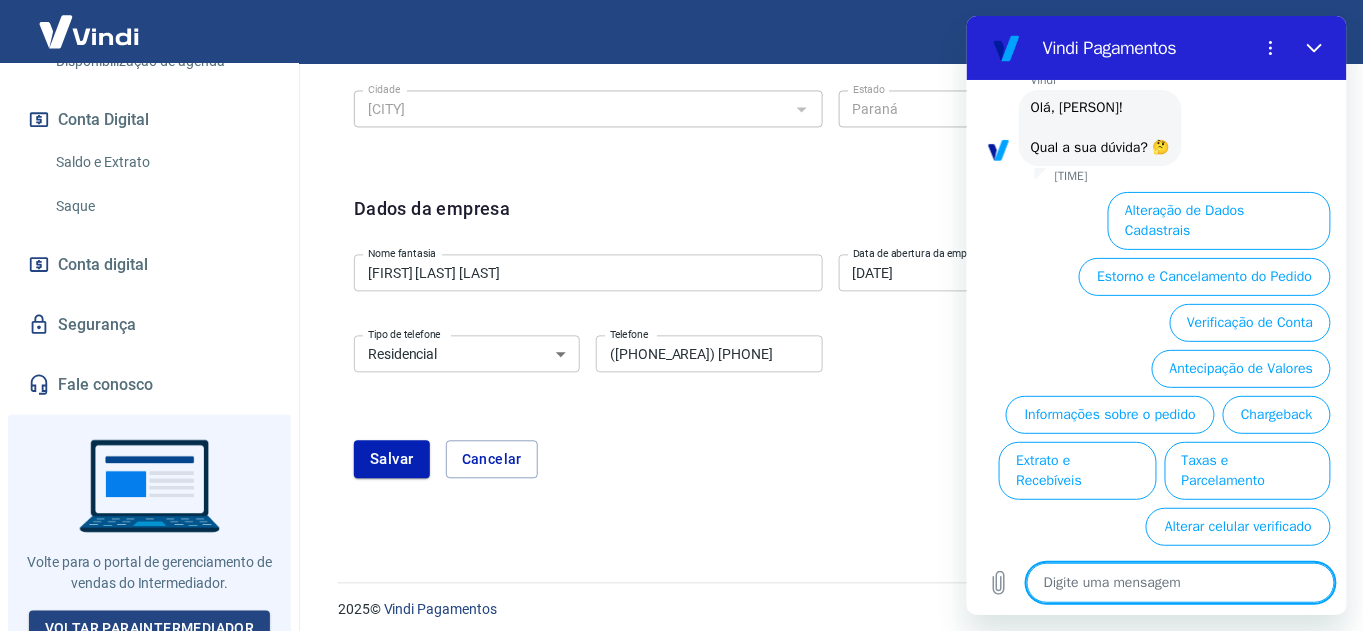 type on "a" 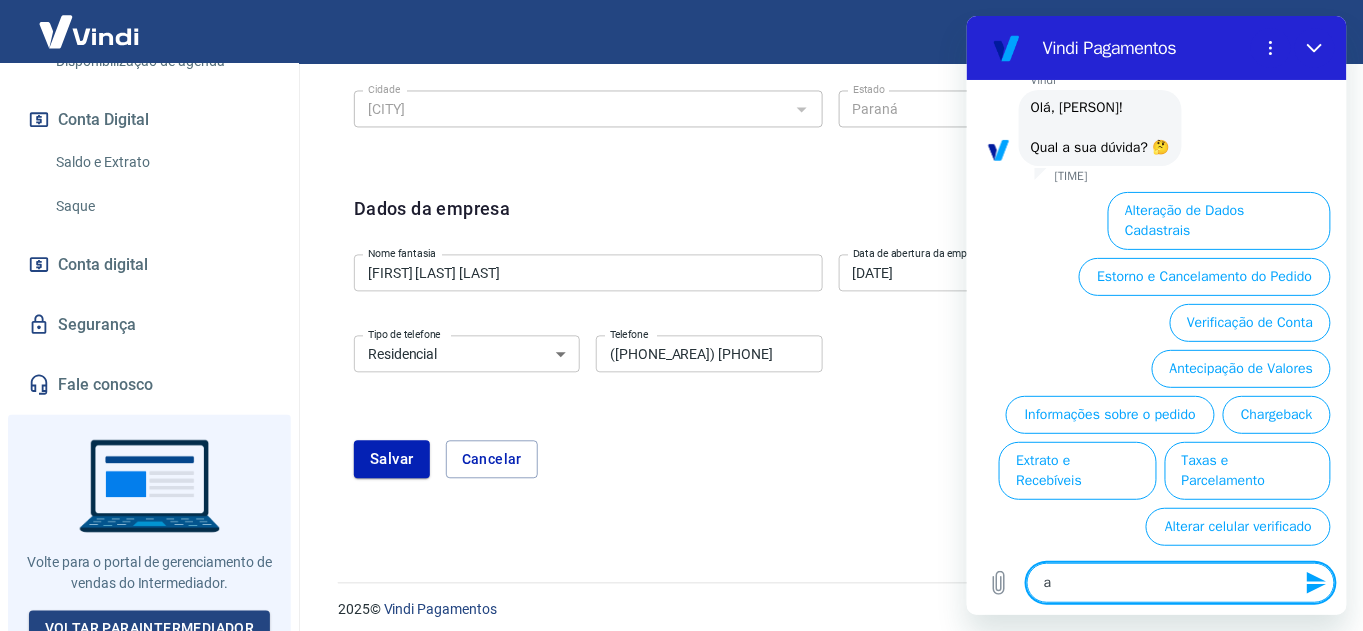 type on "al" 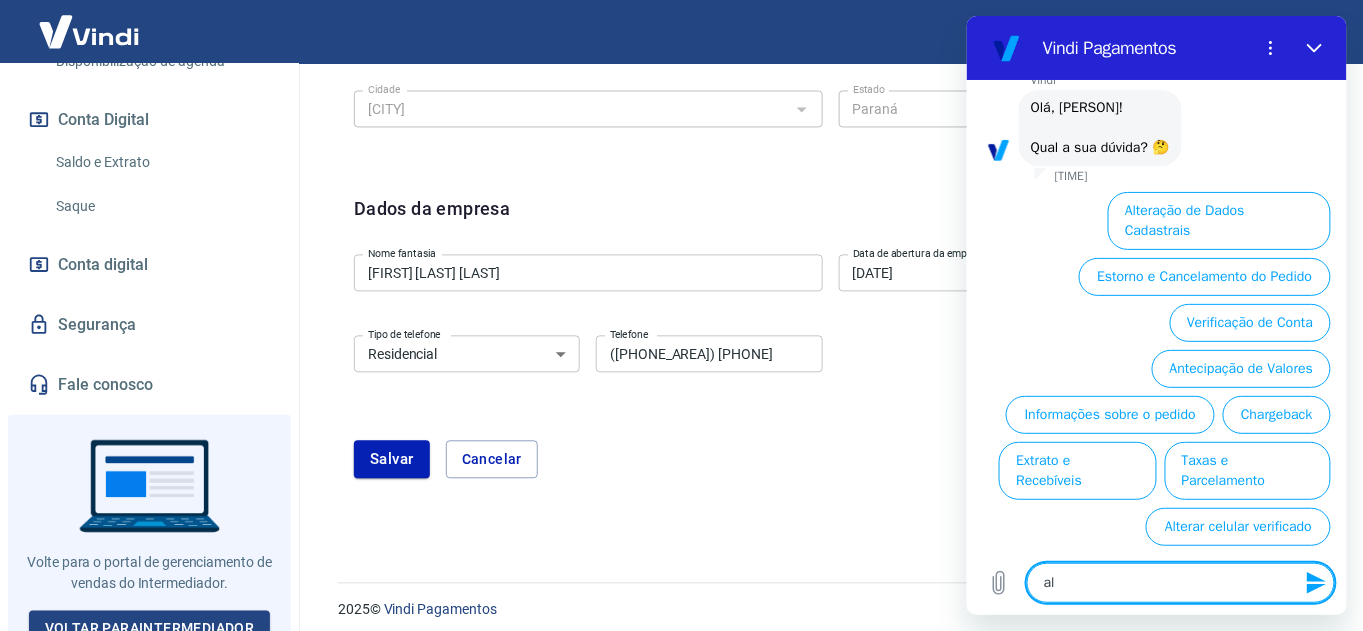 type on "alt" 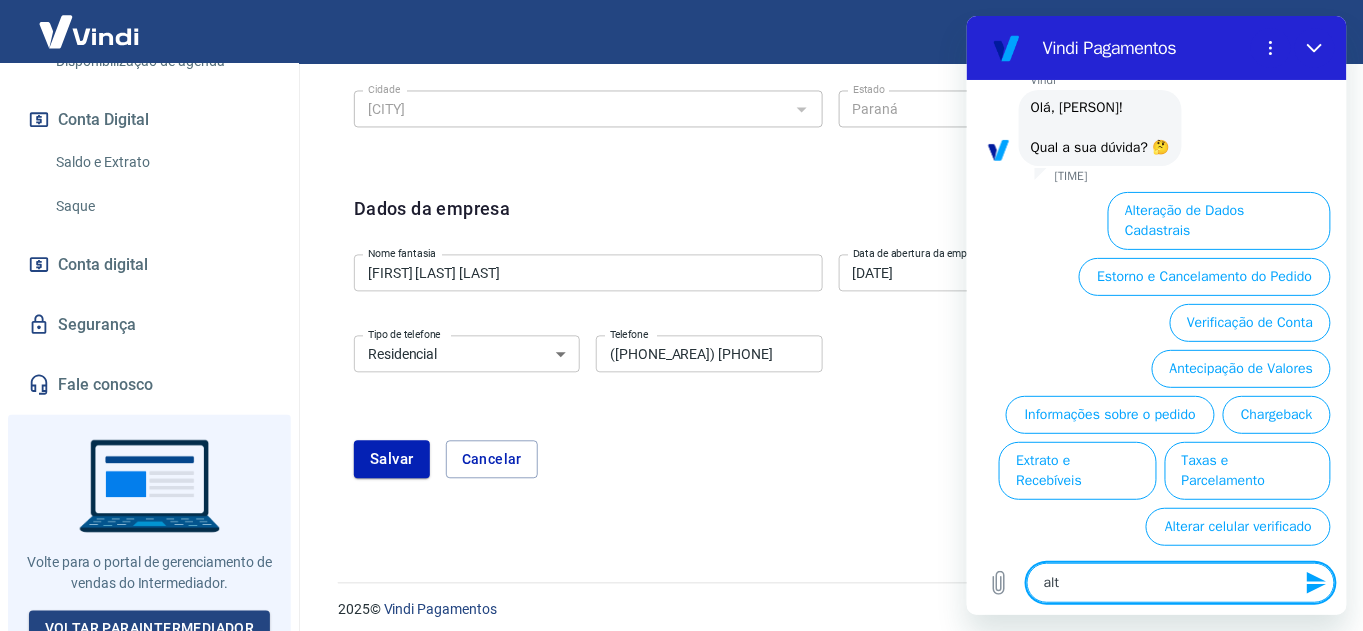 type on "alte" 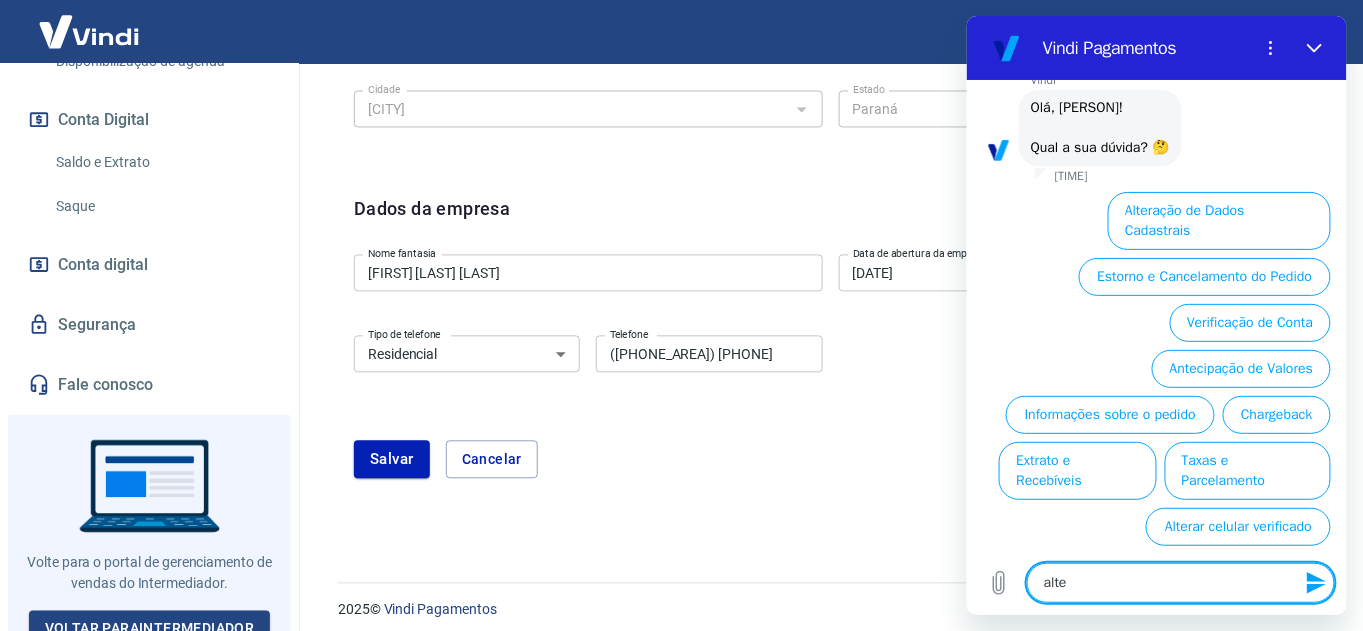 type on "alter" 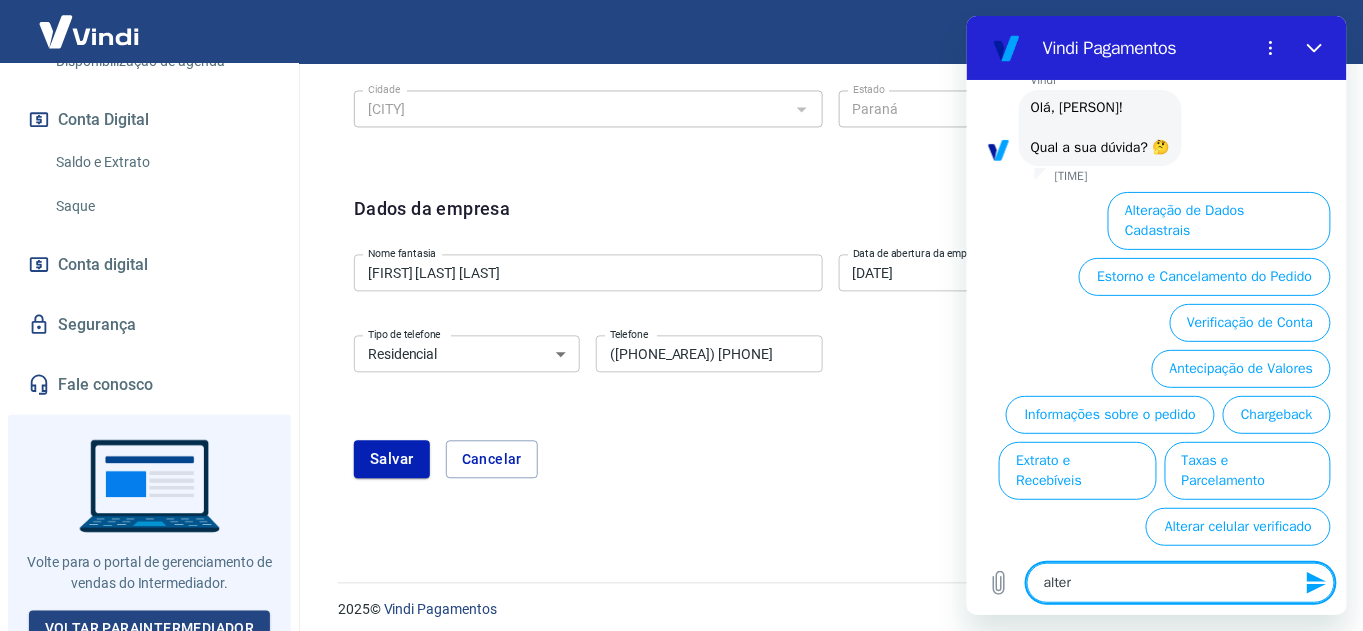 type on "altera" 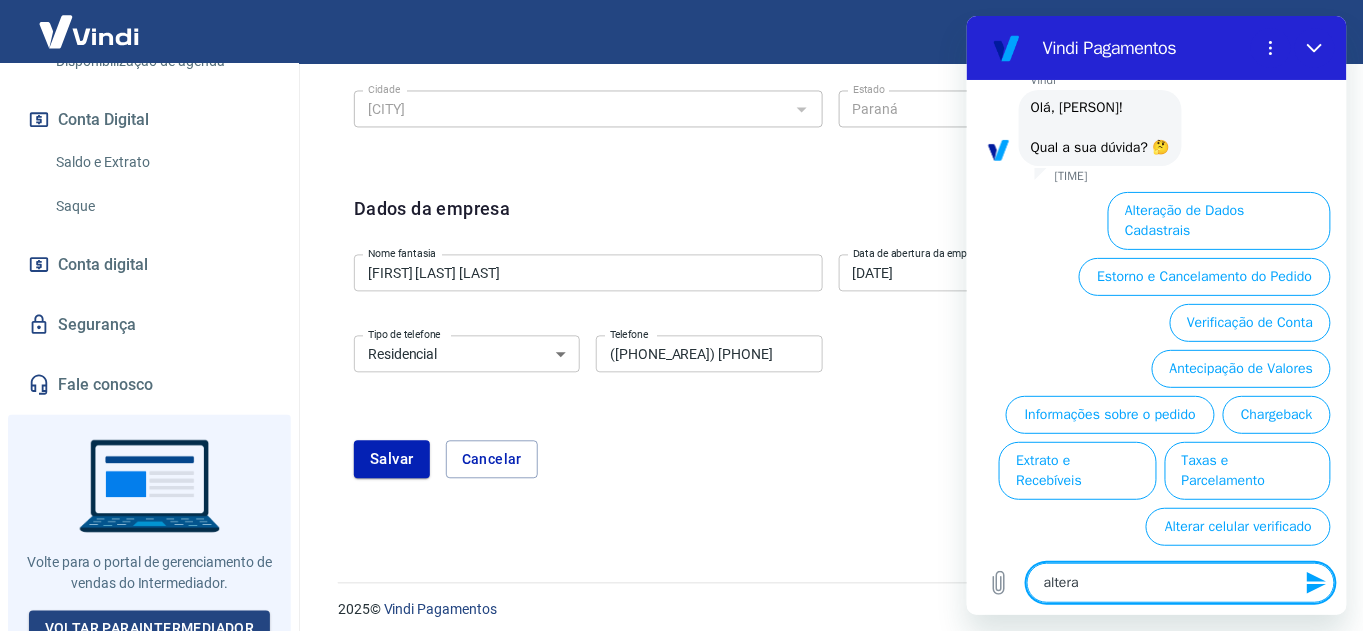 type on "alteraç" 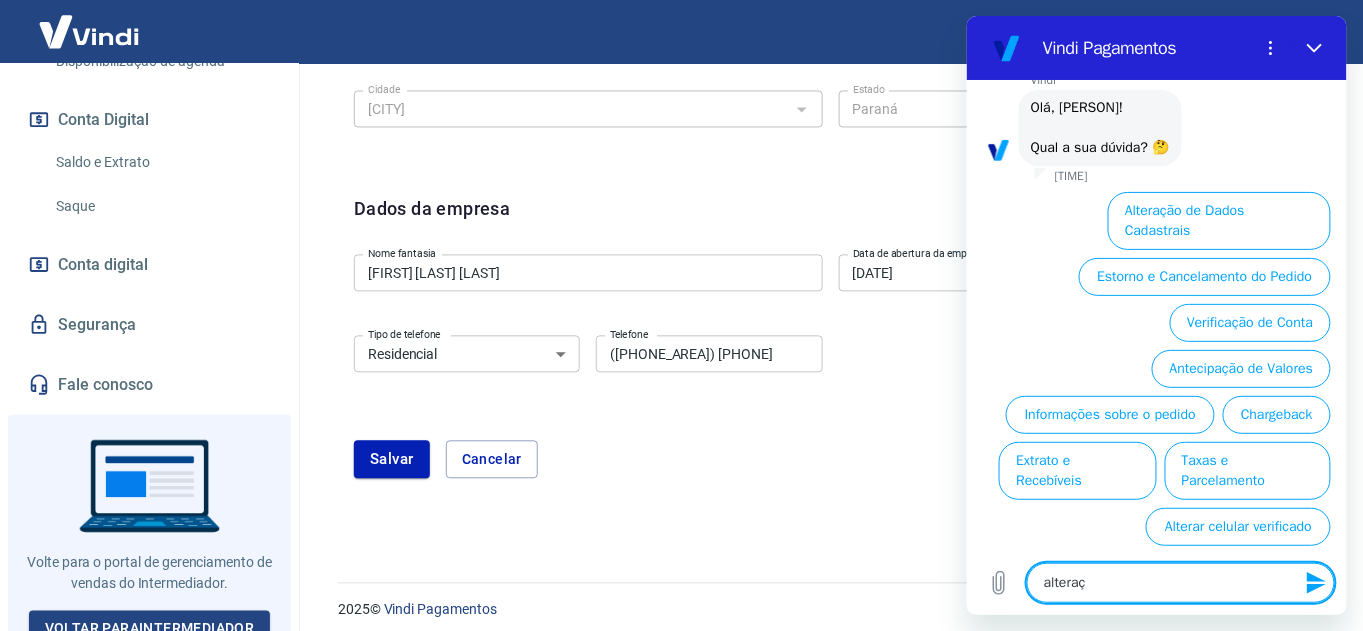 type on "alteraçã" 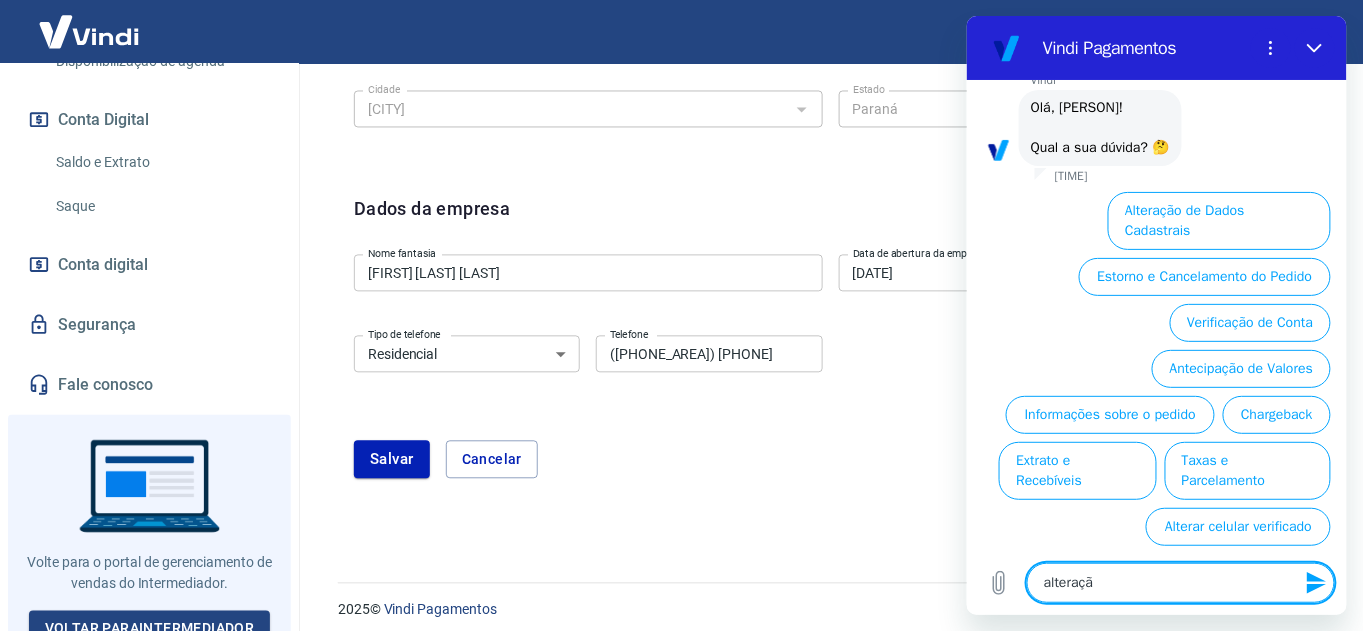 type on "alteração" 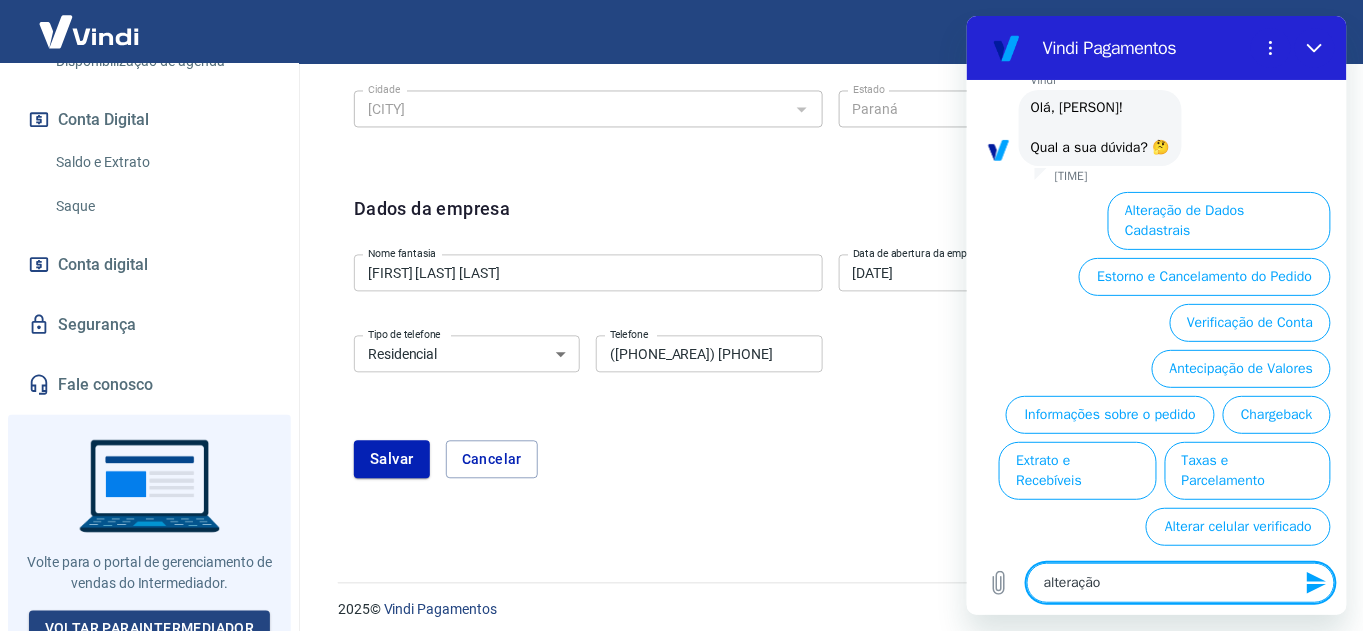 type on "alteração" 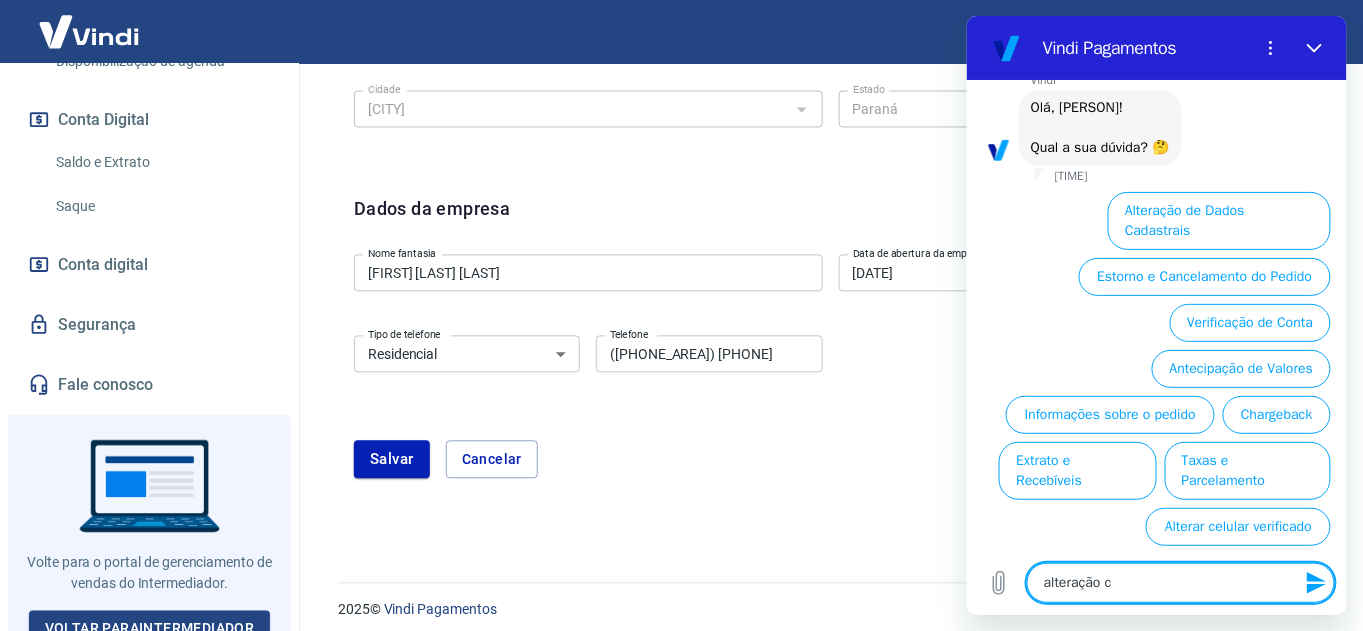 type on "alteração cn" 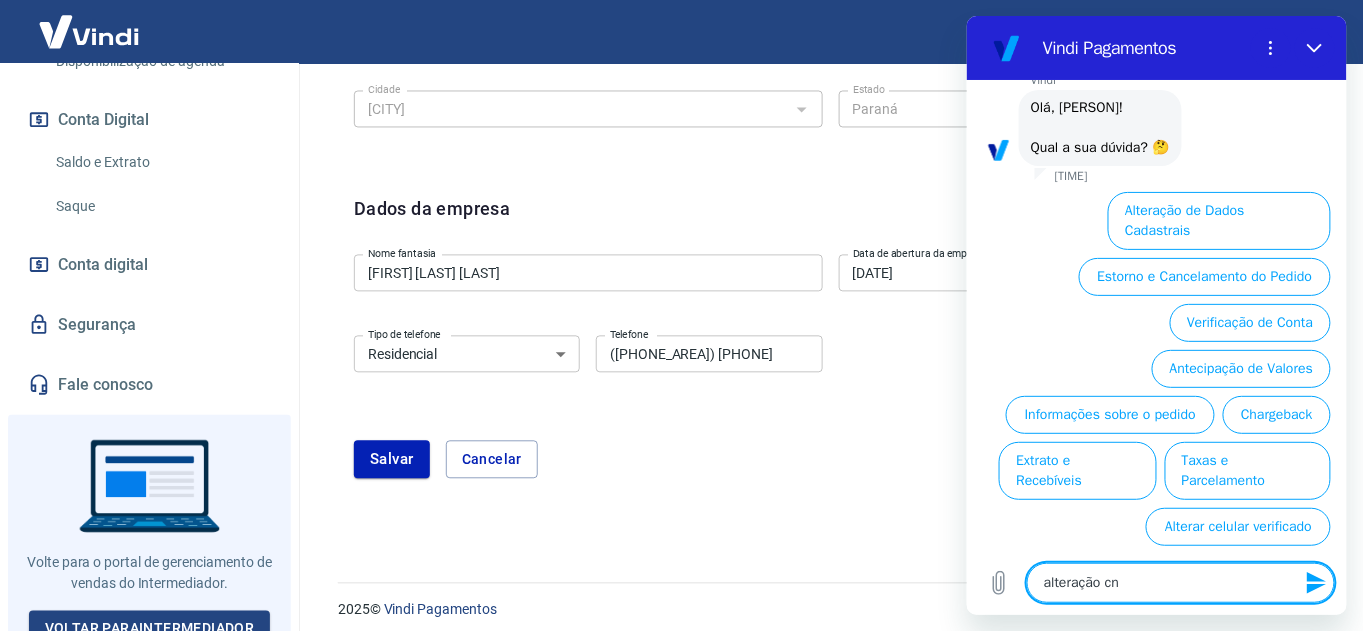 type on "alteração cnp" 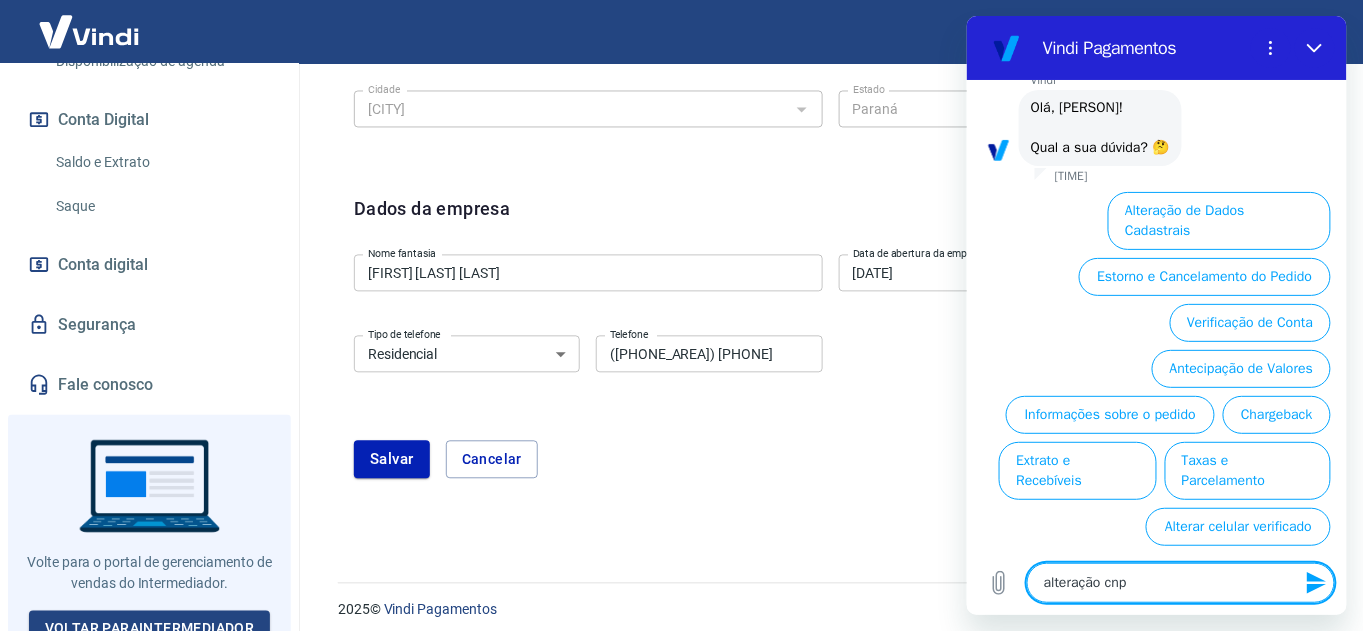 type on "alteração cnpj" 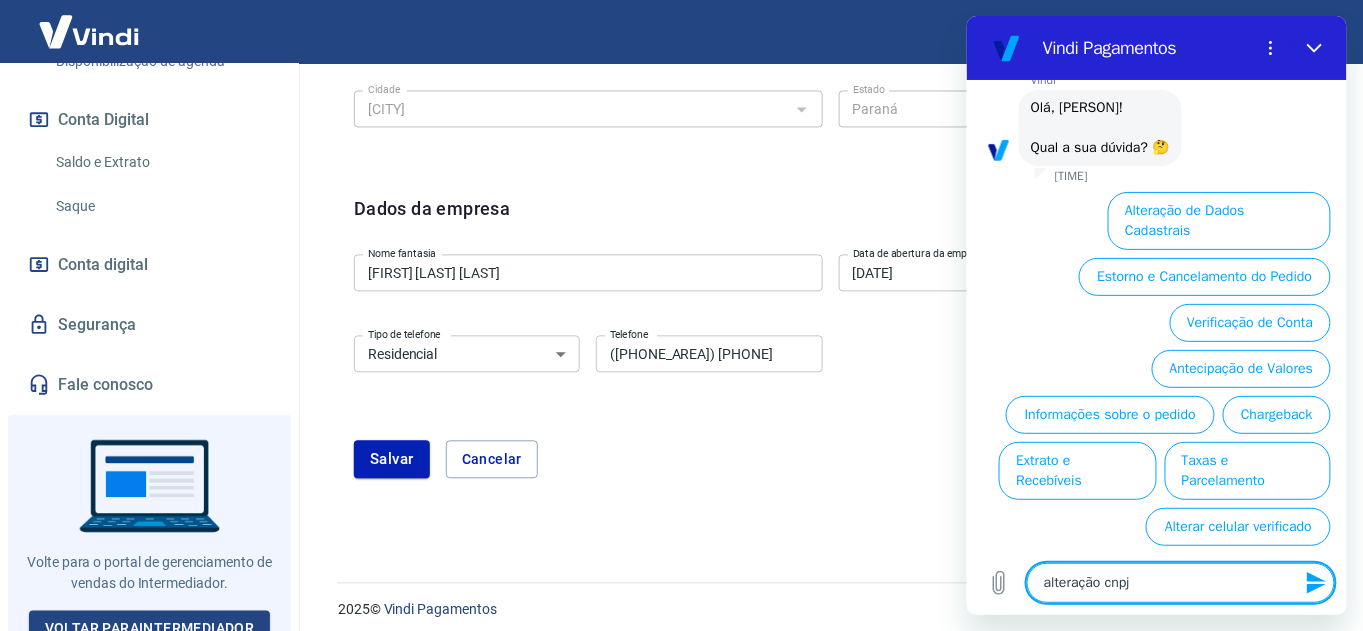 type on "alteração cnpj" 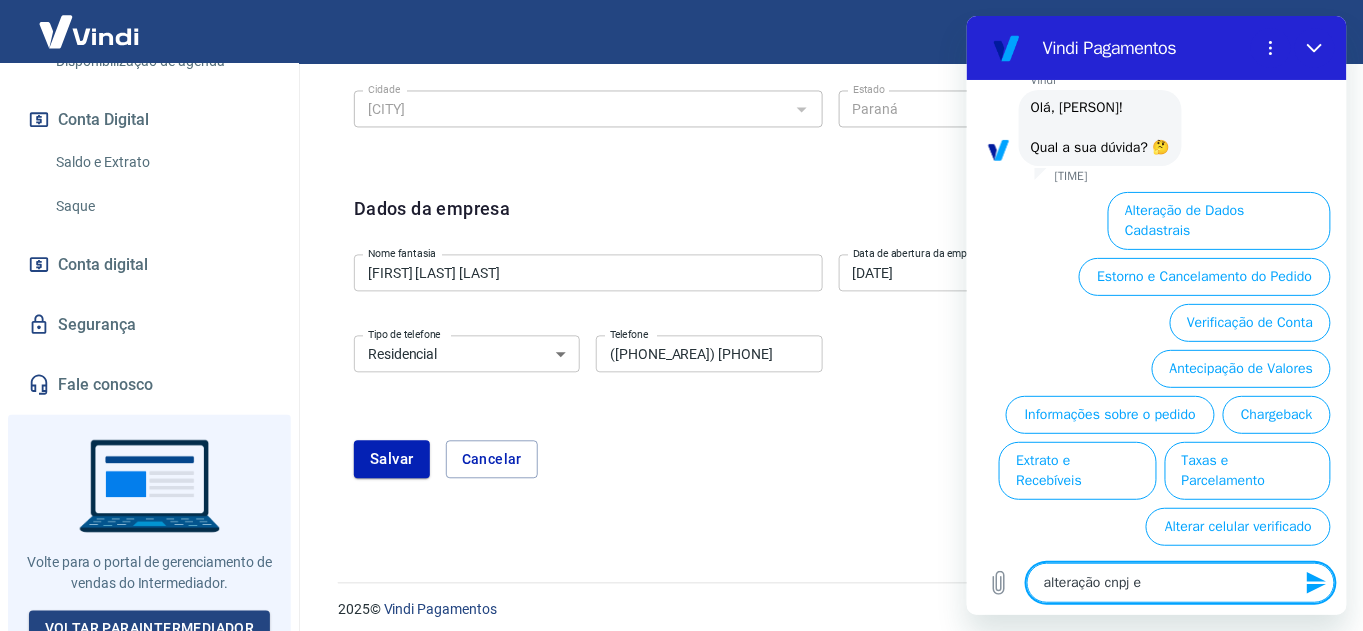 type on "alteração cnpj e" 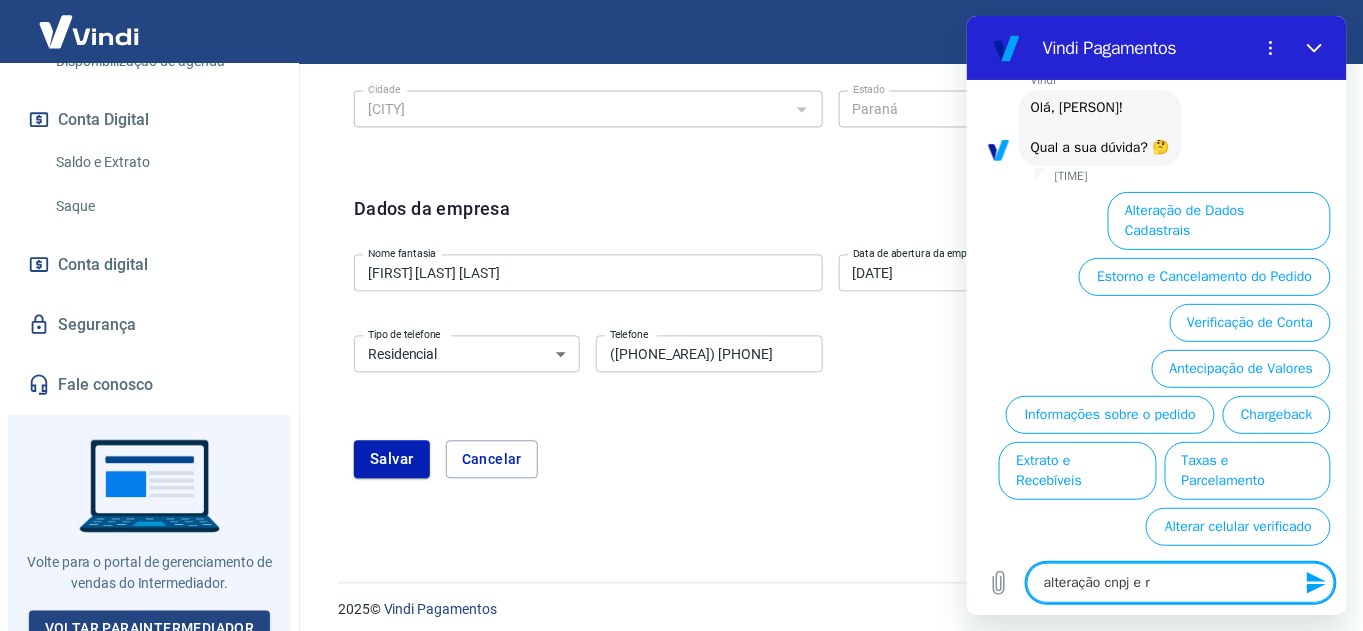 type on "alteração cnpj e ra" 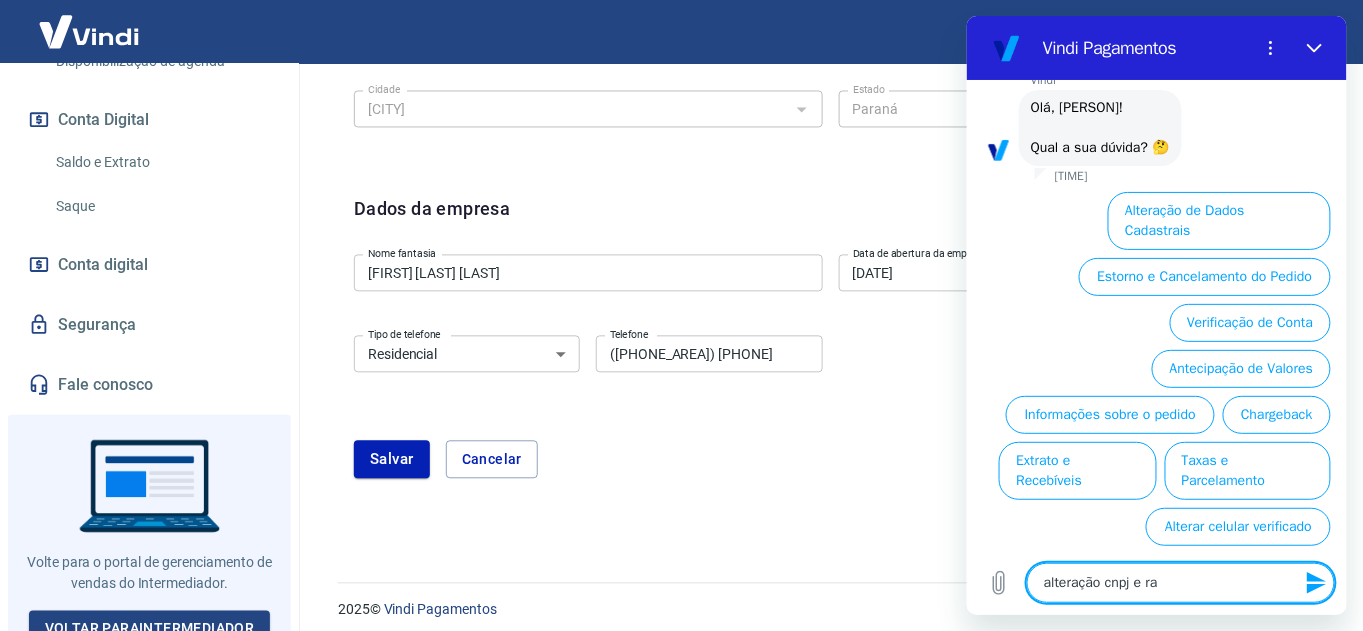 type on "alteração cnpj e raz" 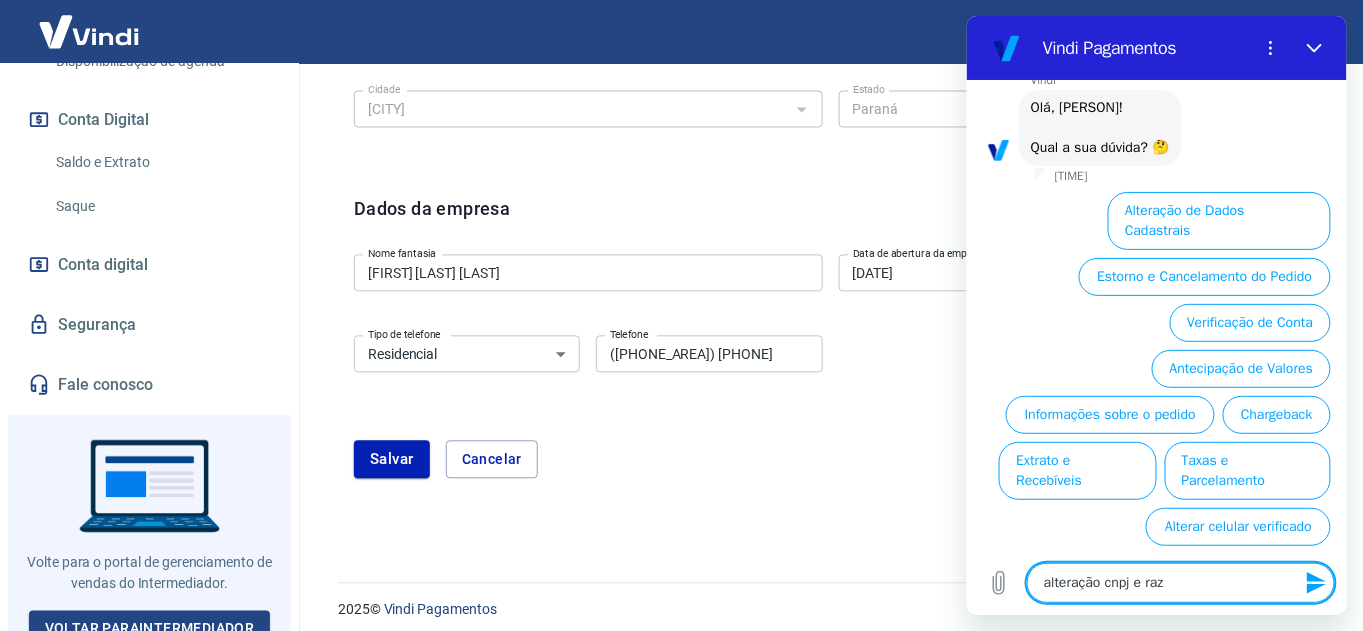 type on "alteração cnpj e raza" 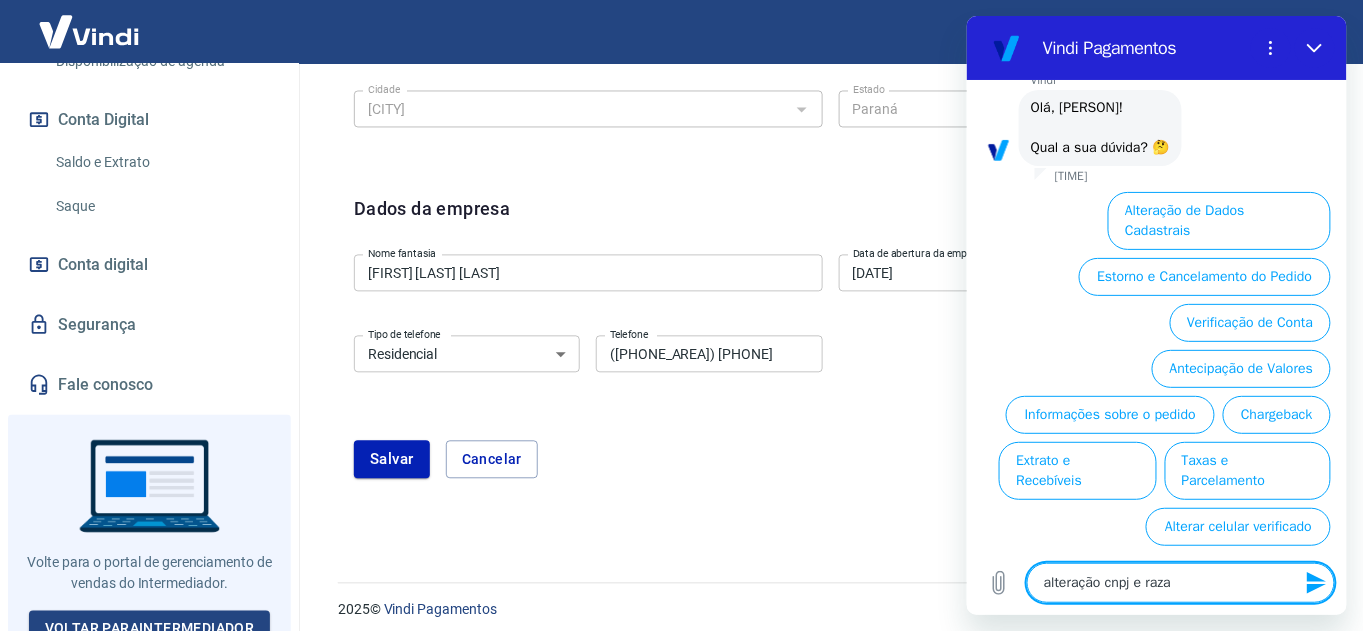 type on "alteração cnpj e razaã" 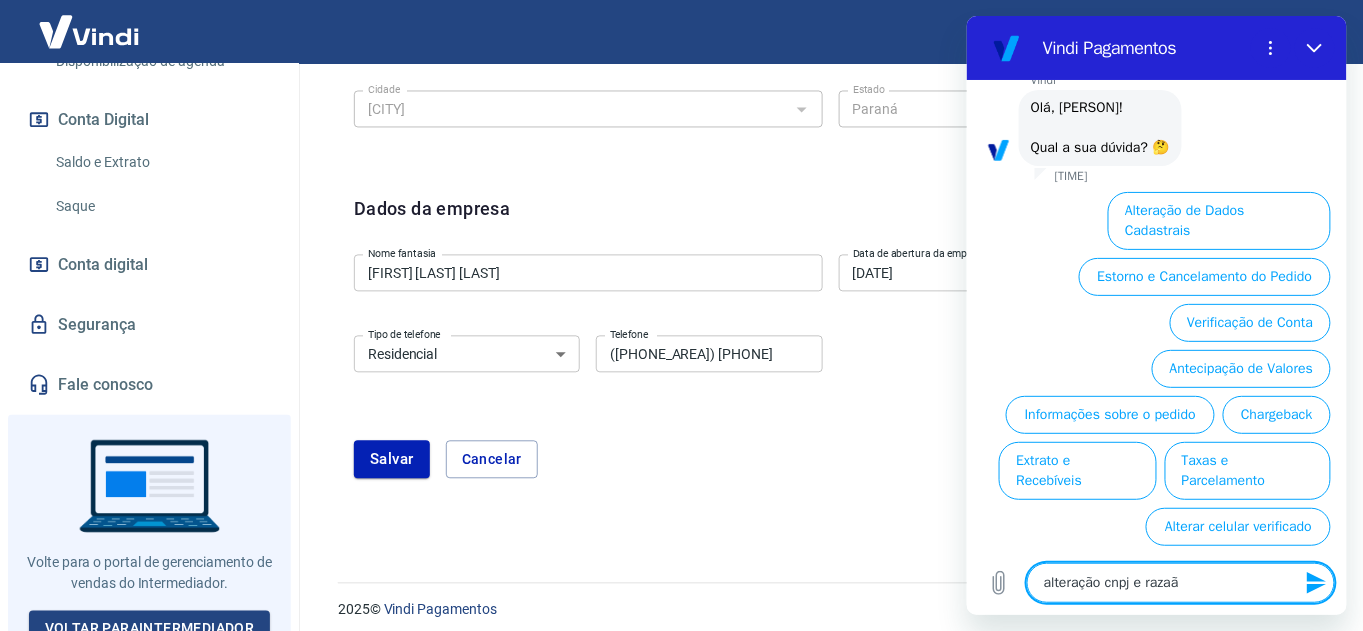 type on "alteração cnpj e razaão" 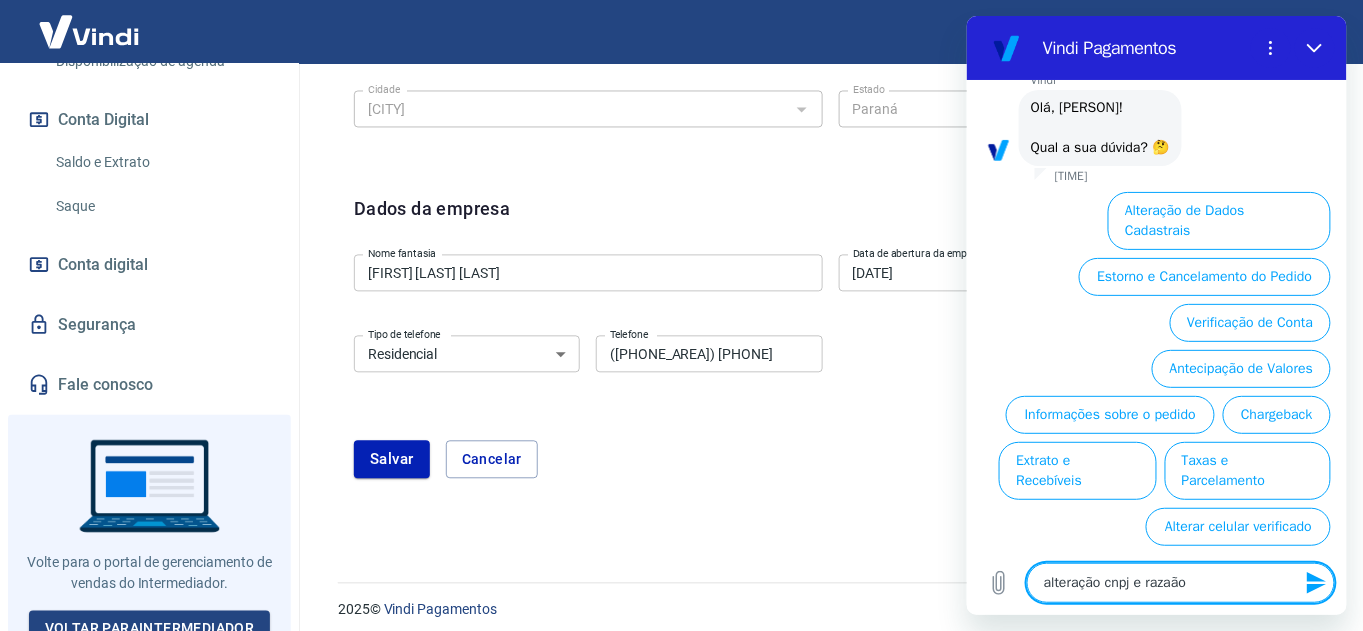 type on "alteração cnpj e razaão" 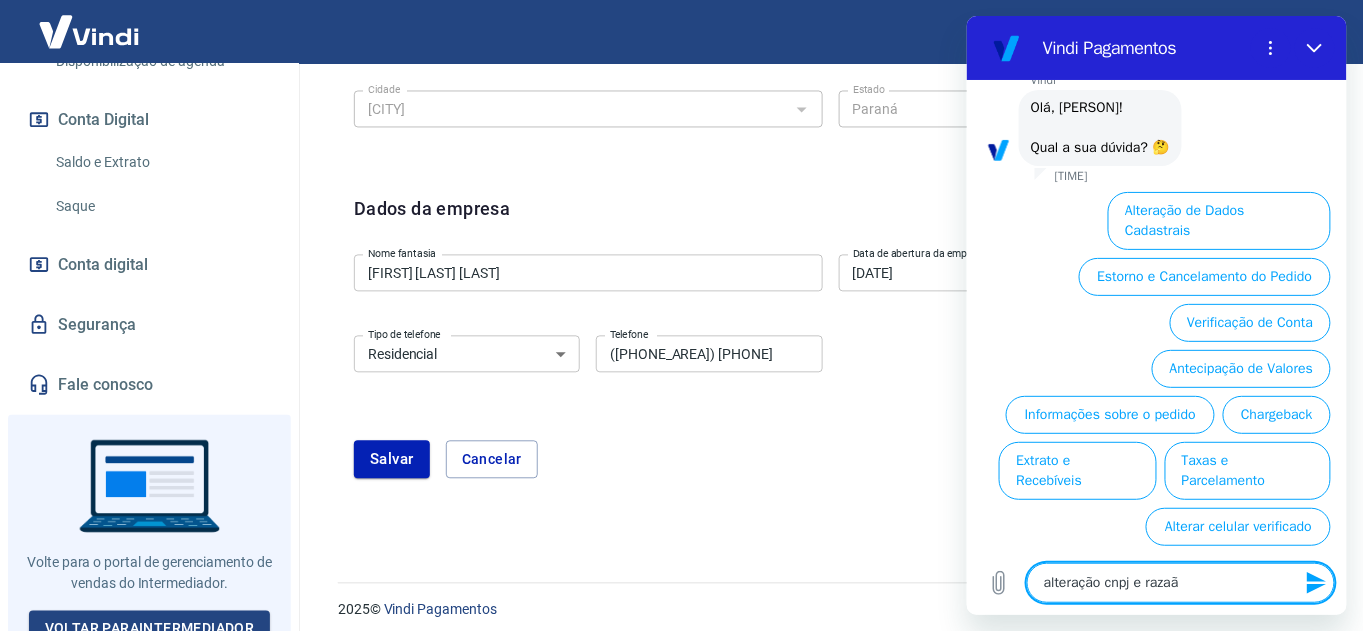 type on "alteração cnpj e raza" 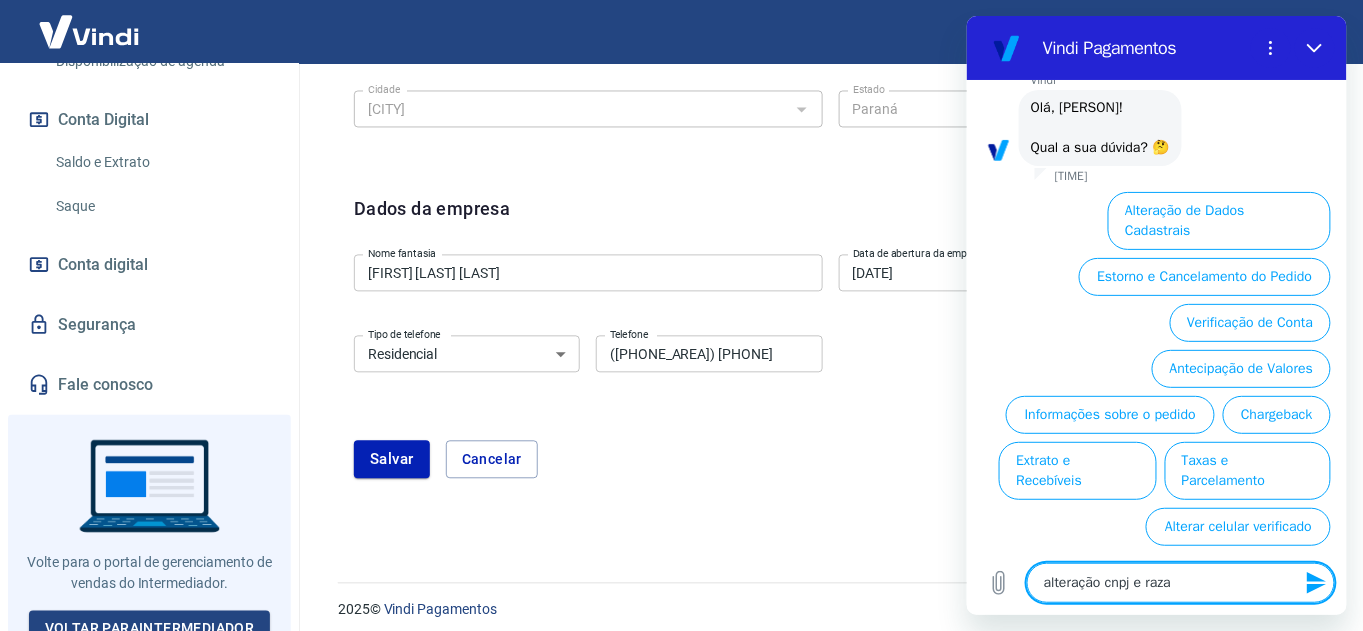 type on "alteração cnpj e raz" 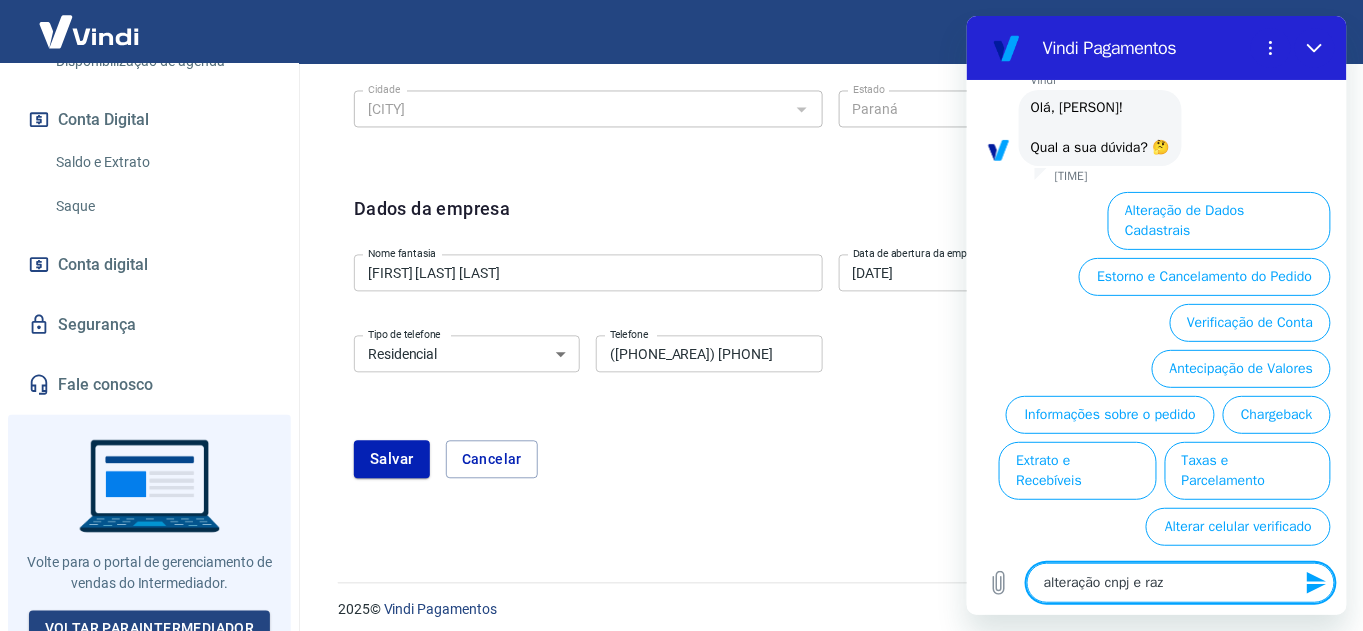 type on "alteração cnpj e razã" 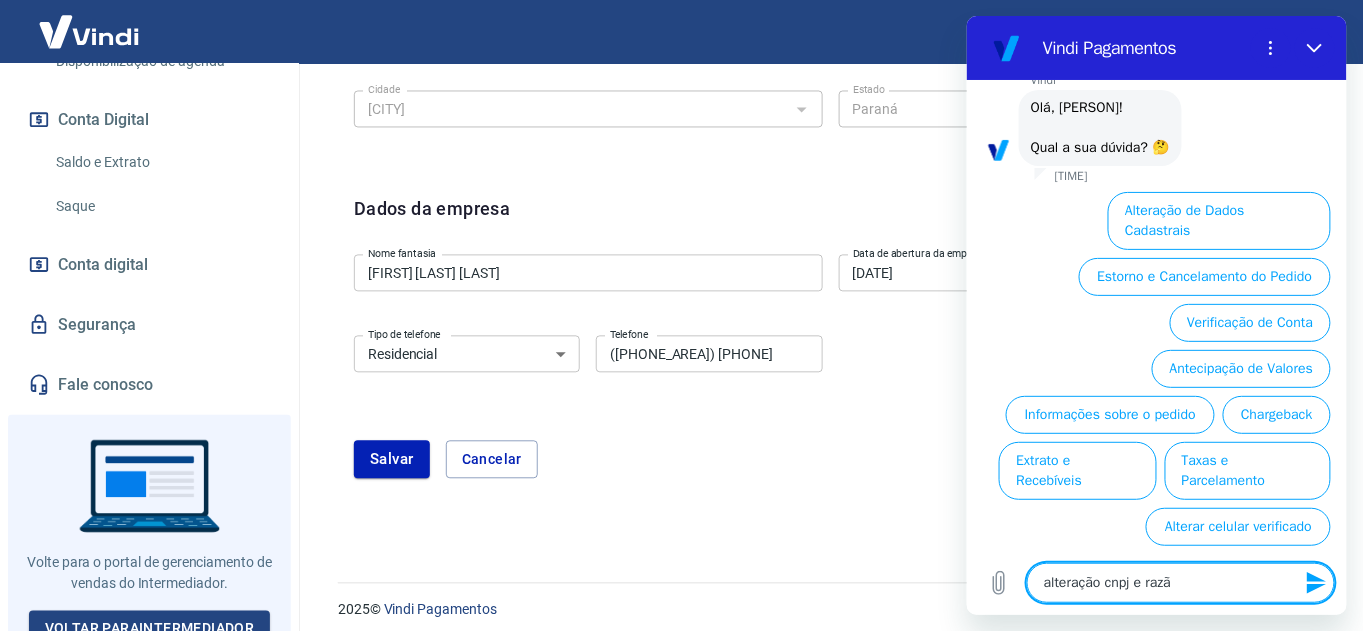 type on "alteração cnpj e razão" 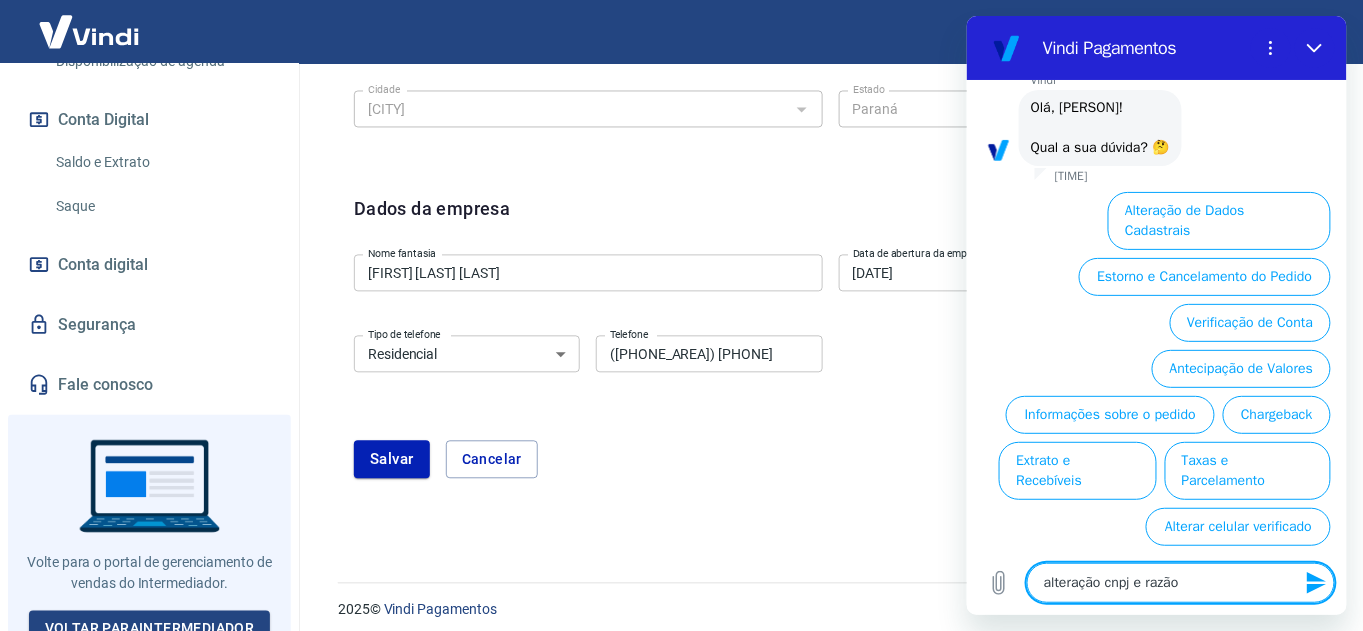 type on "alteração cnpj e razão" 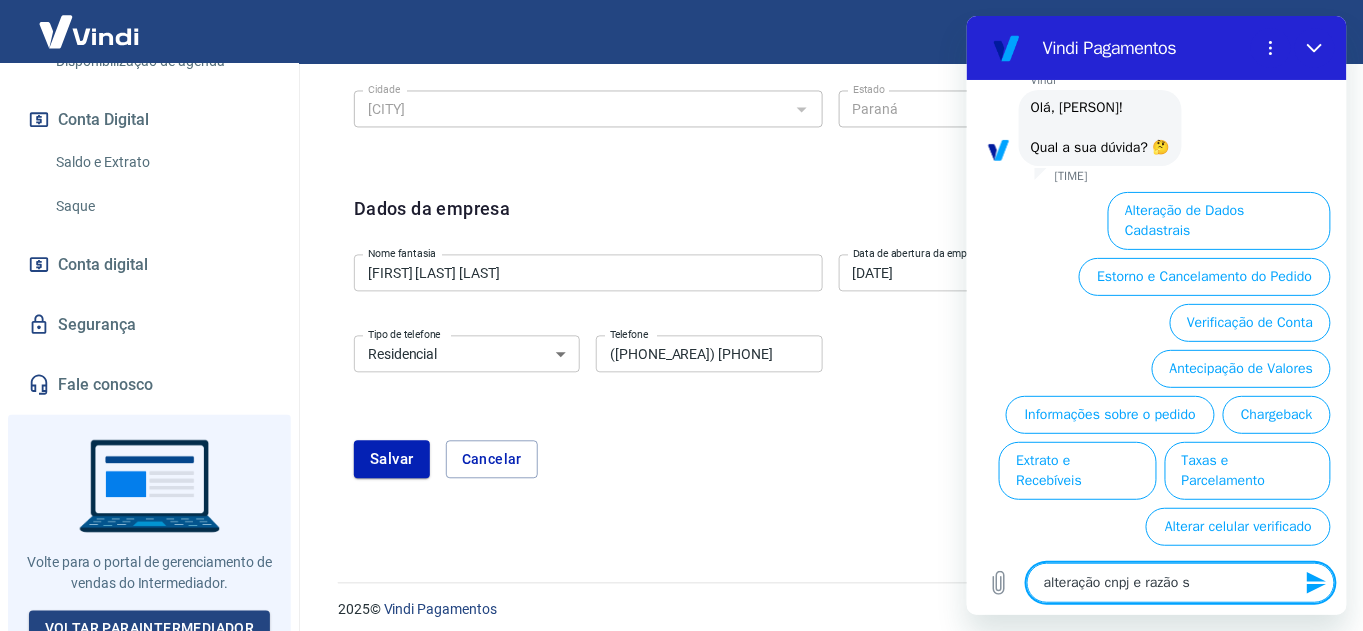 type on "alteração cnpj e razão so" 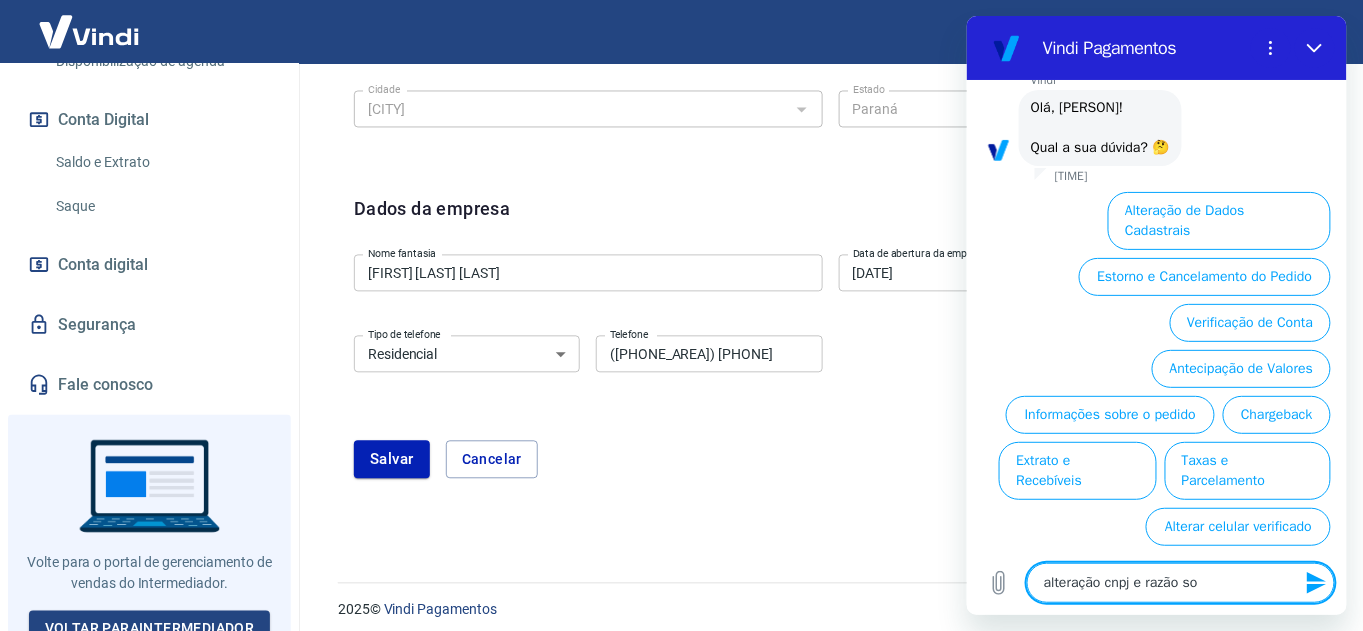 type on "alteração cnpj e razão soc" 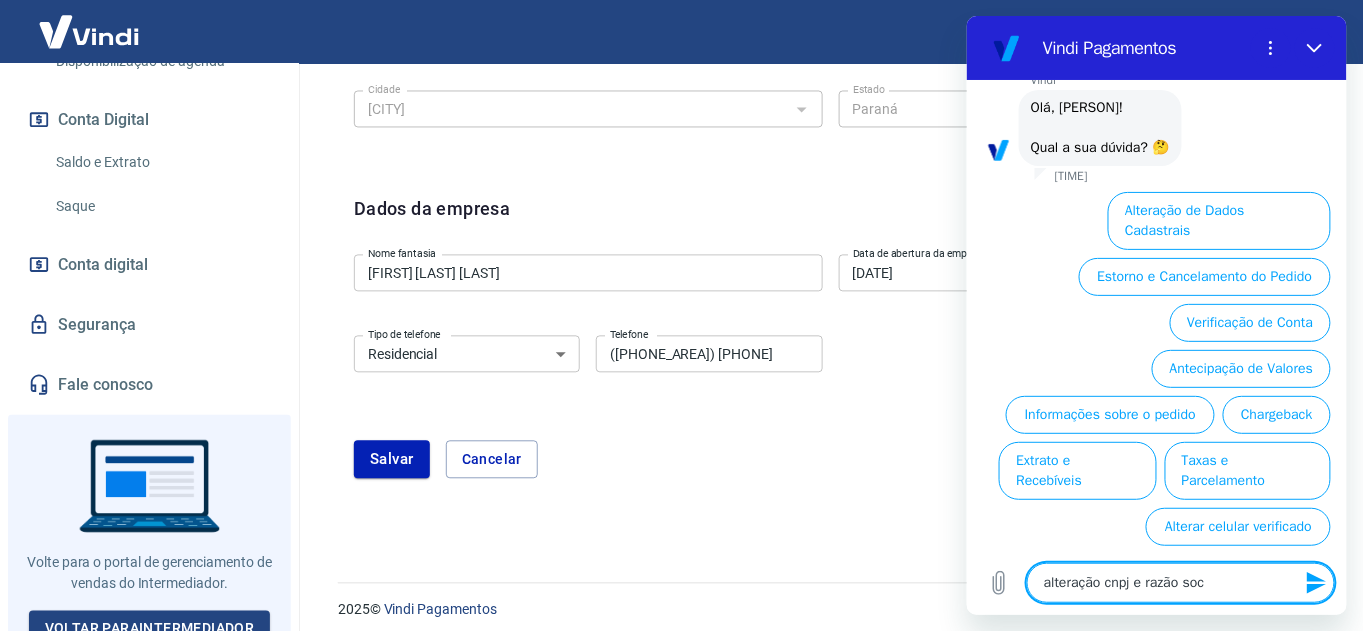 type on "alteração cnpj e razão soci" 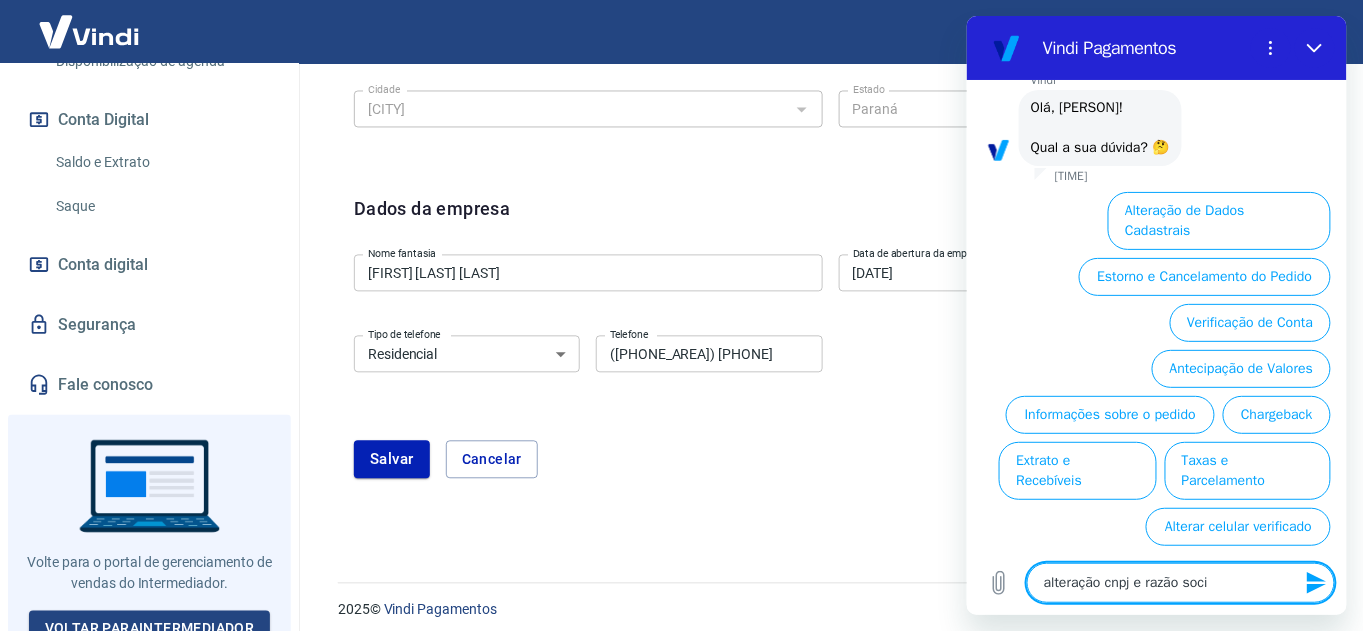 type on "alteração cnpj e razão socia" 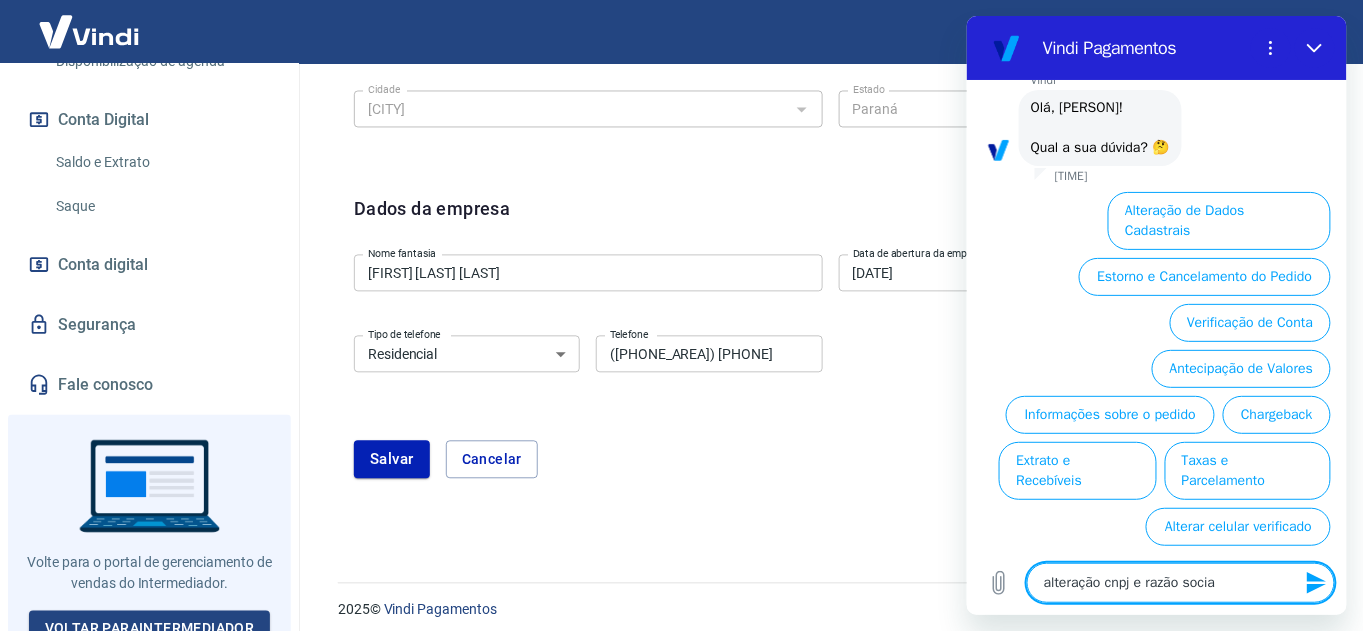 type on "alteração cnpj e razão social" 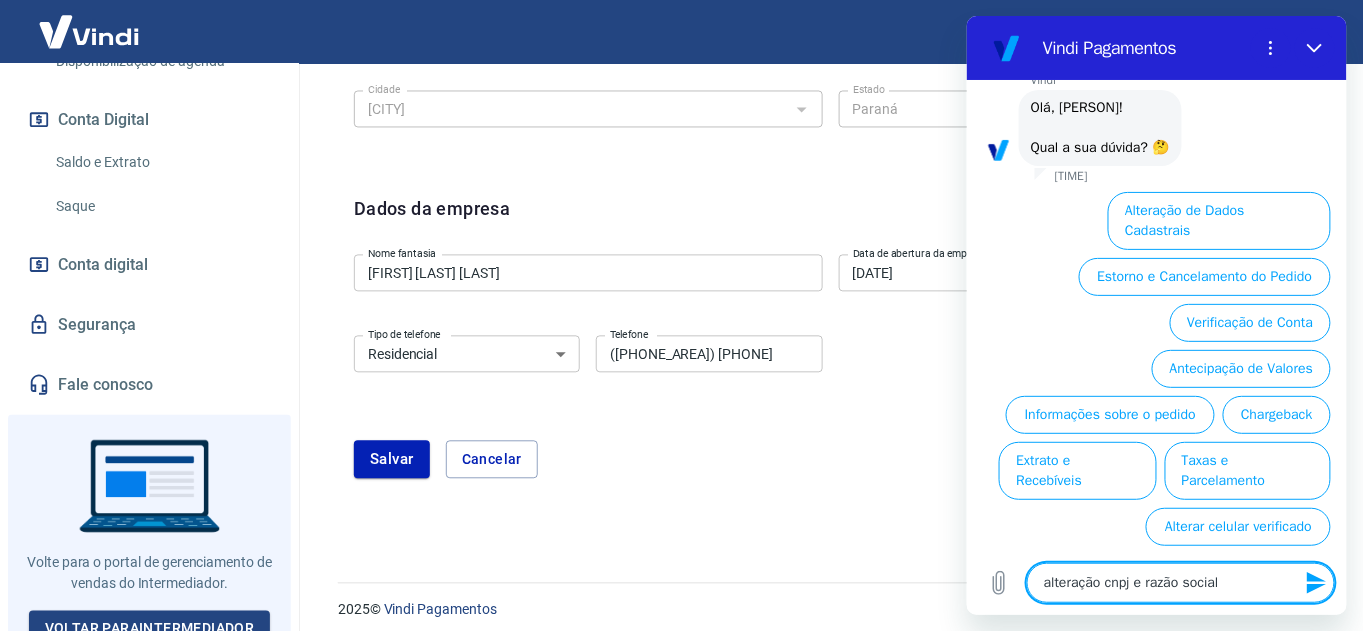type 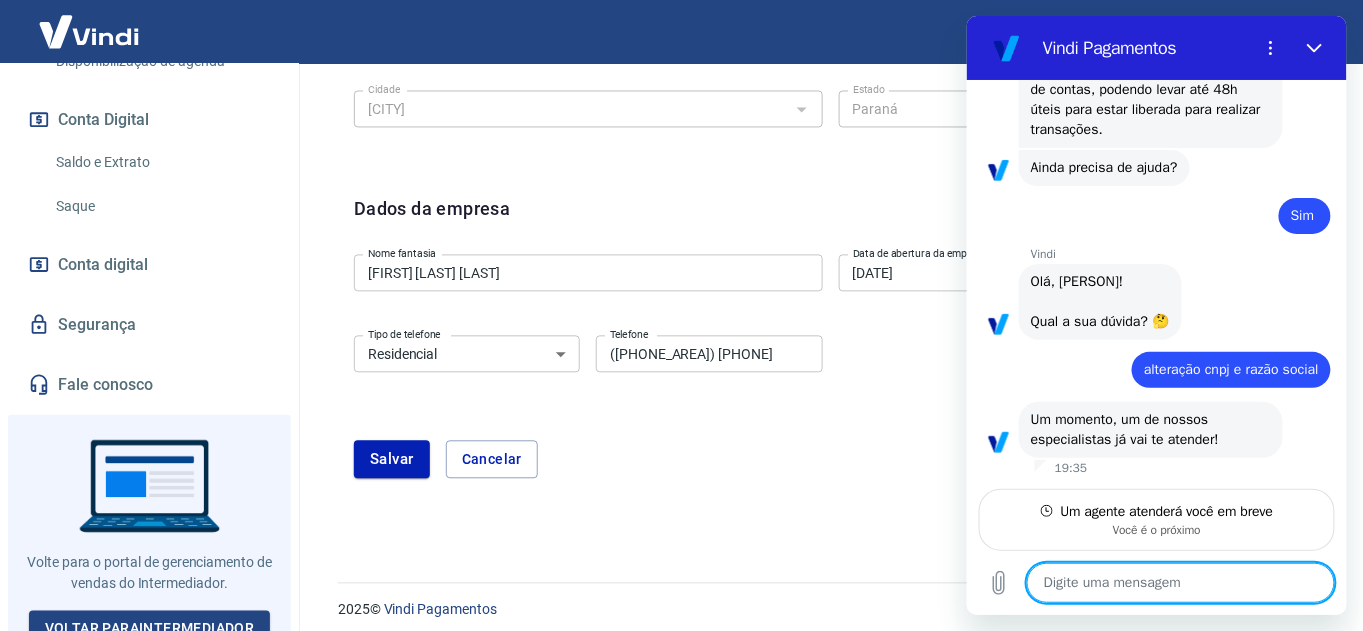 scroll, scrollTop: 827, scrollLeft: 0, axis: vertical 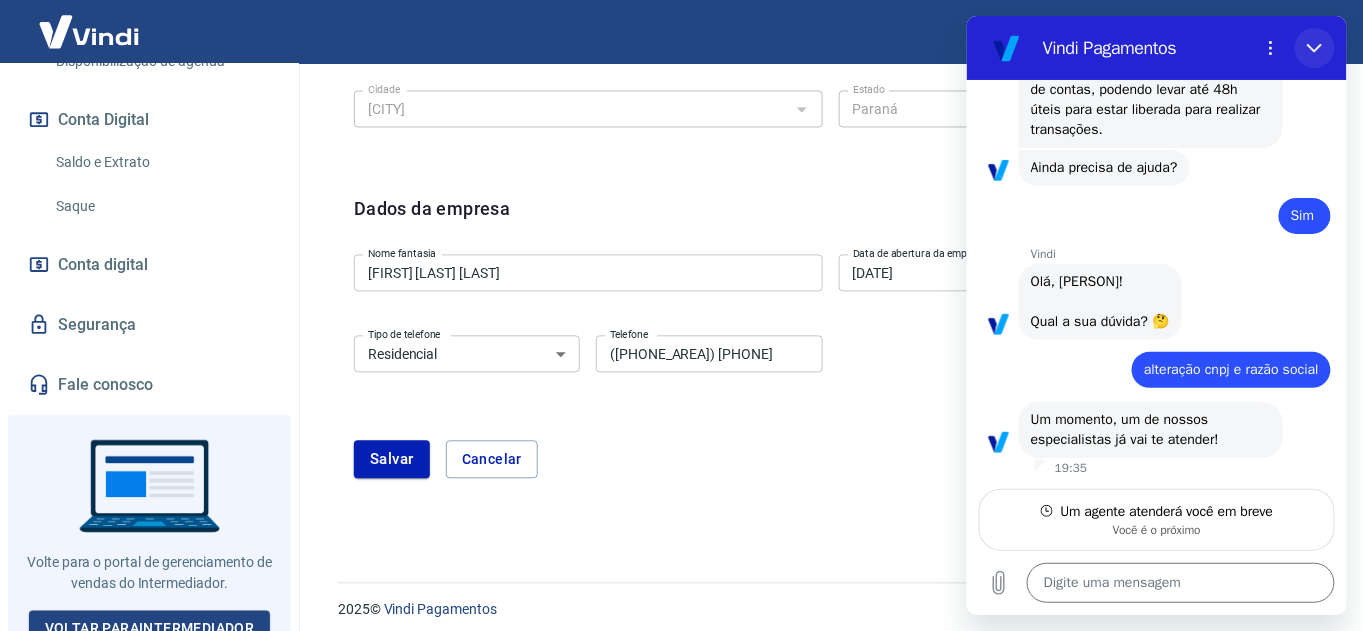 click 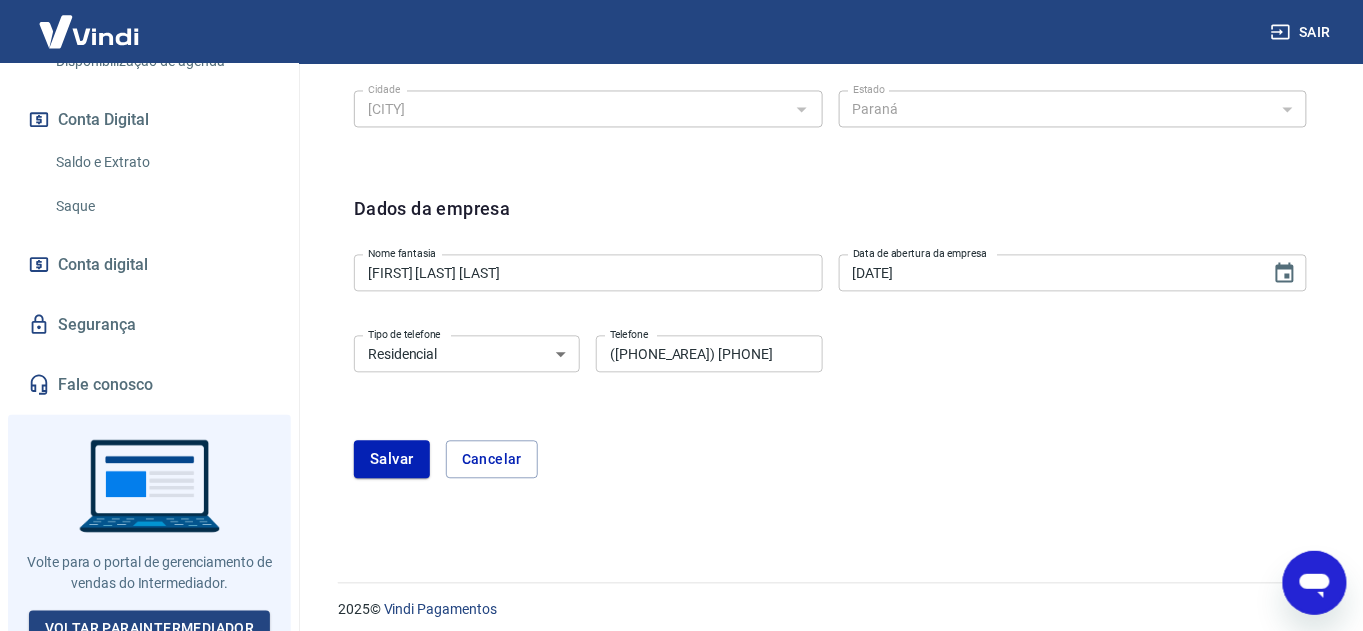 scroll, scrollTop: 1007, scrollLeft: 0, axis: vertical 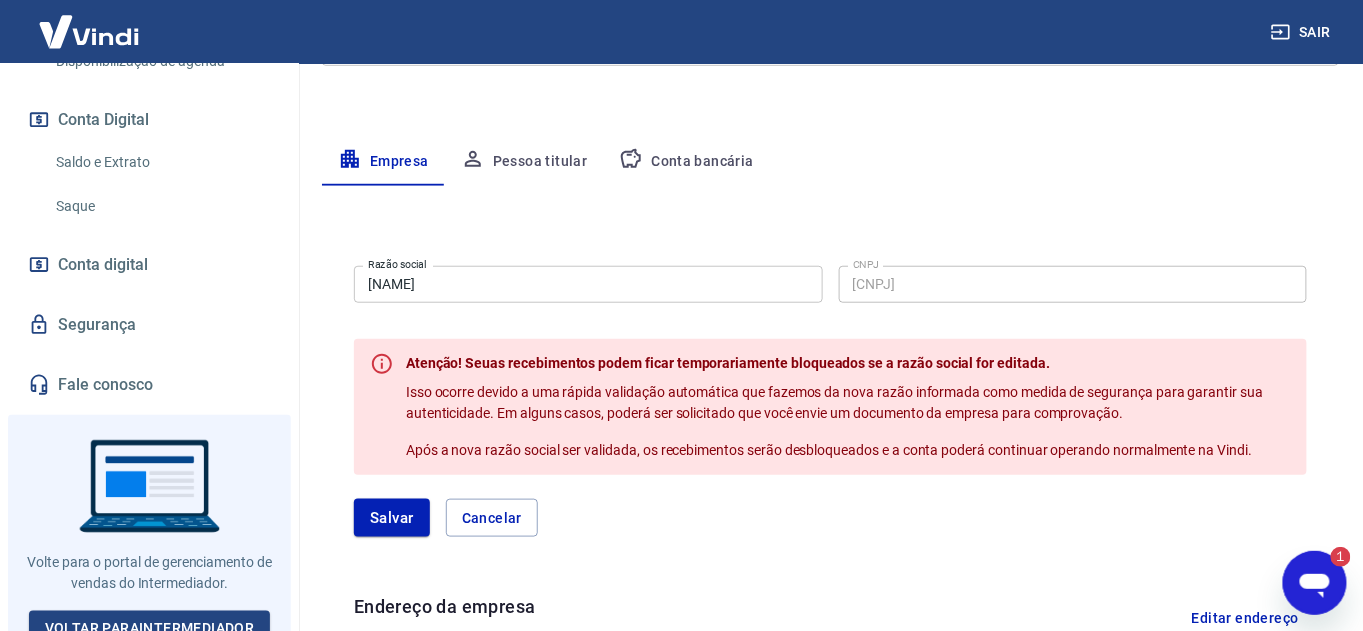 click 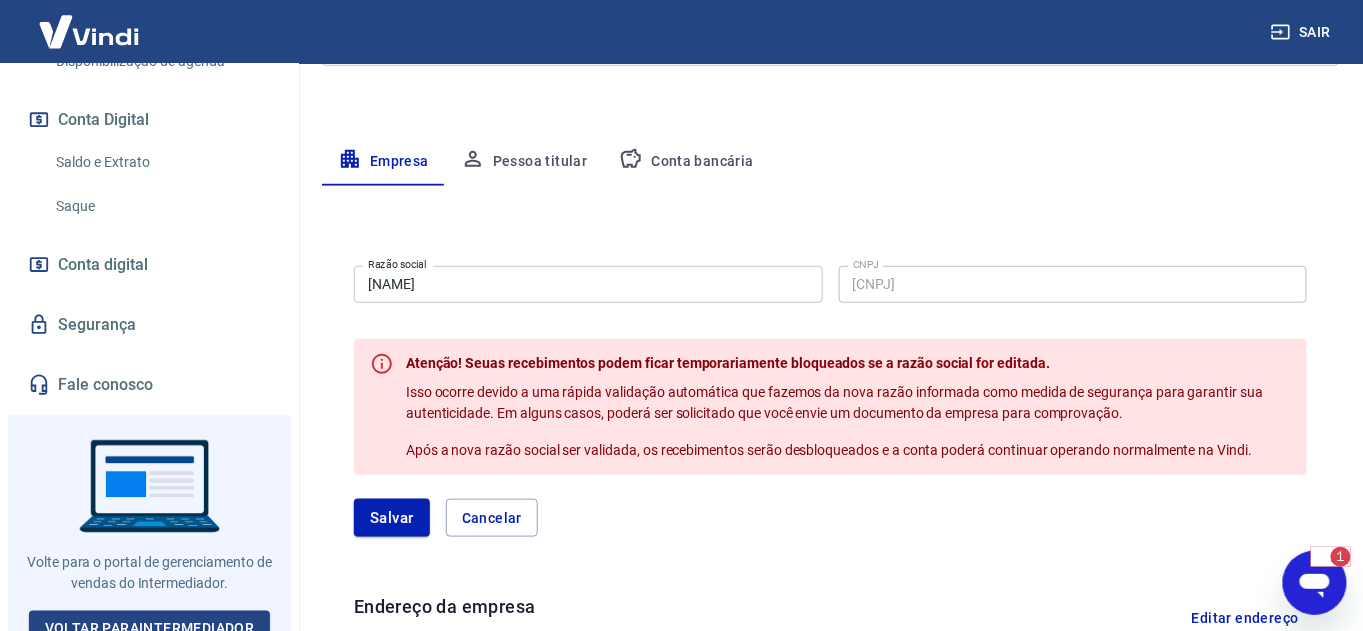 type on "x" 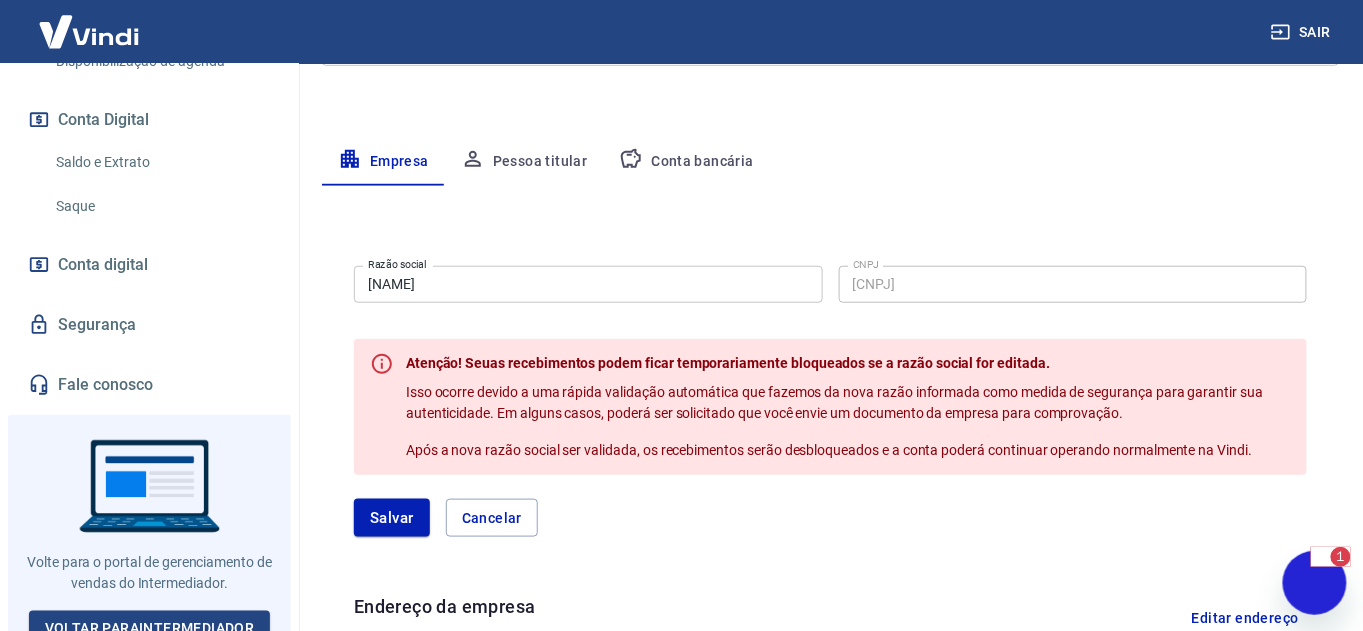 scroll, scrollTop: 955, scrollLeft: 0, axis: vertical 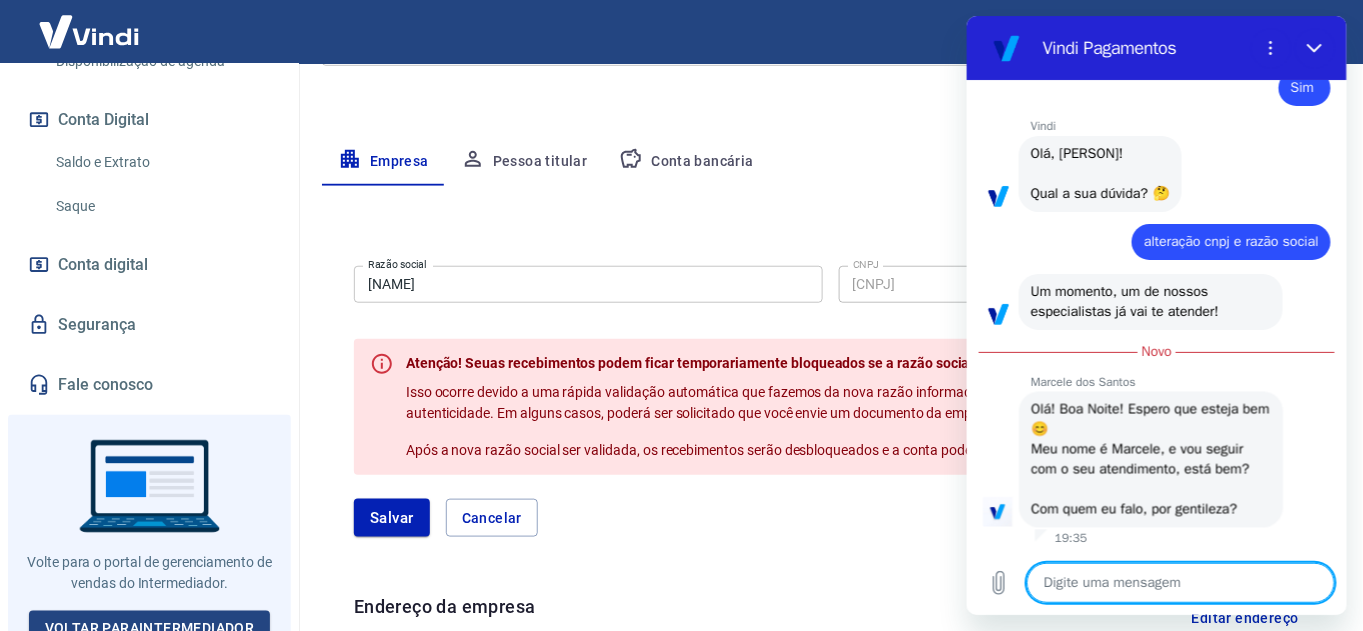 type on "o" 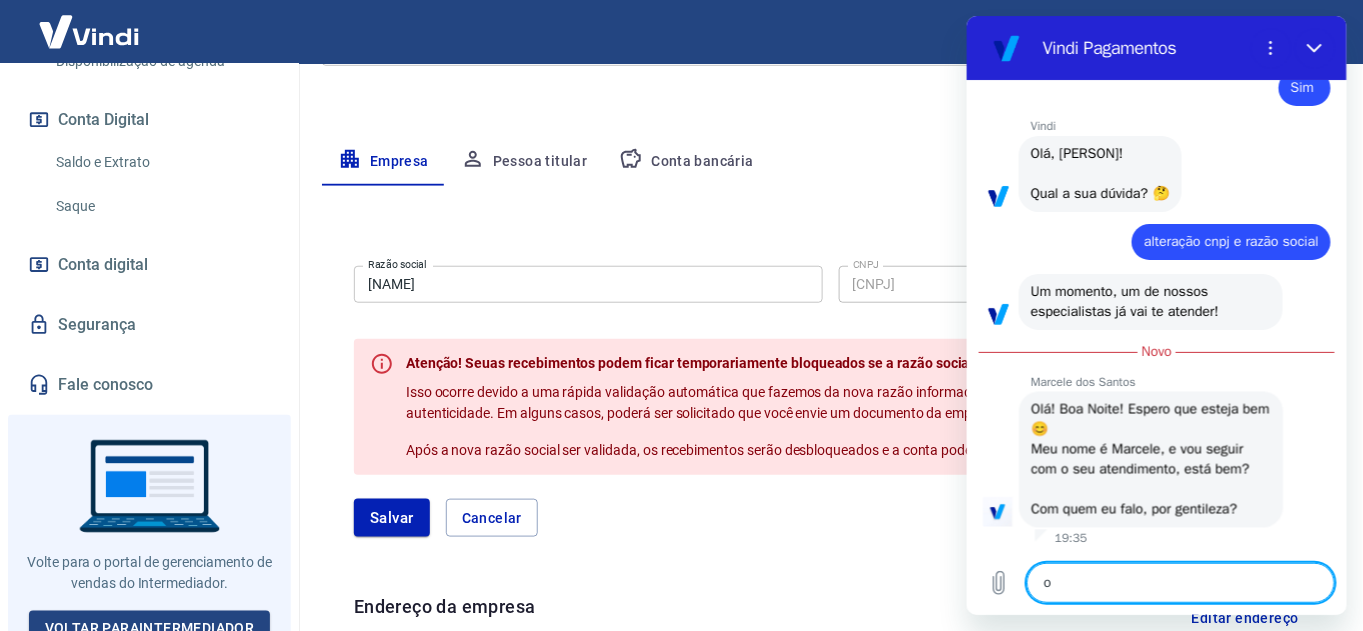 type on "ol" 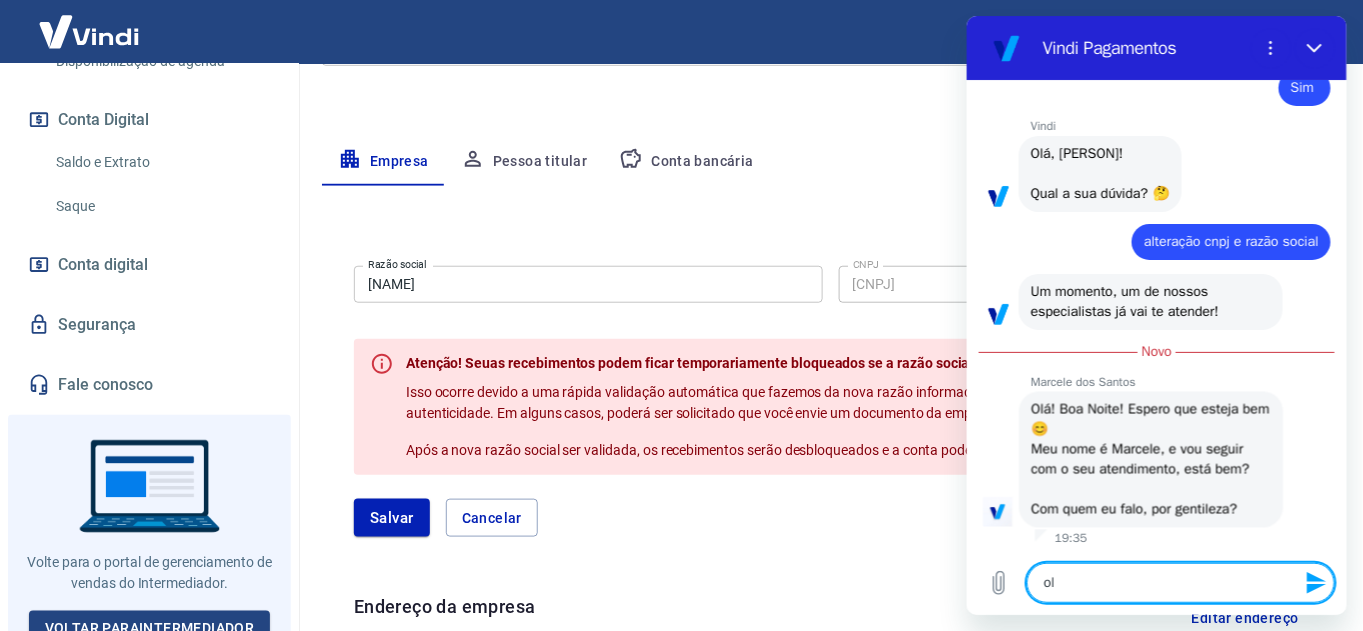 type on "ola" 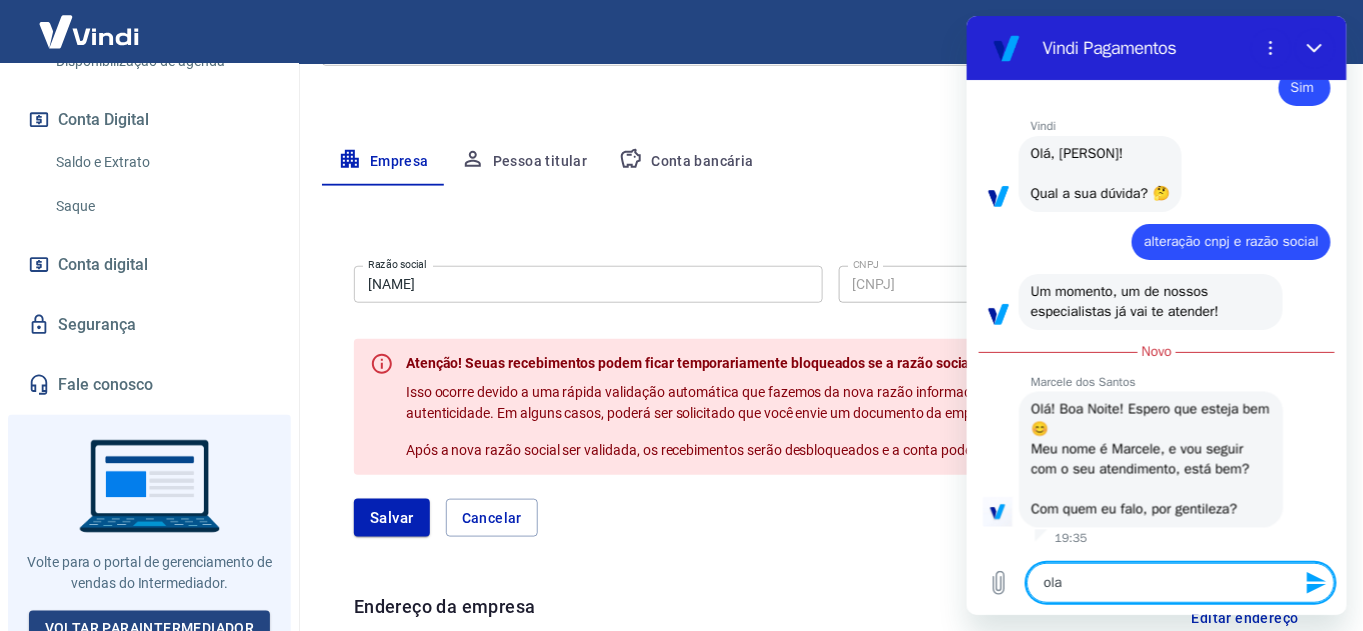 type on "ola" 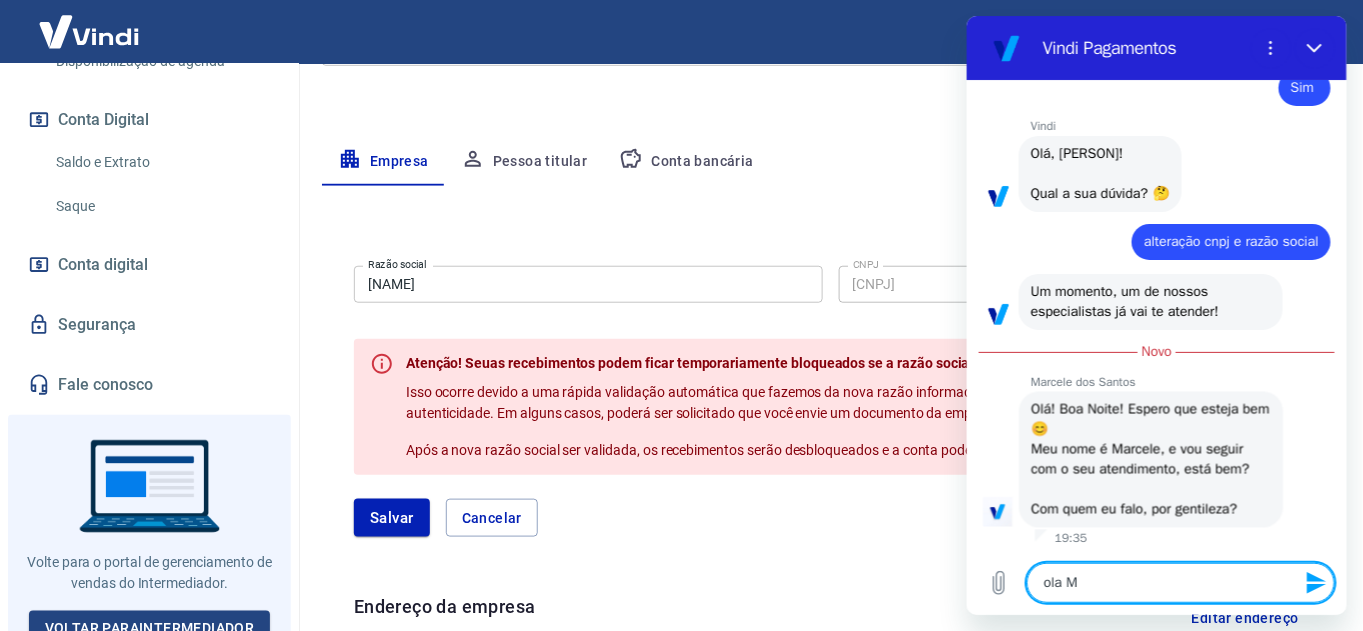 type on "ola [NAME]" 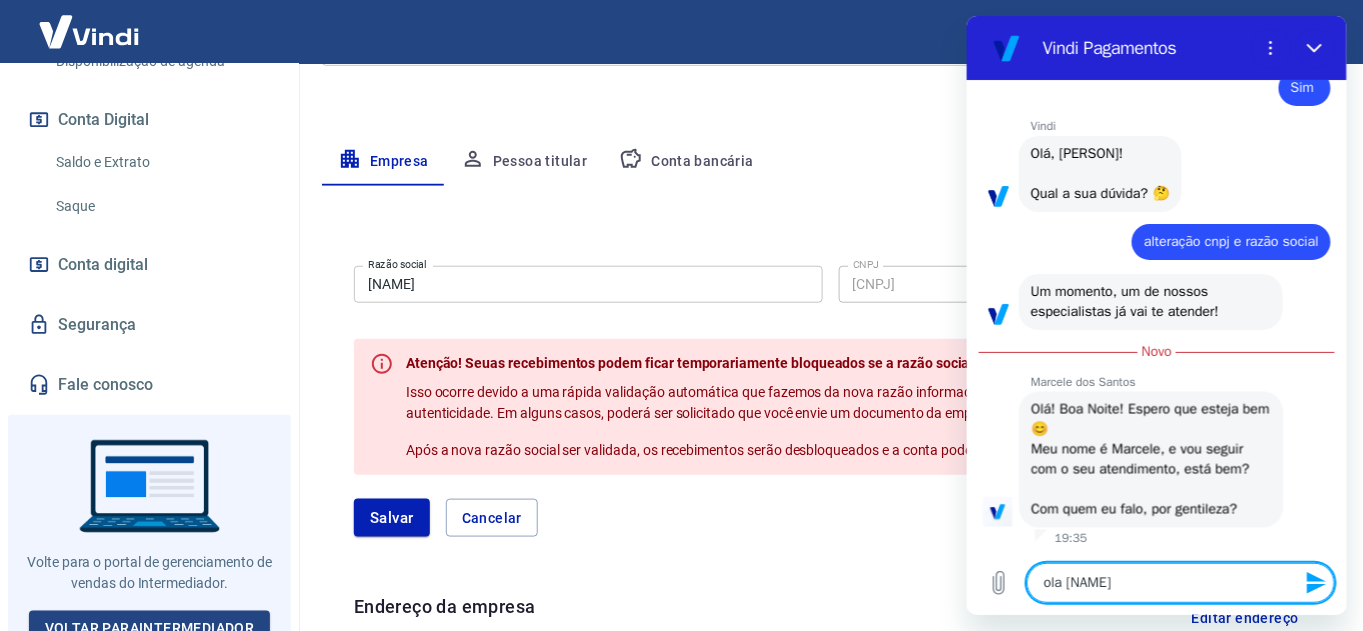 type on "ola Mar" 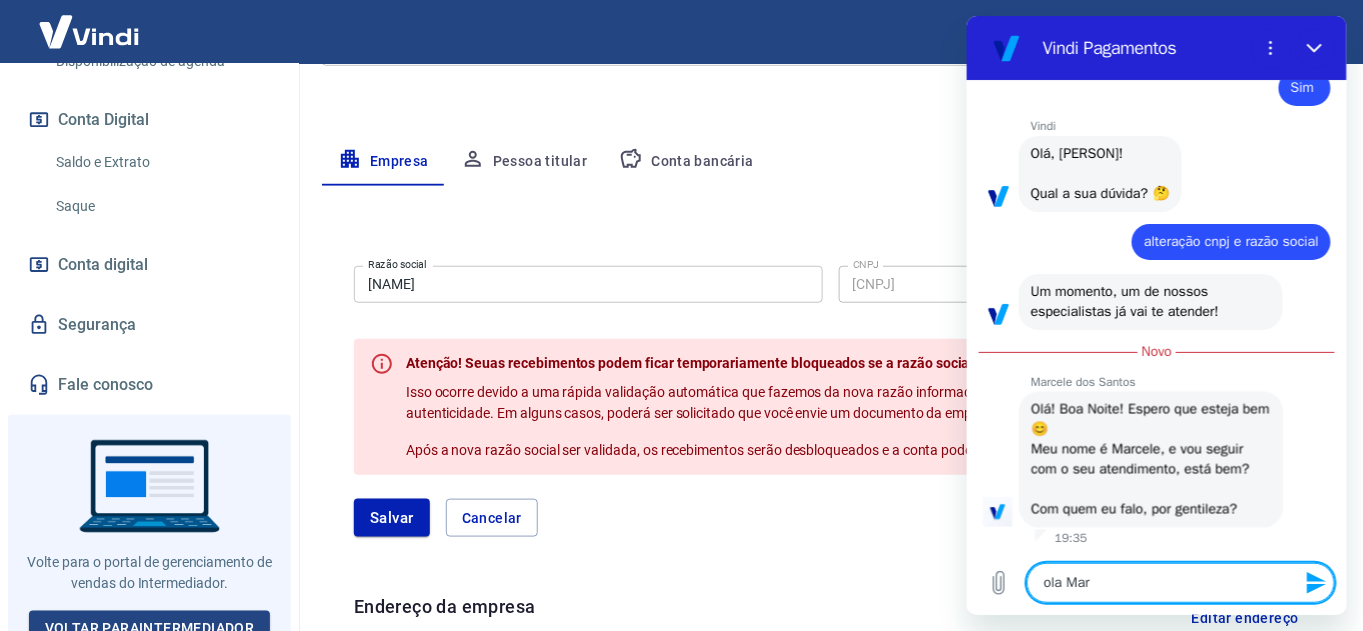 type on "x" 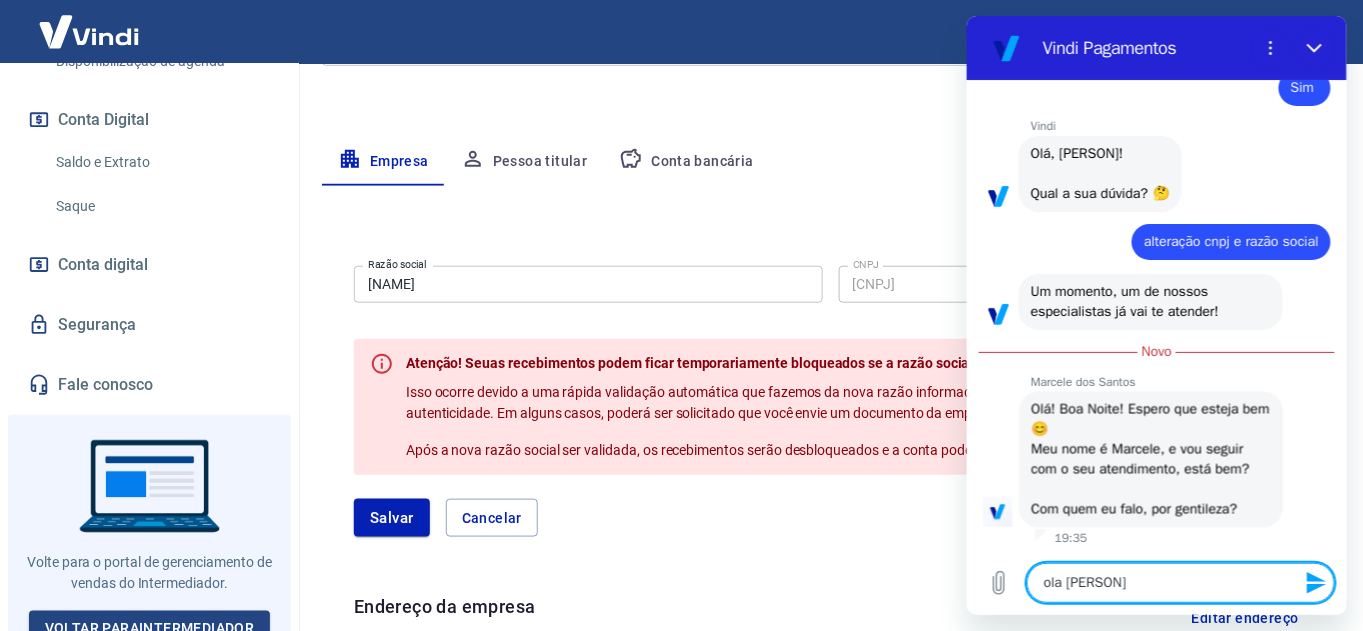 type on "ola [PERSON]" 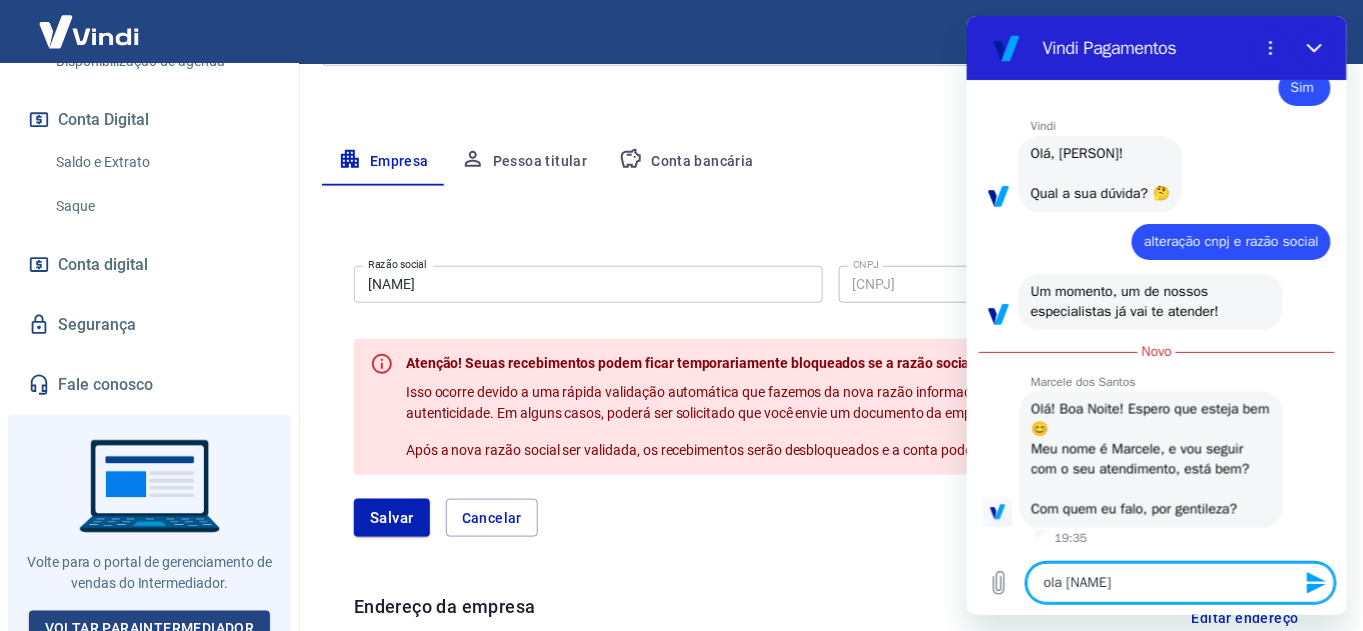 type on "ola Marcele" 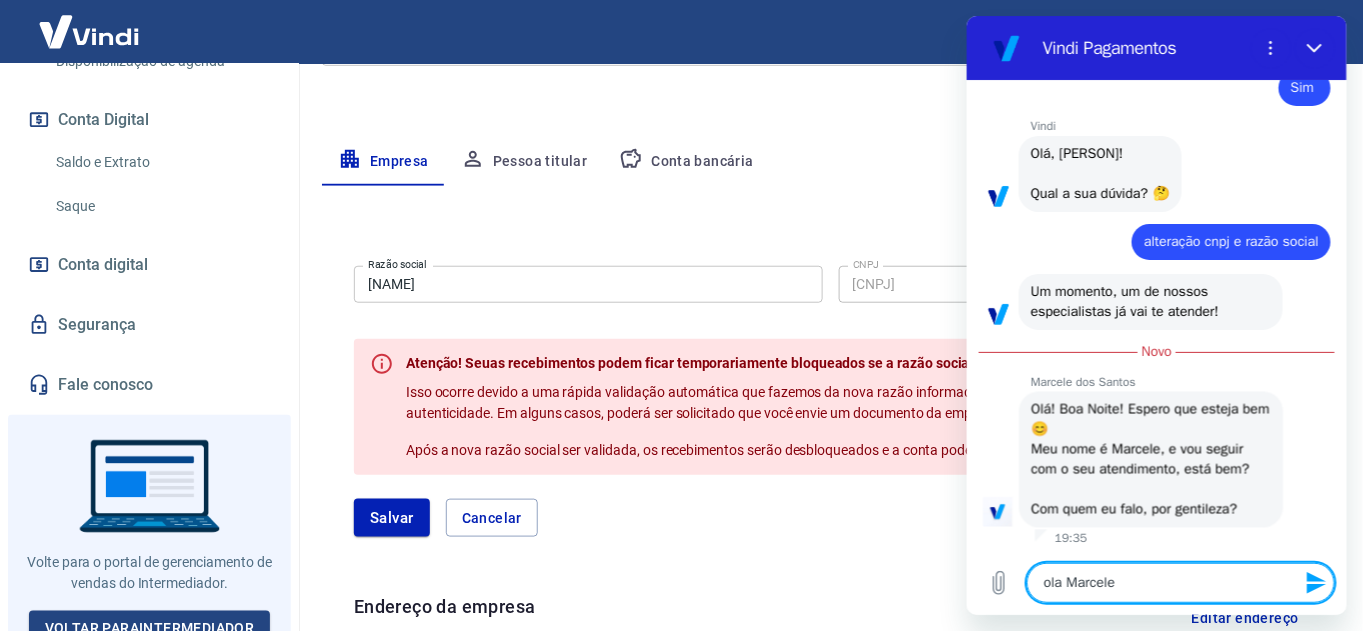 type on "ola [NAME]," 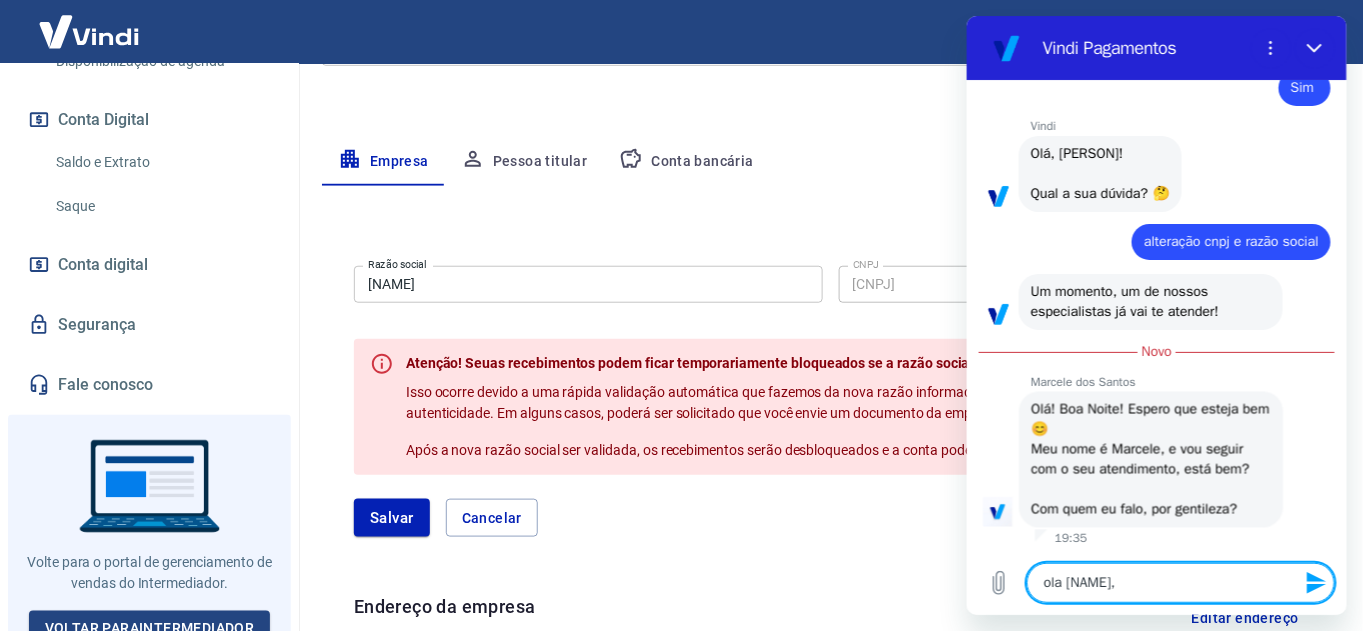type on "ola [NAME]," 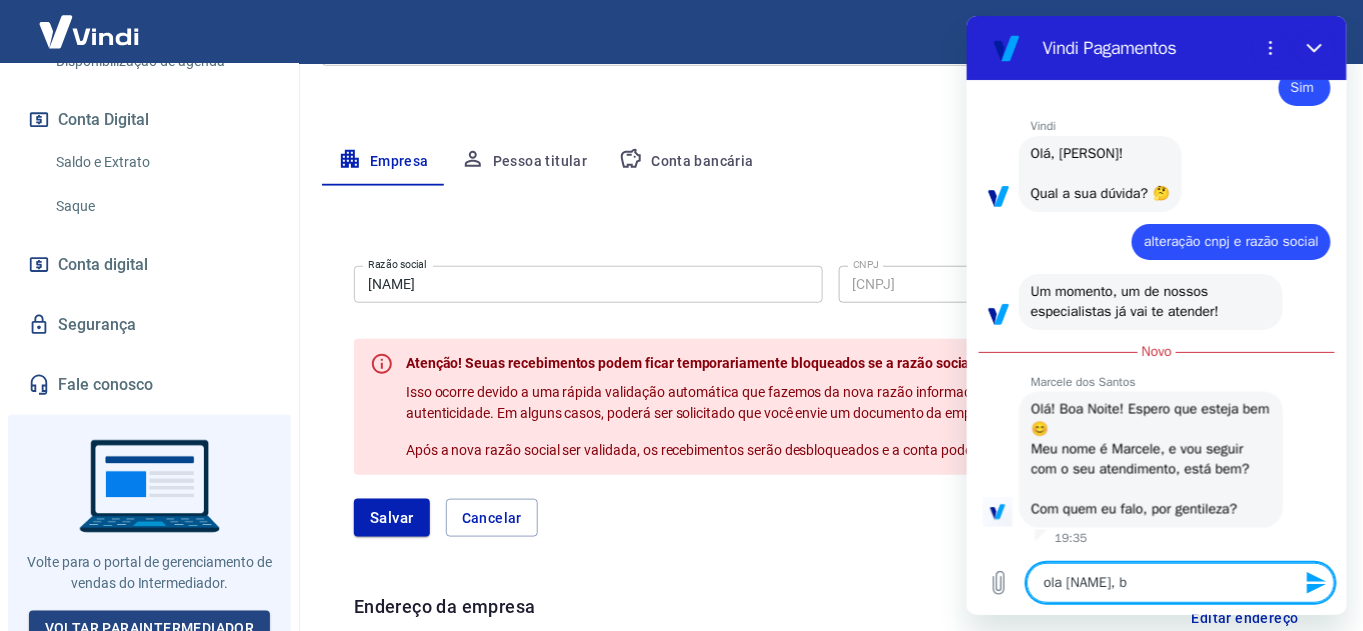type on "ola [PERSON], bo" 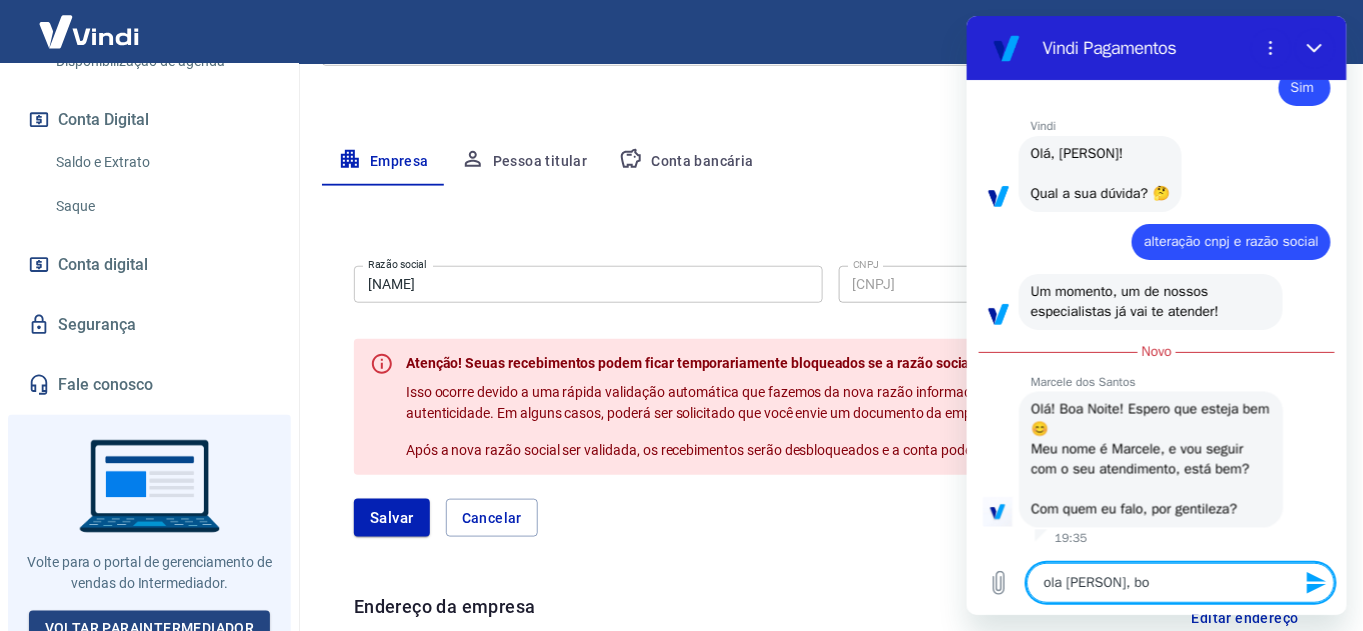 type on "ola [NAME], boa" 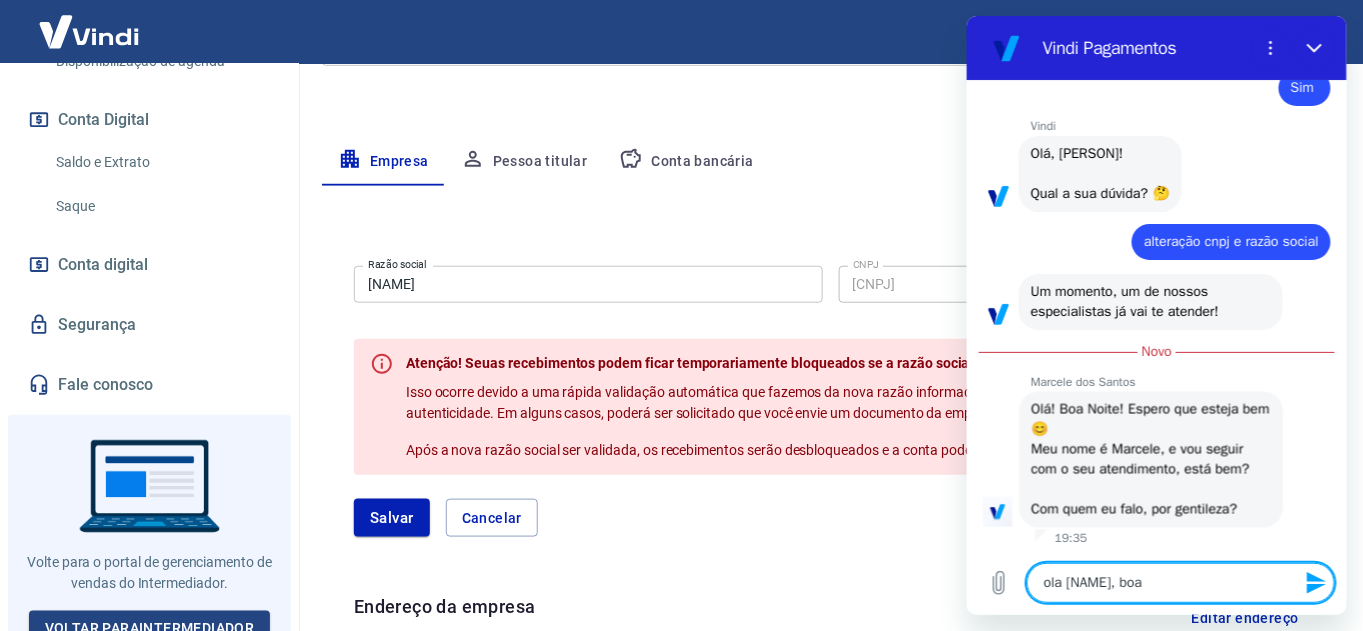 type on "x" 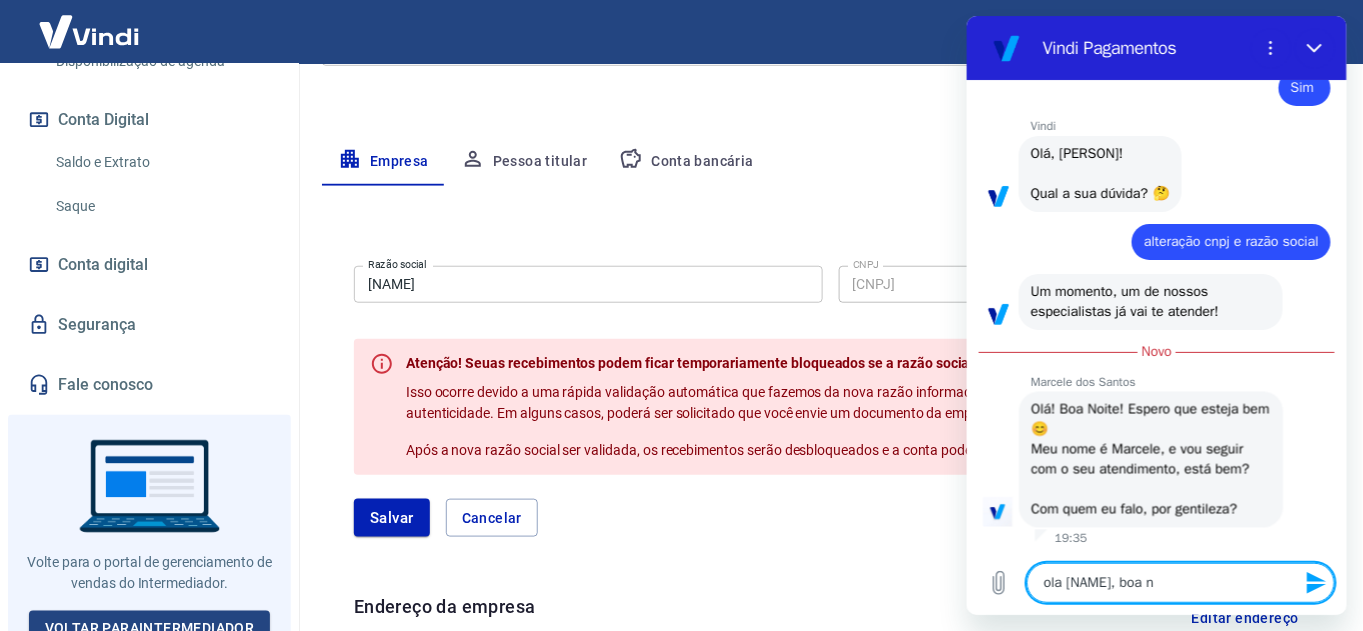 type on "ola [NAME], boa ni" 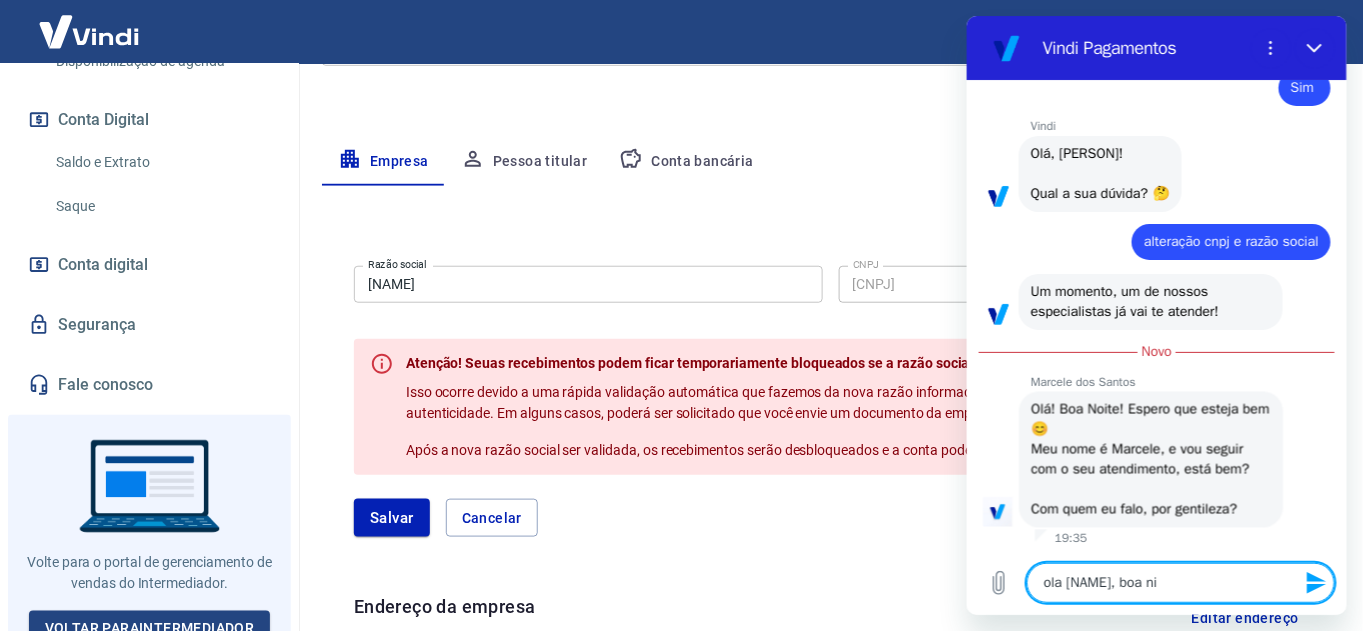 type on "ola [PERSON], boa nit" 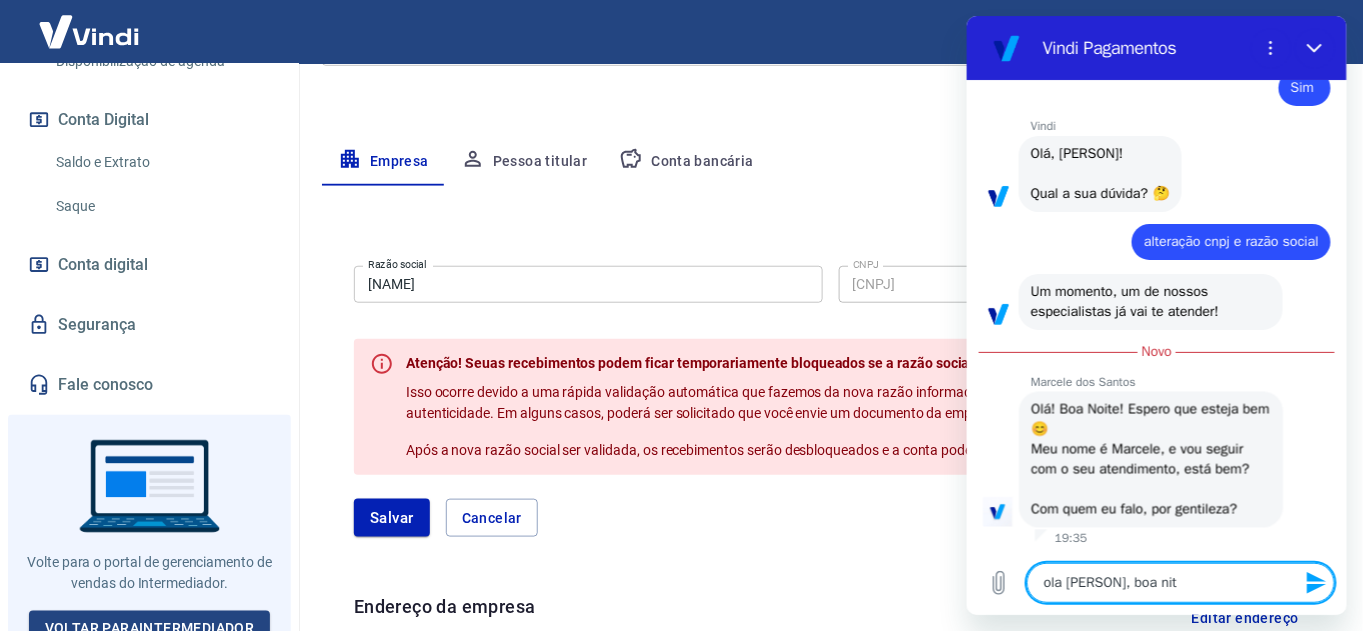 type on "ola [PERSON], boa nite" 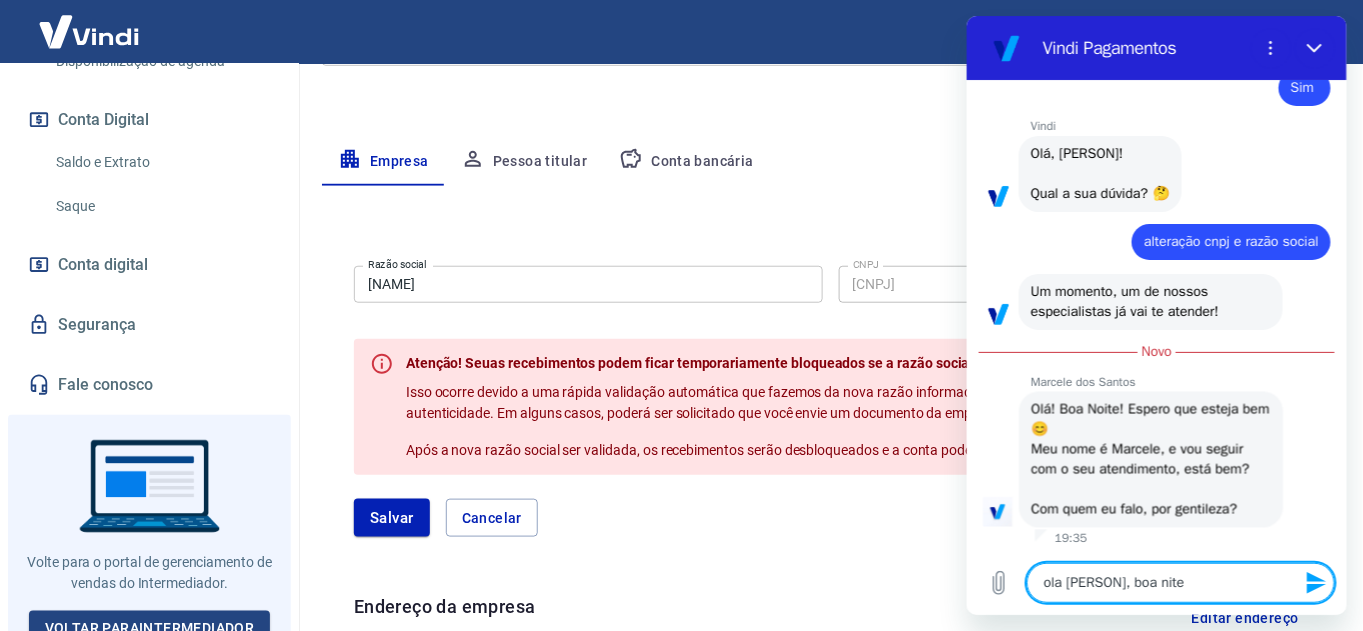 type on "ola [PERSON], boa nit" 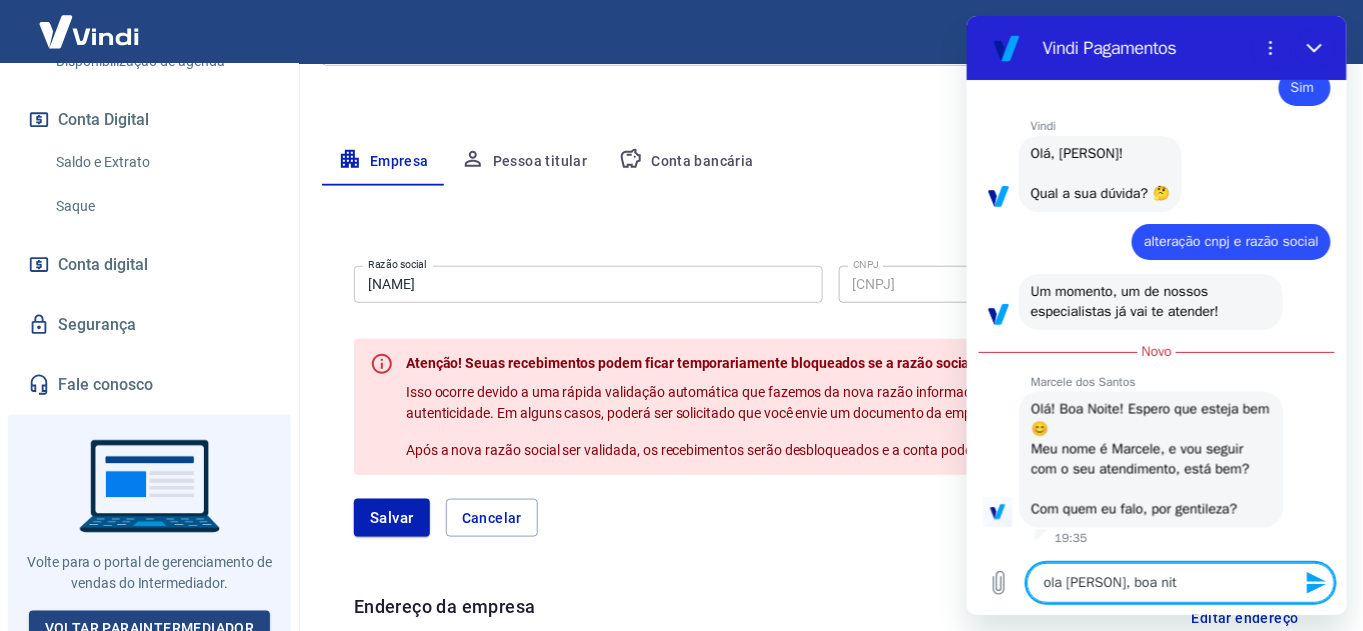 type on "ola [NAME], boa ni" 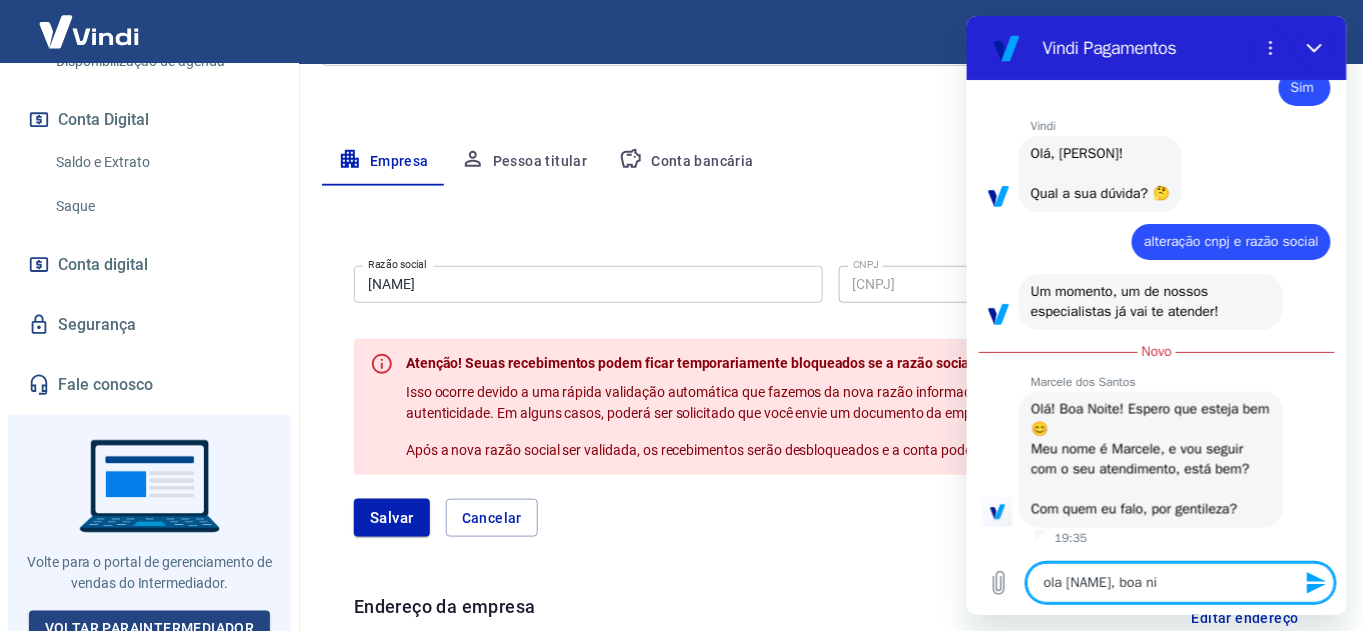 type on "ola [NAME], boa n" 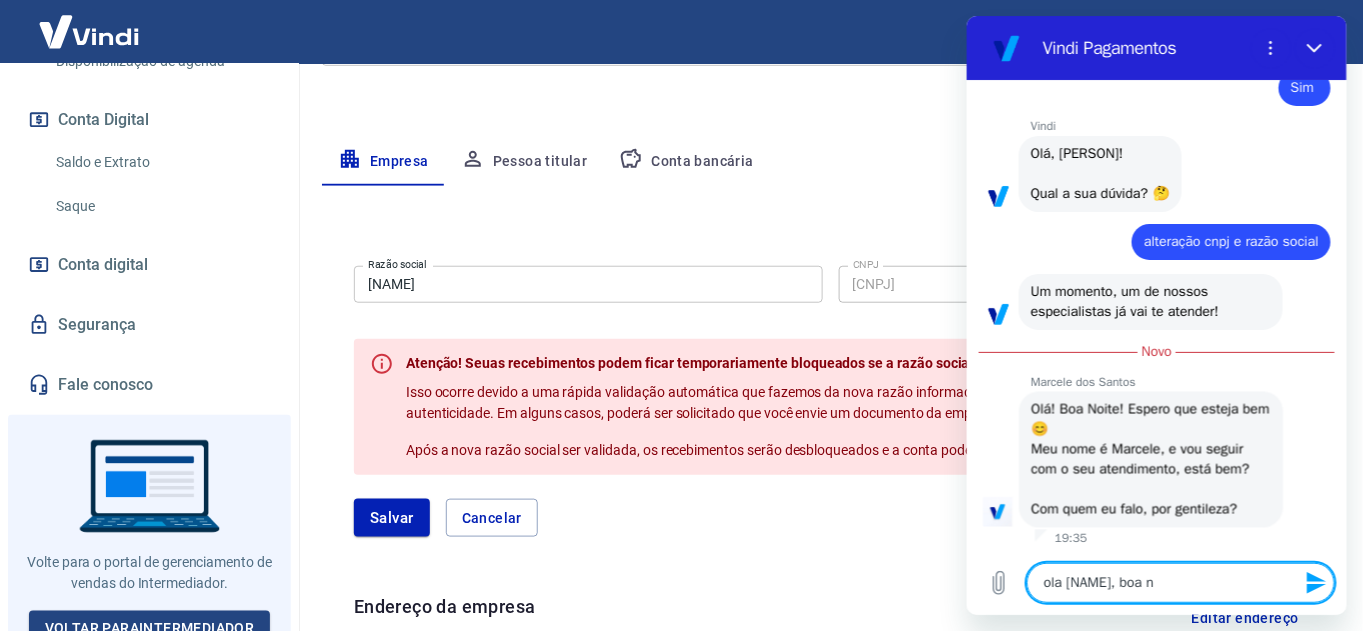 type on "ola [PERSON], boa no" 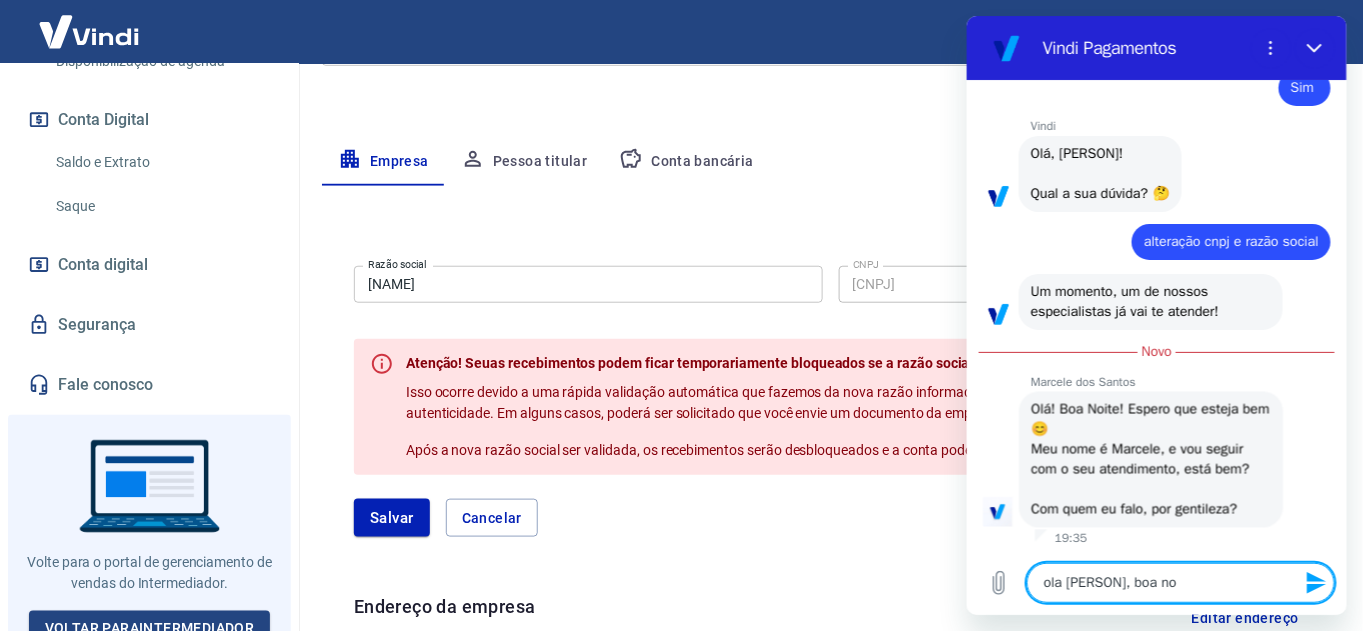 type on "ola [PERSON], boa noi" 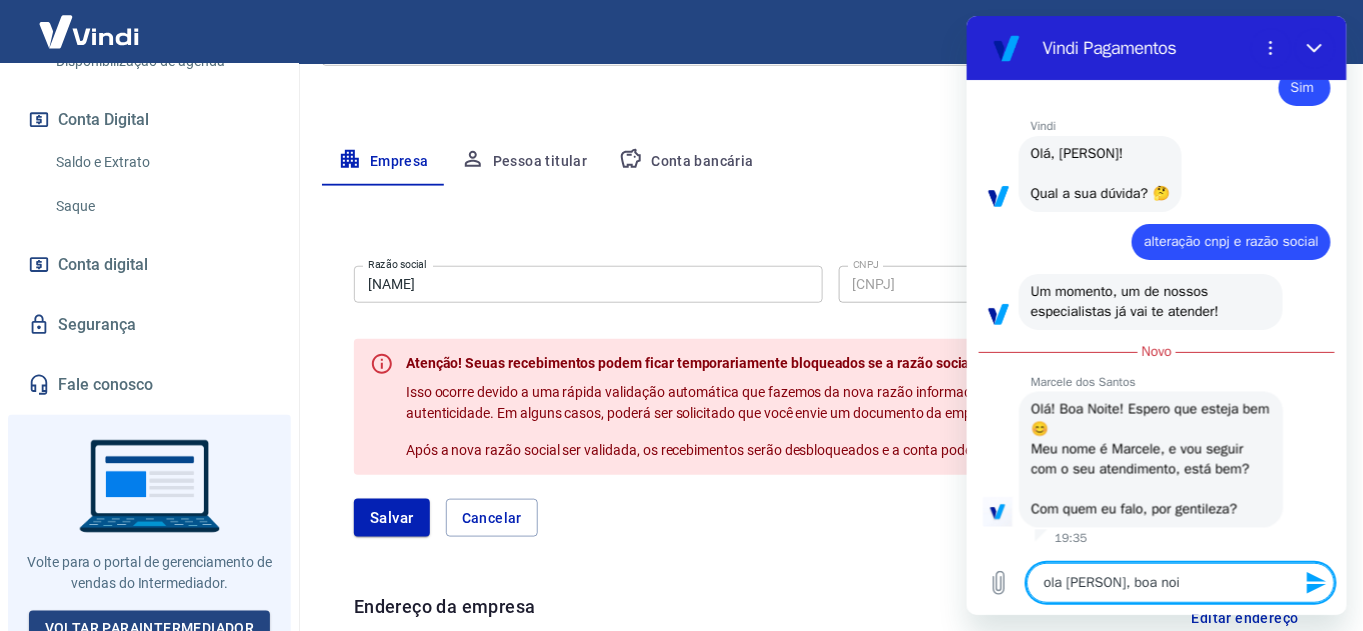 type on "ola [PERSON], boa noit" 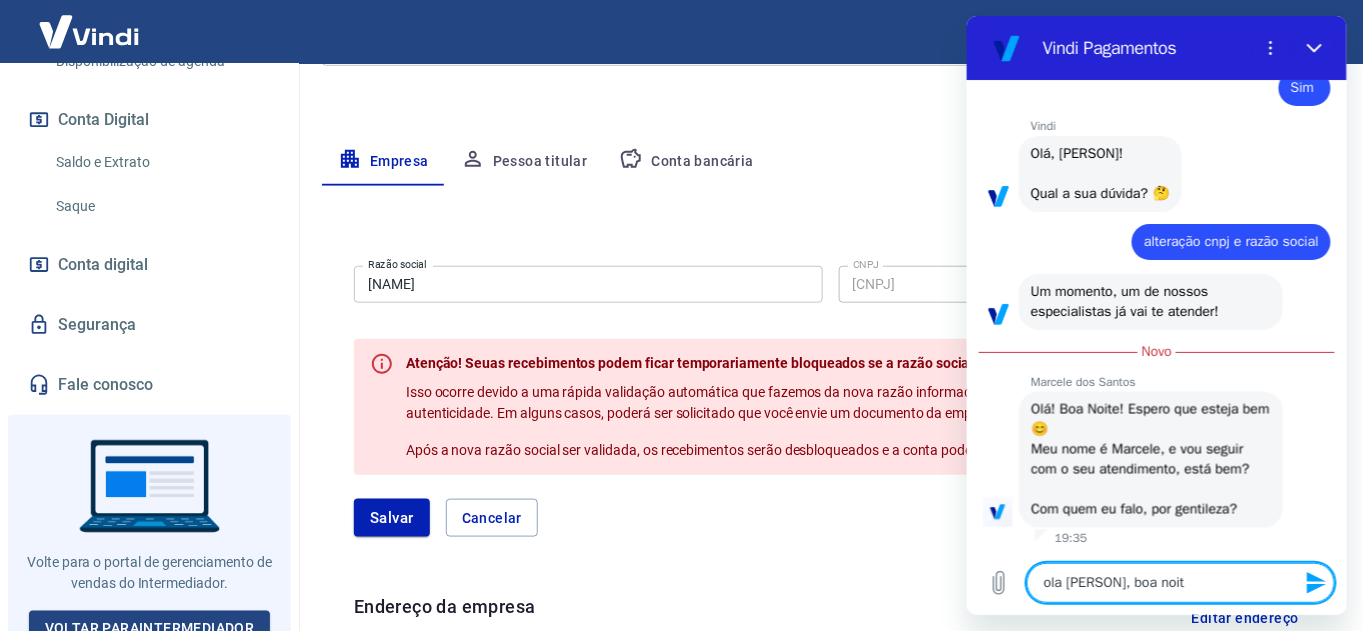 type on "ola [NAME], boa noite" 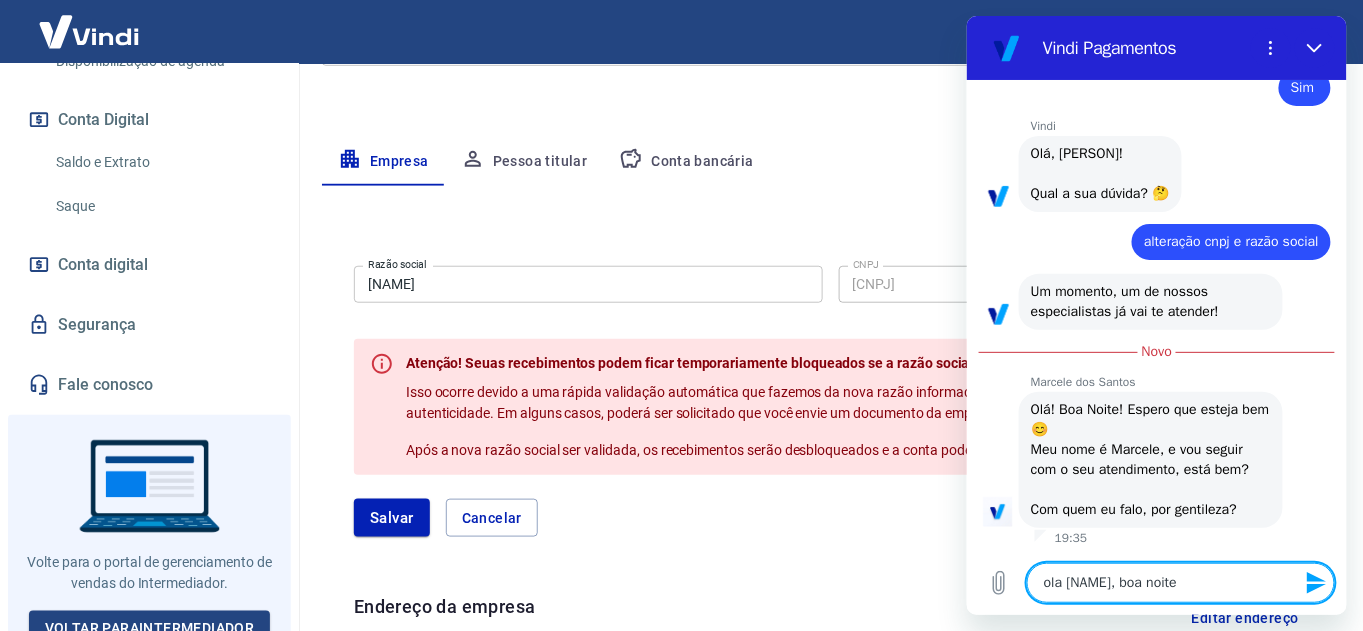 type 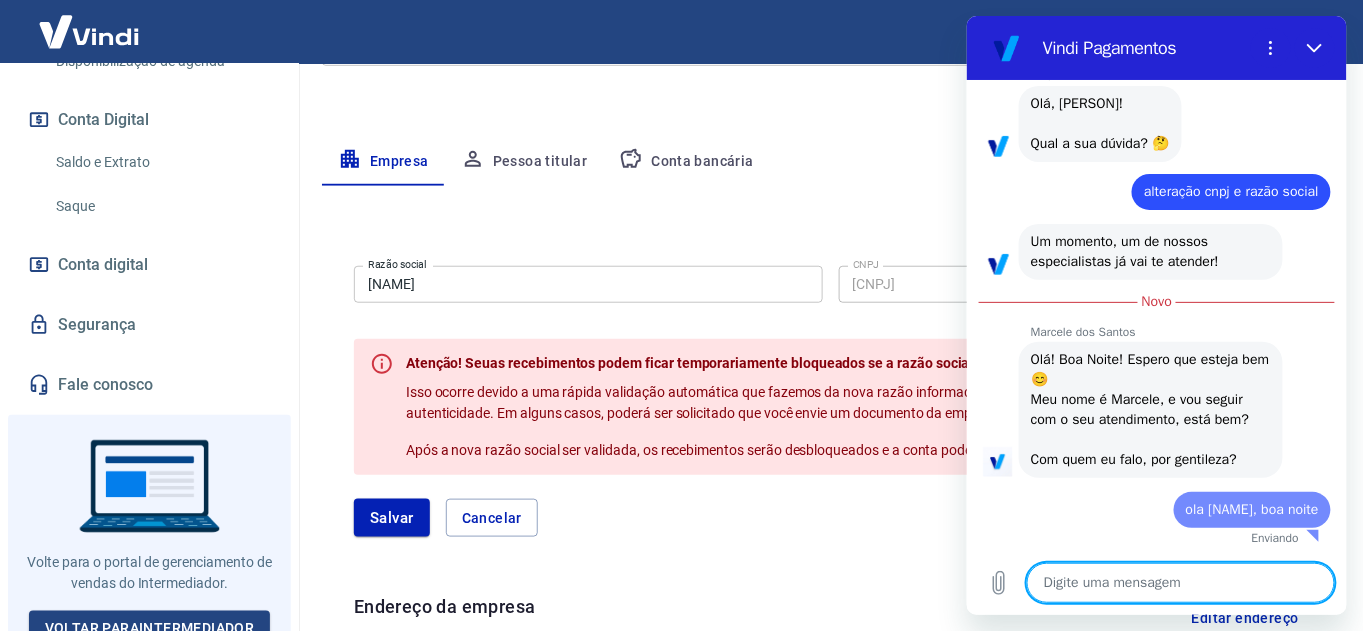 type on "x" 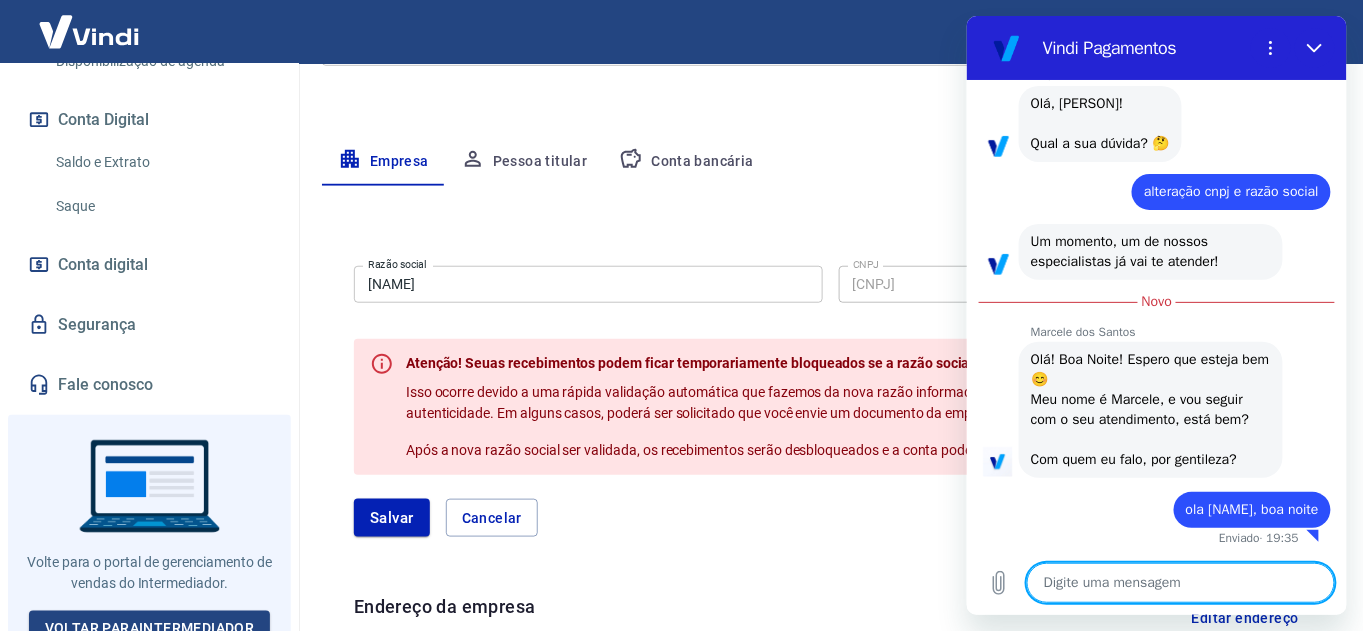 scroll, scrollTop: 1004, scrollLeft: 0, axis: vertical 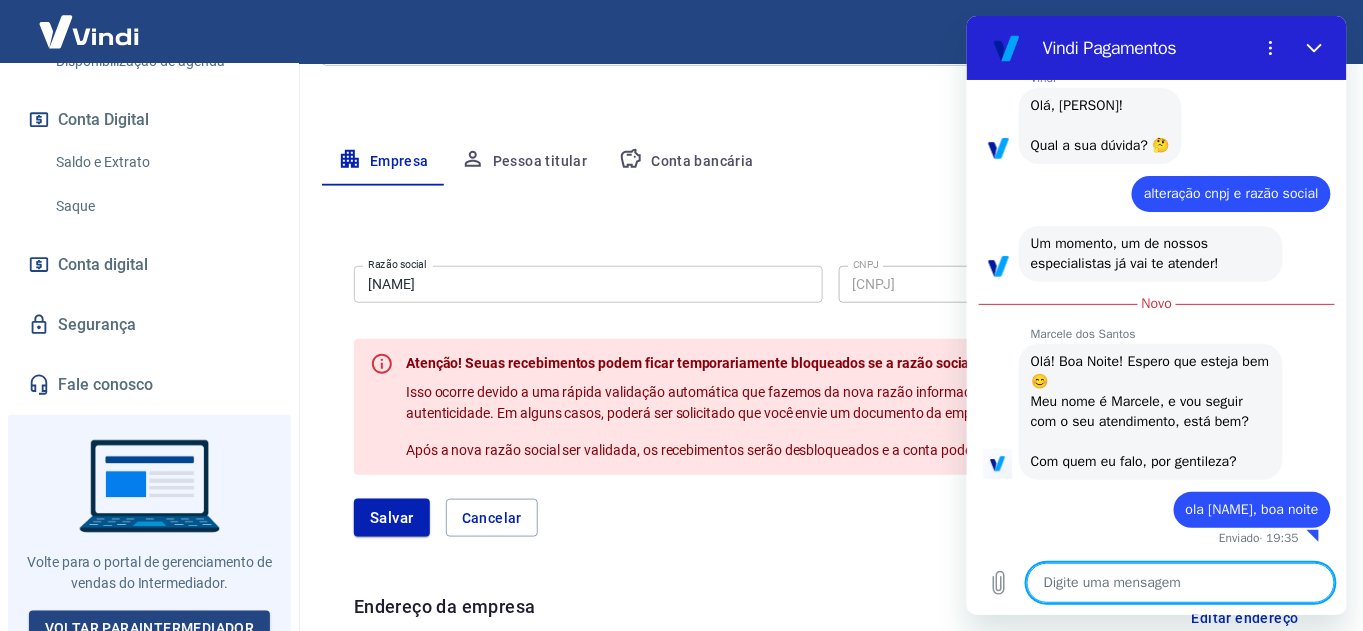 type on "p" 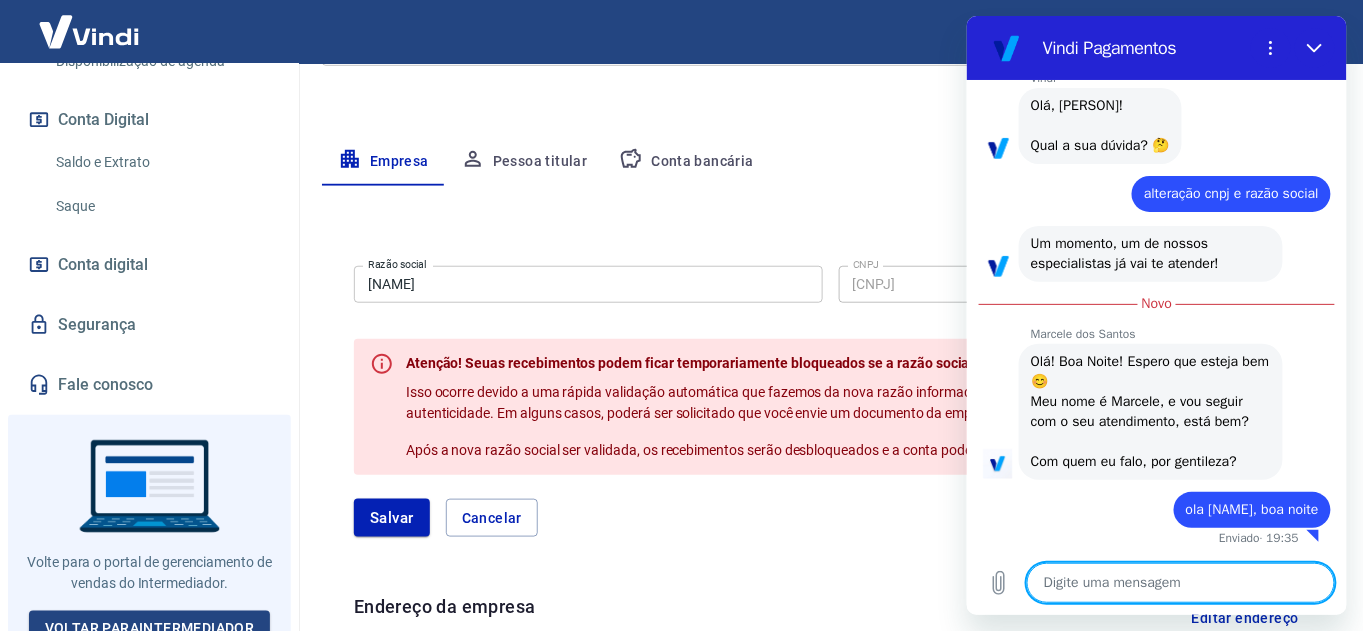 type on "x" 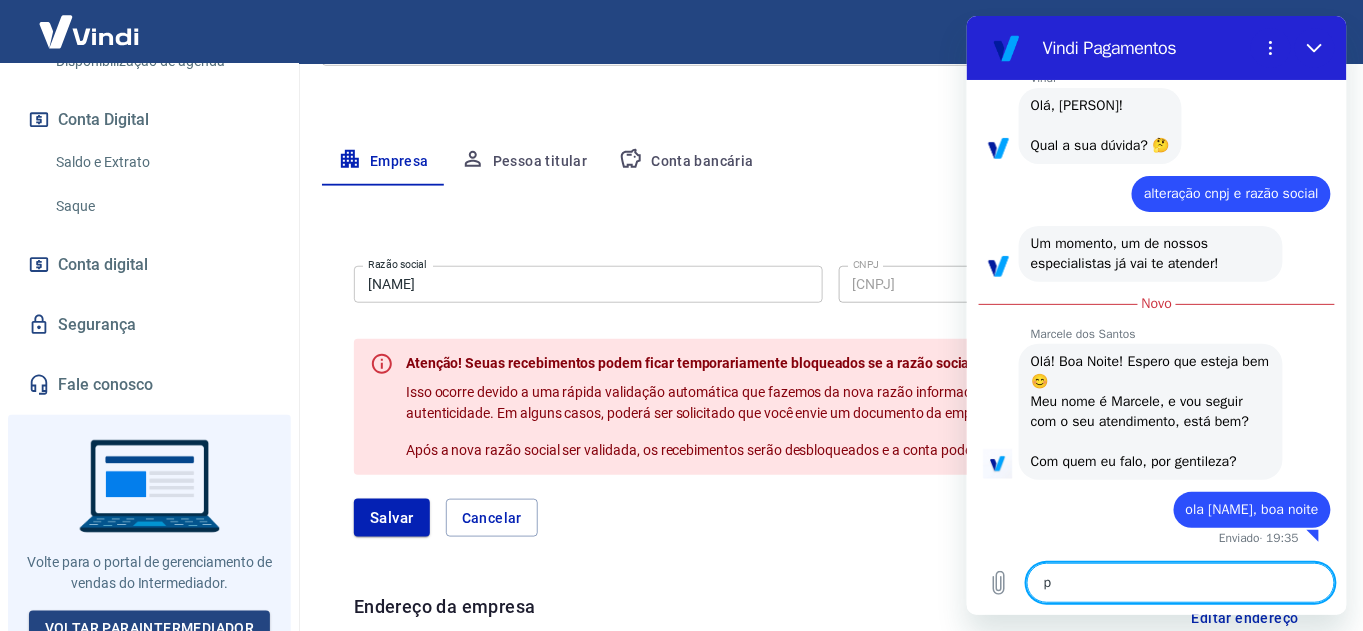 type on "pr" 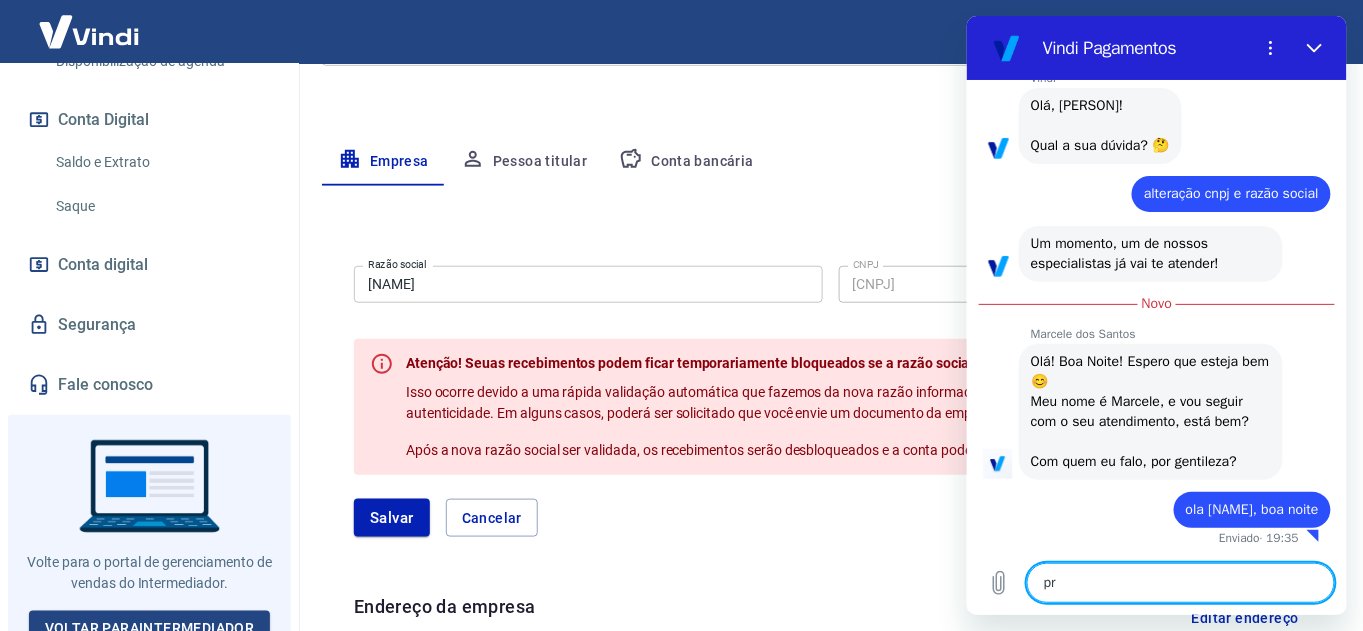 type on "x" 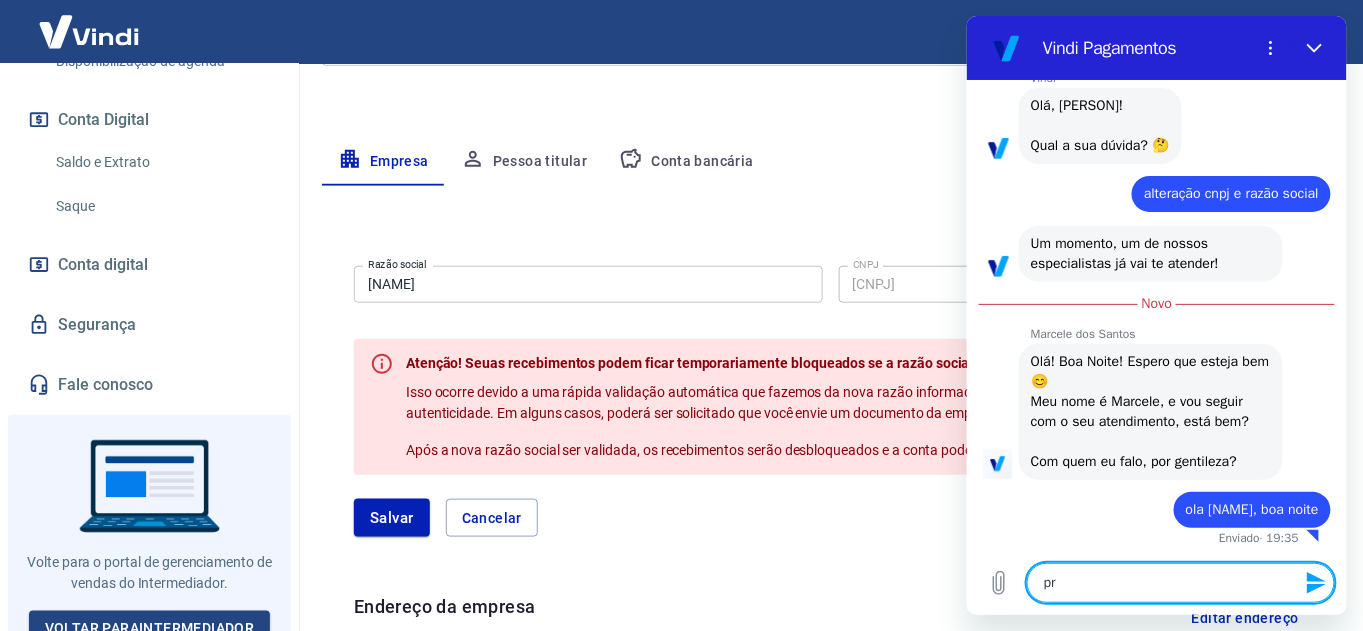 type on "pre" 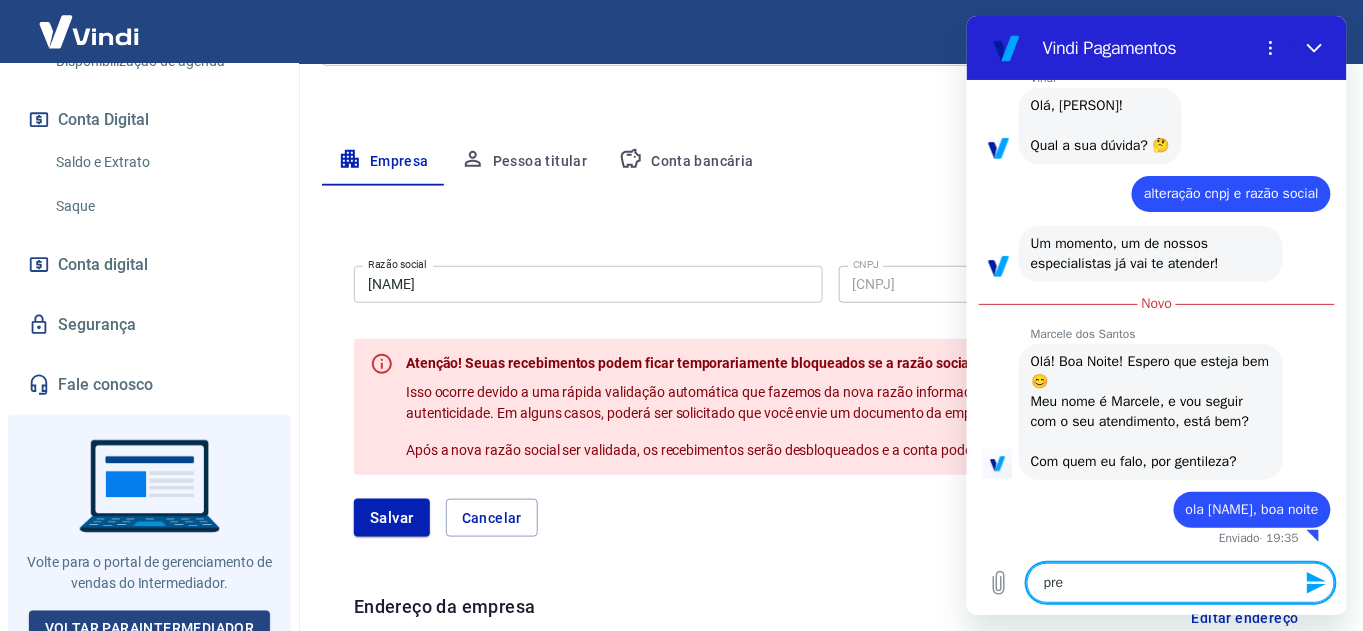 type on "prec" 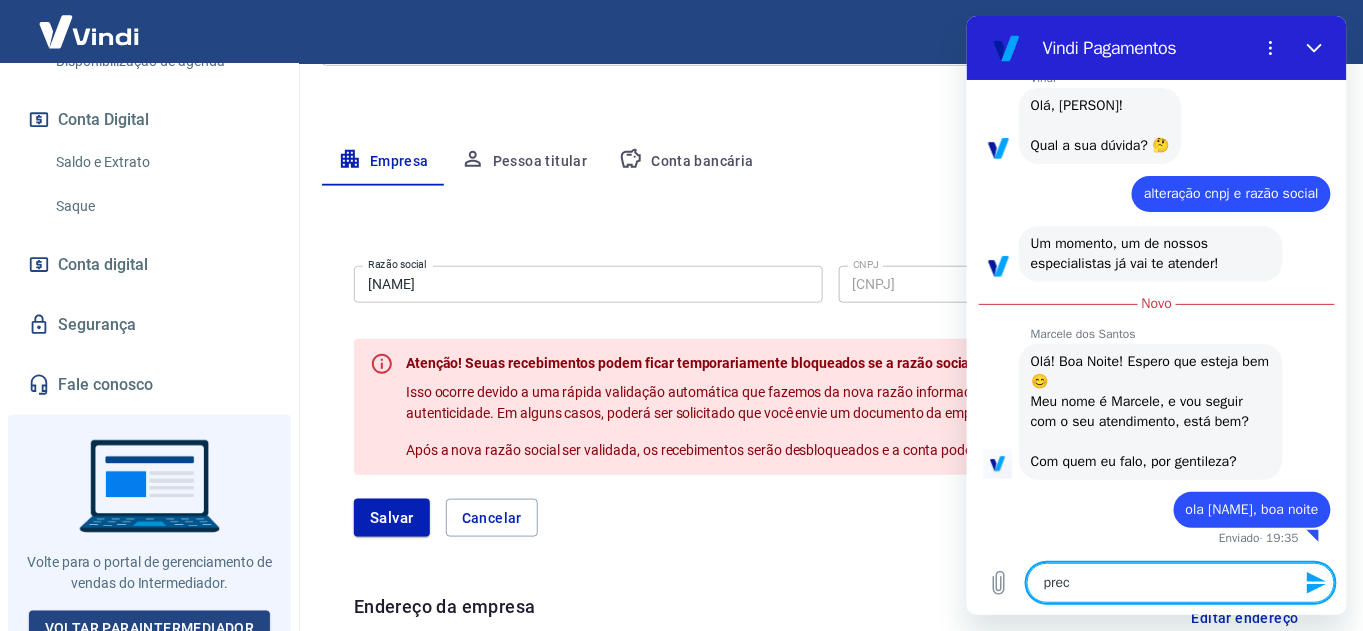 type on "preci" 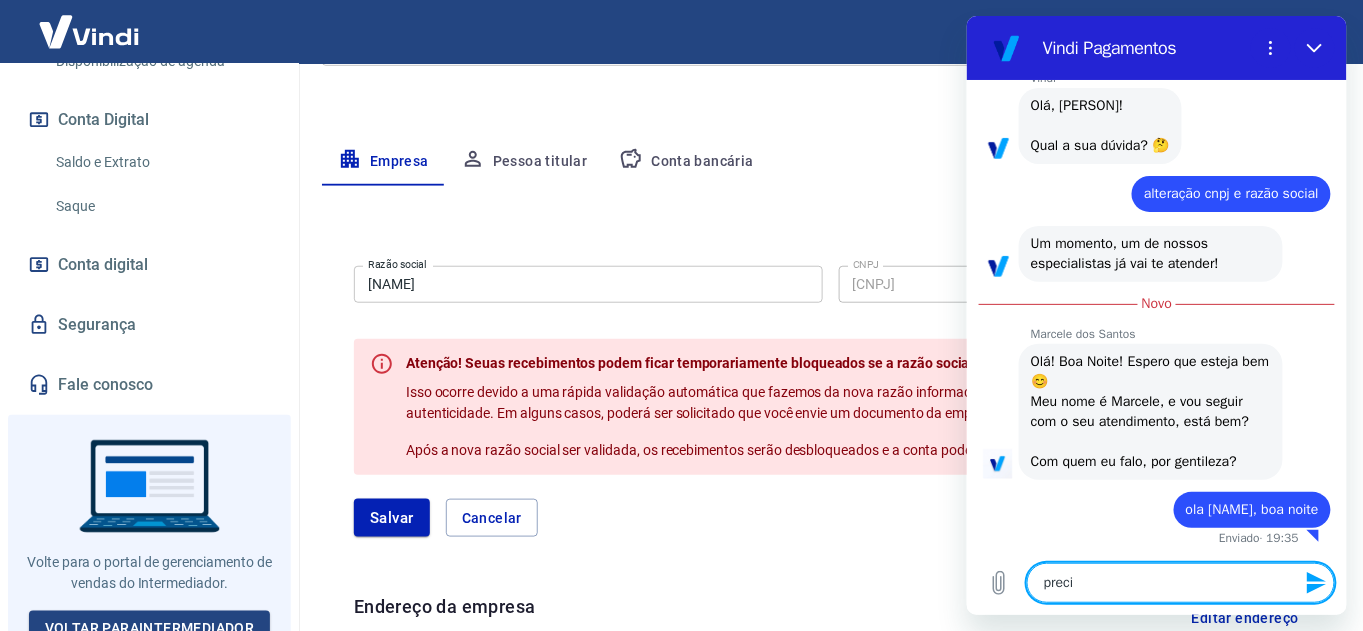 type on "precis" 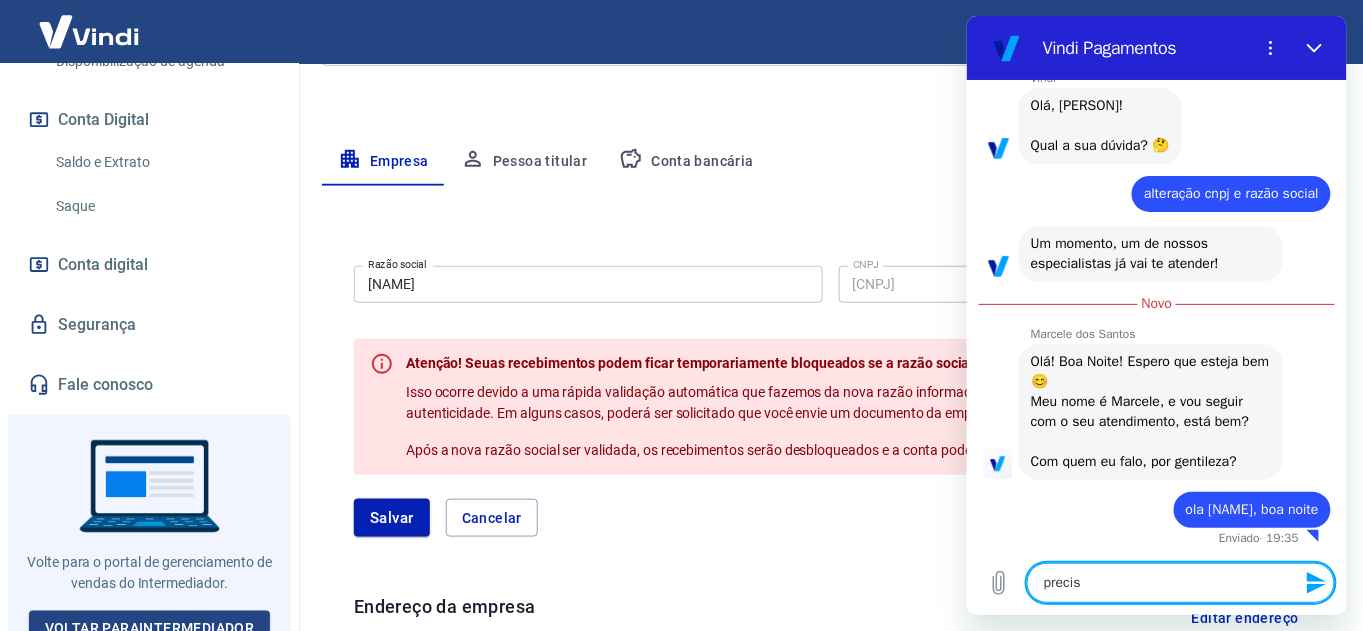 type on "preciso" 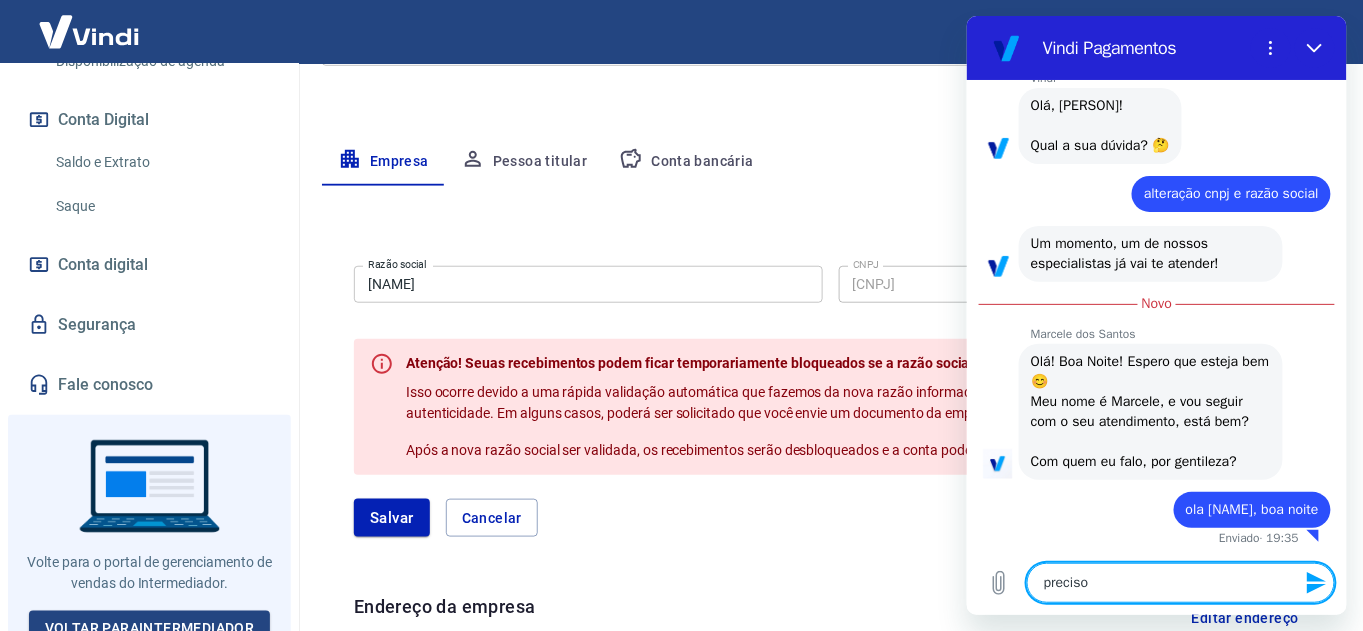 type on "preciso" 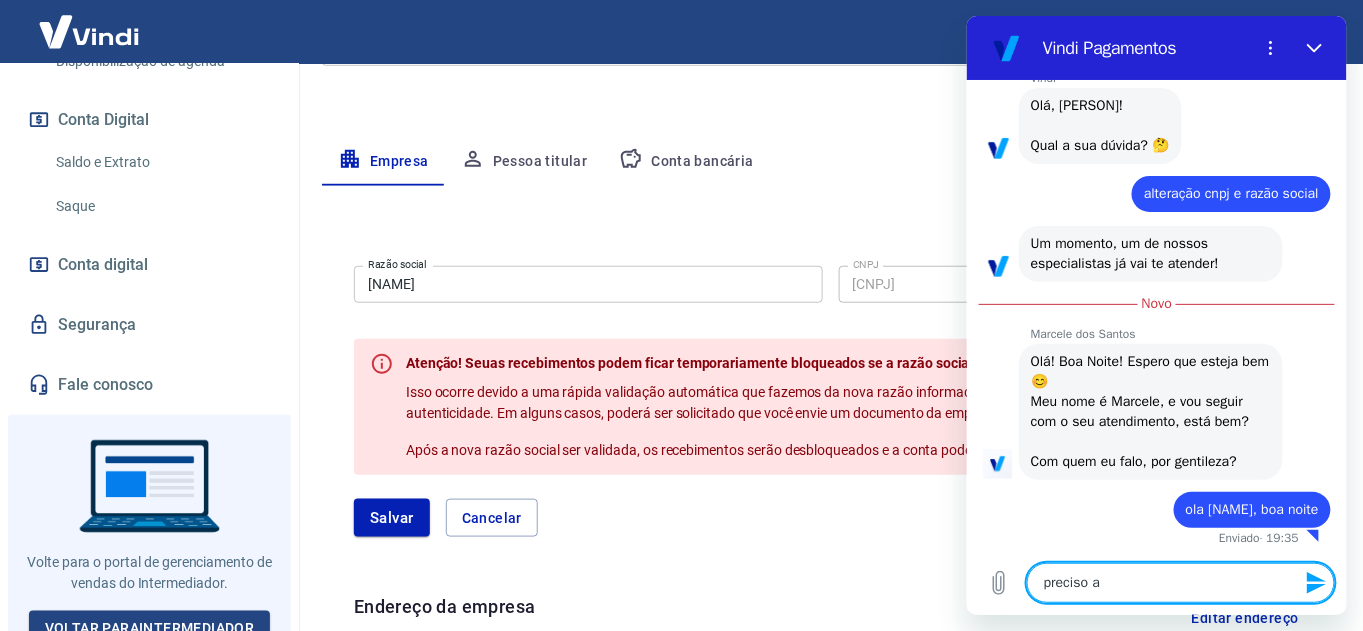 type on "preciso al" 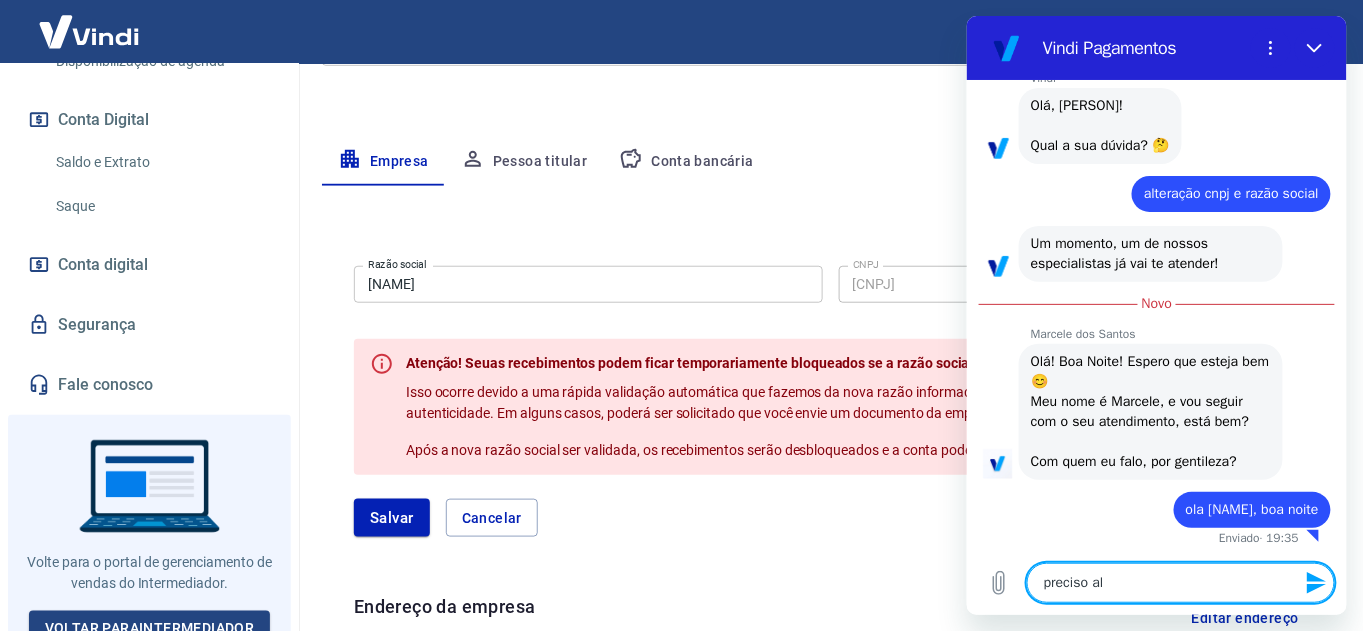 type on "x" 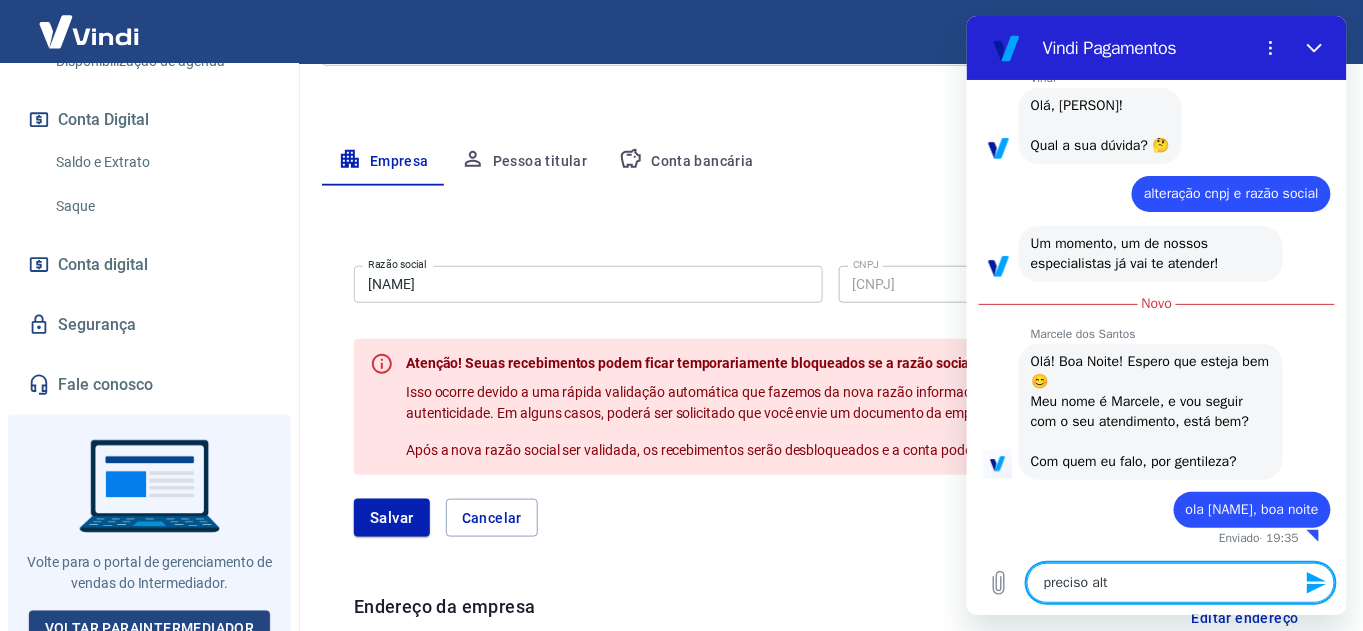 type on "preciso alte" 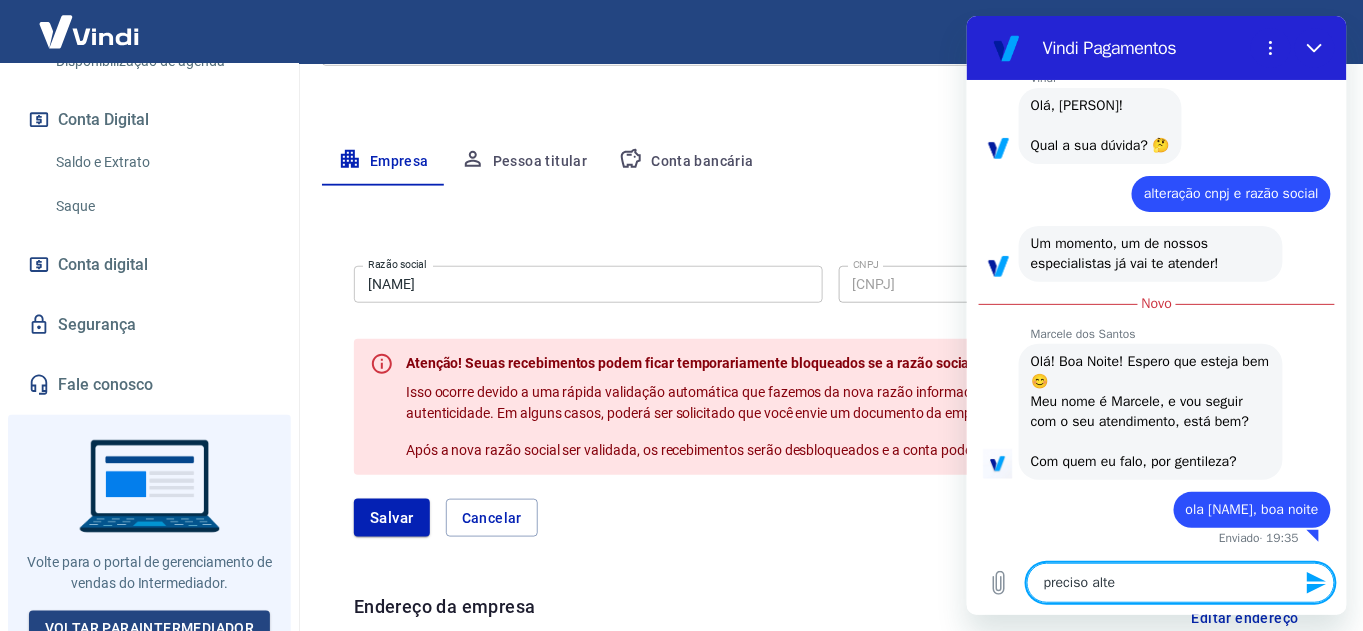 type on "preciso alter" 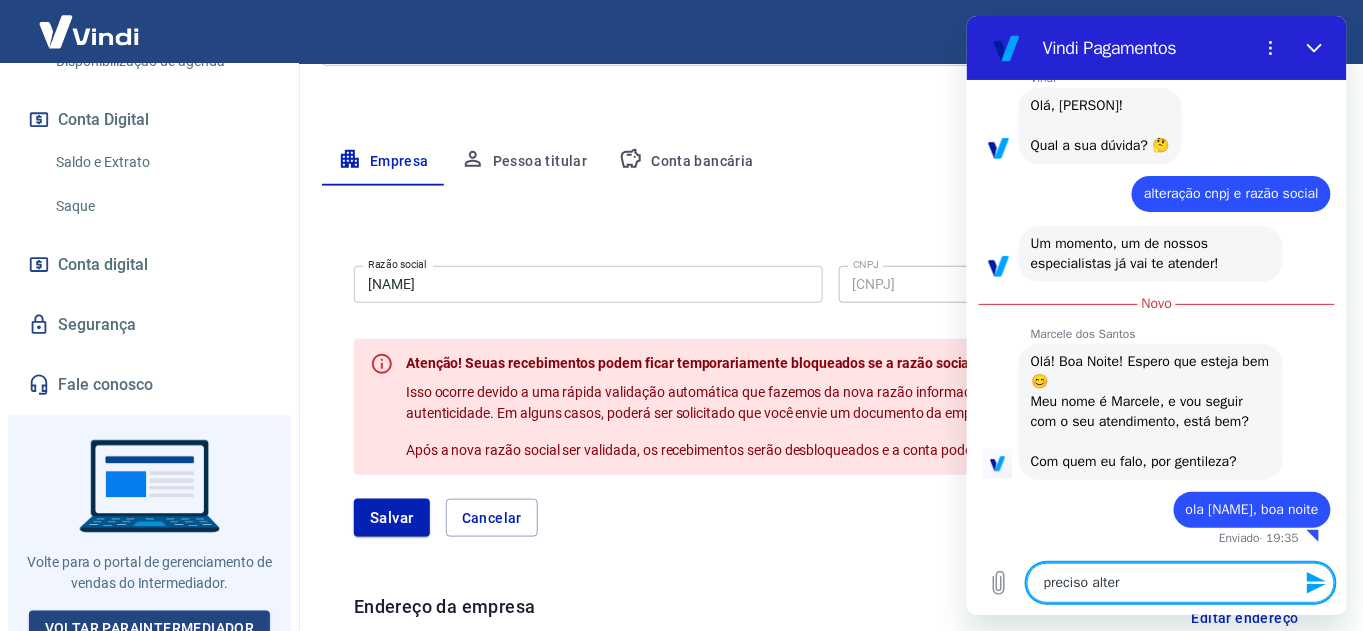 type on "preciso altera" 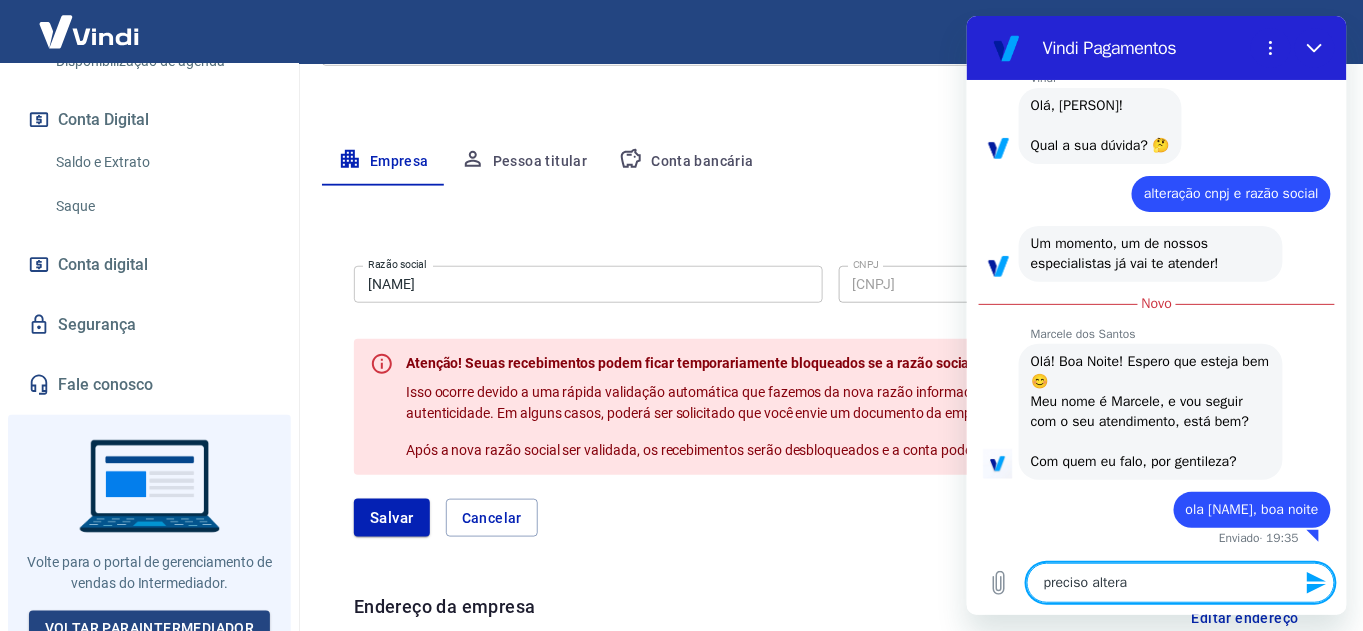 type 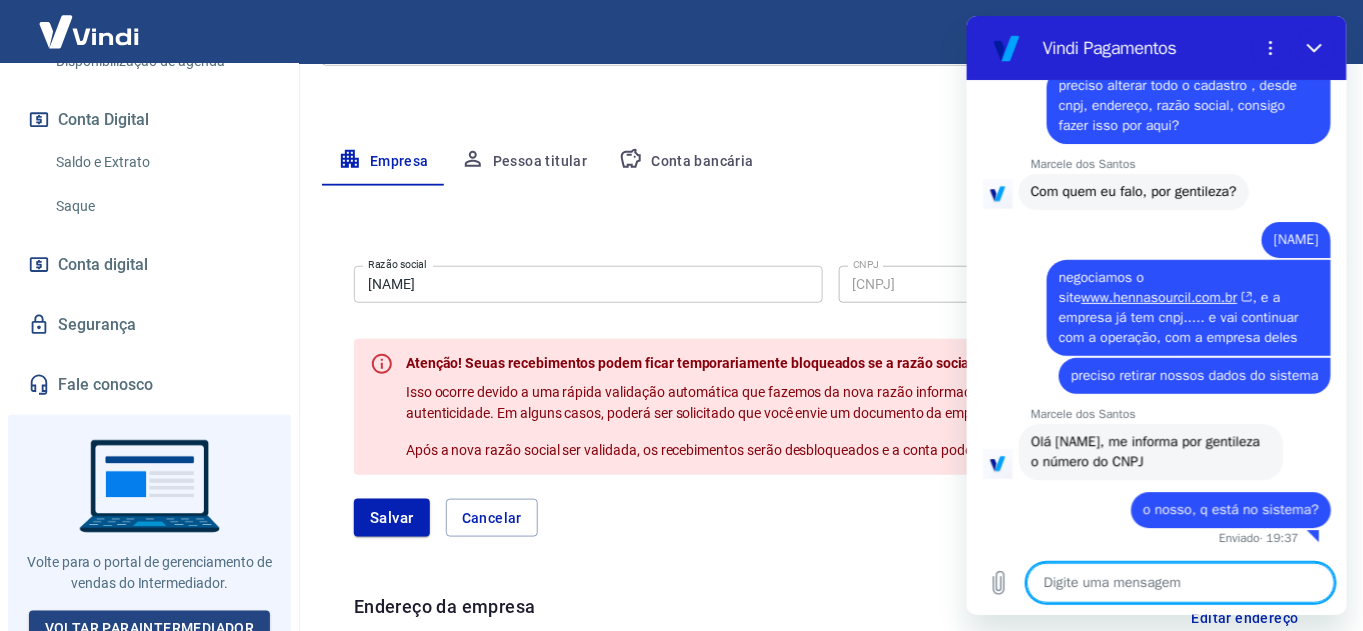 scroll, scrollTop: 1484, scrollLeft: 0, axis: vertical 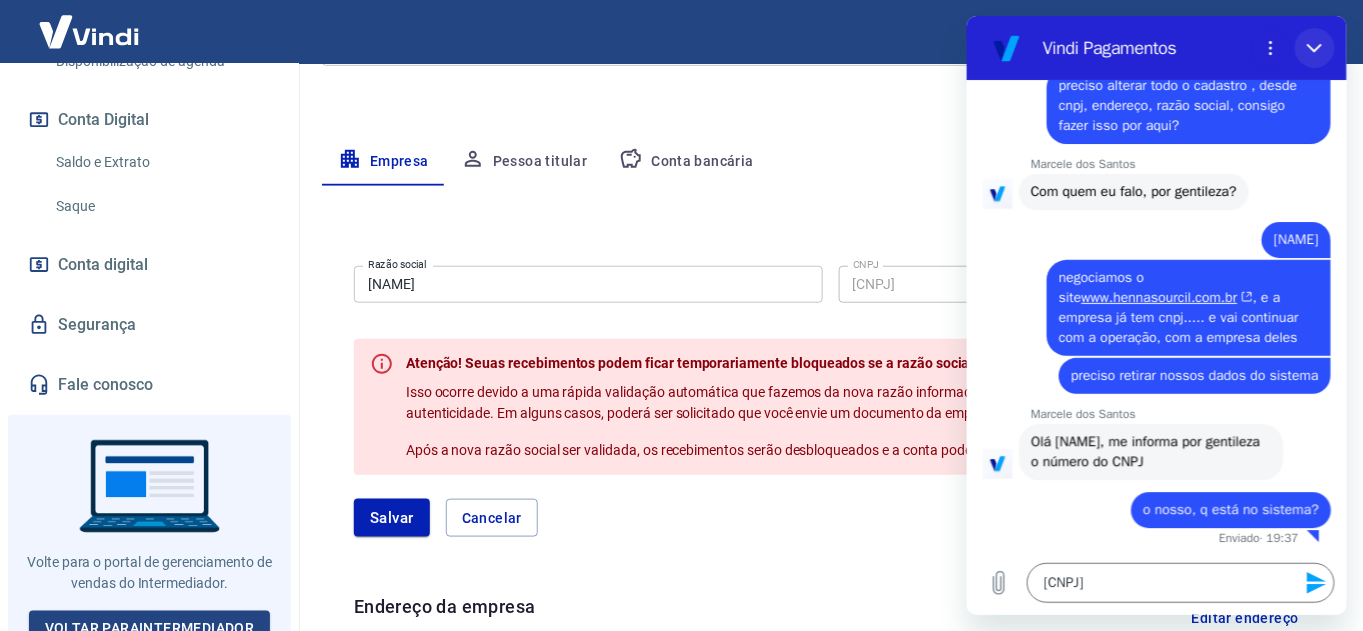 click 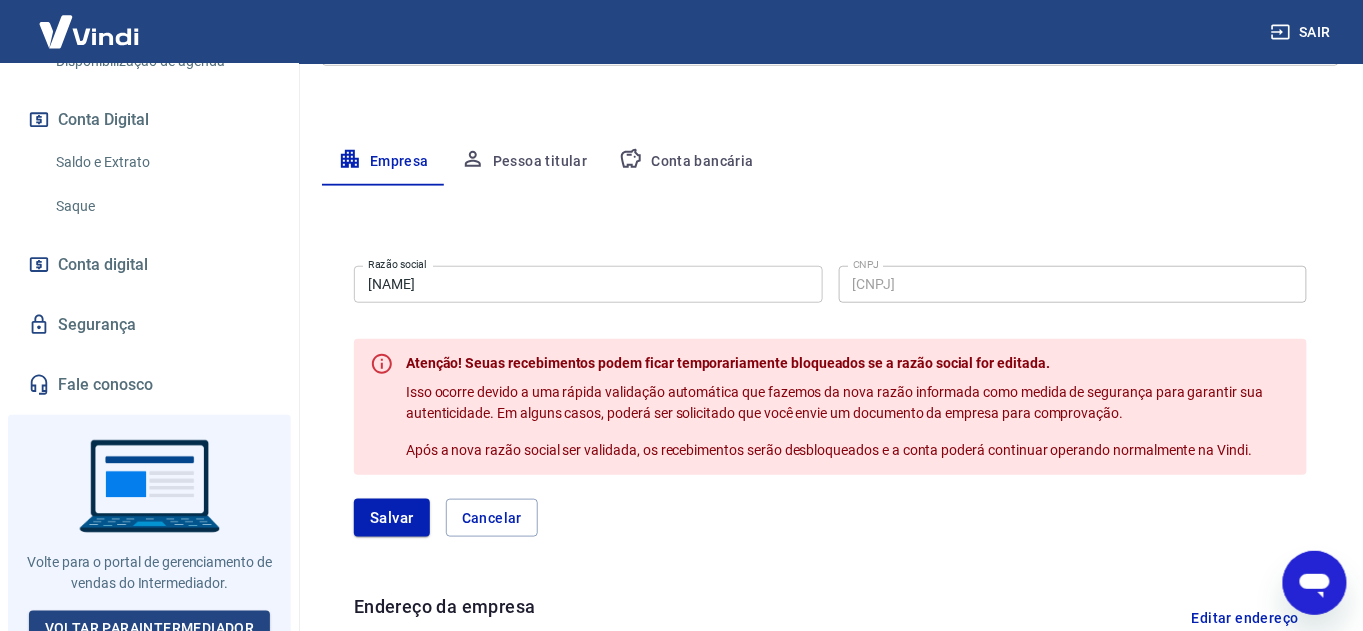 click 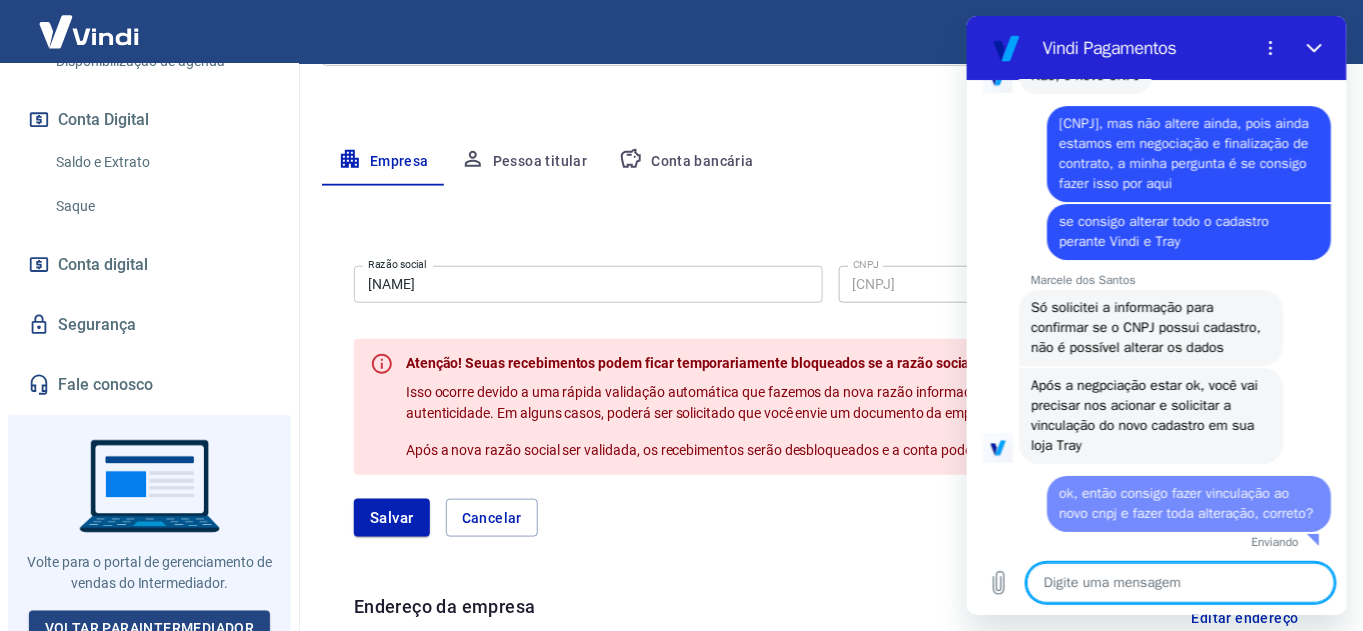 scroll, scrollTop: 2054, scrollLeft: 0, axis: vertical 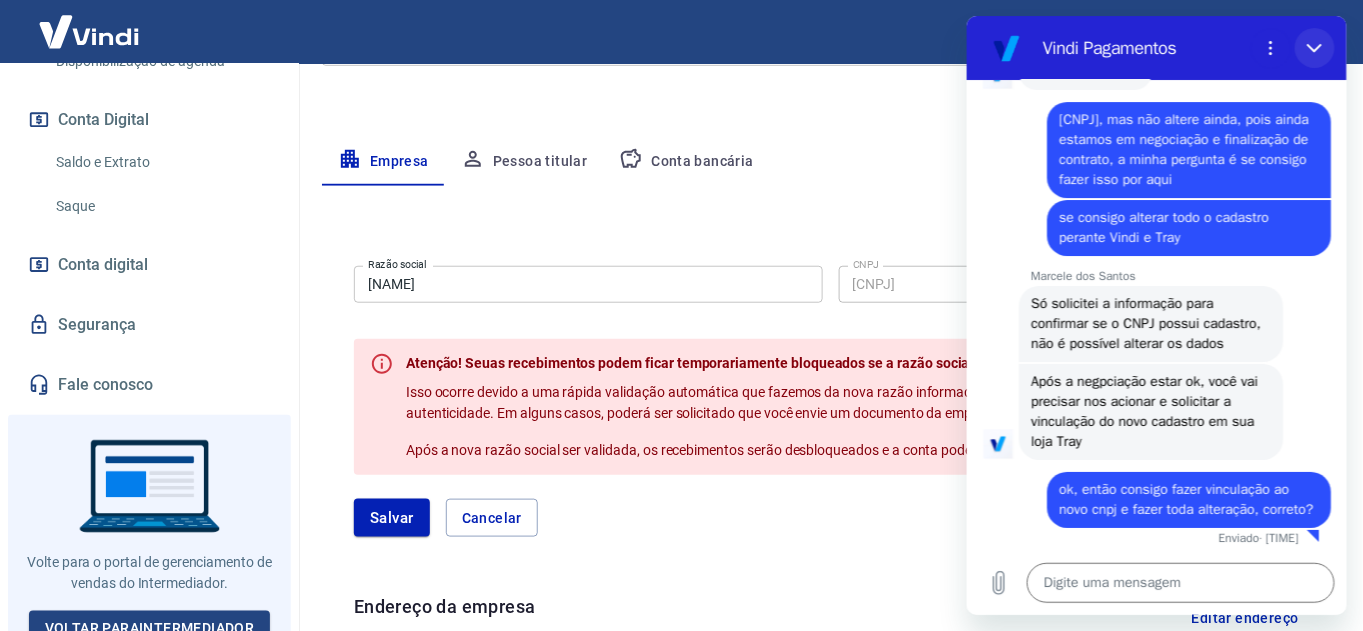 click 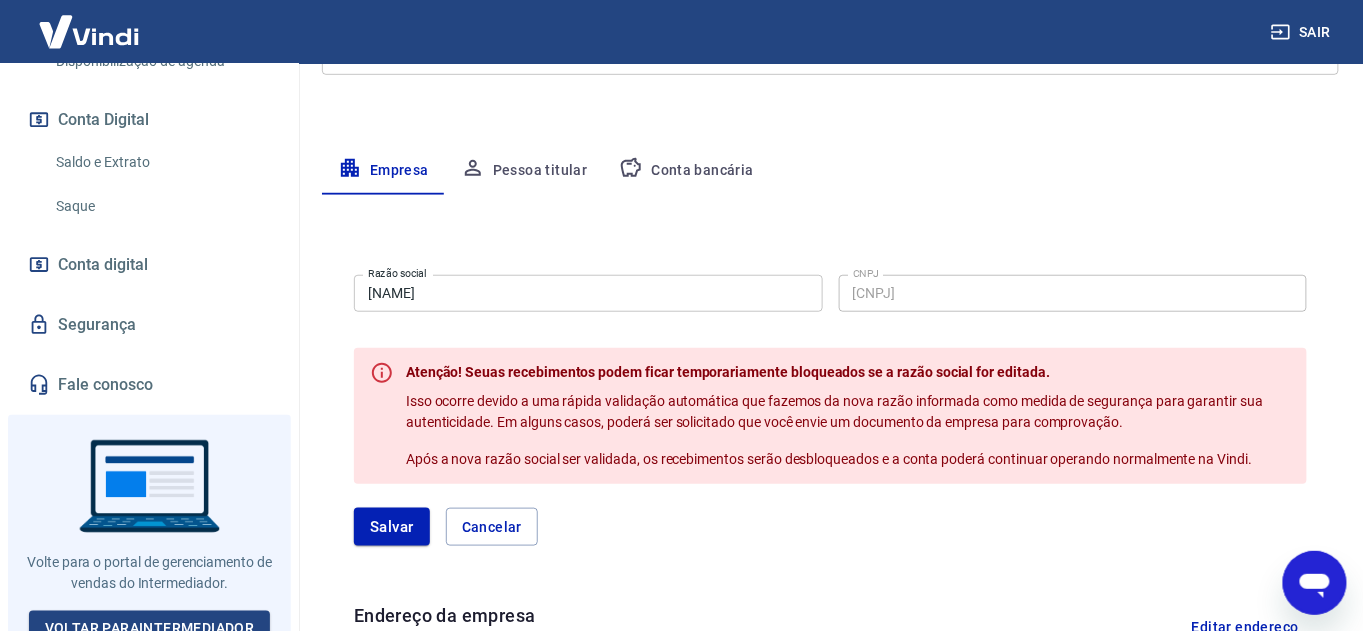 scroll, scrollTop: 318, scrollLeft: 0, axis: vertical 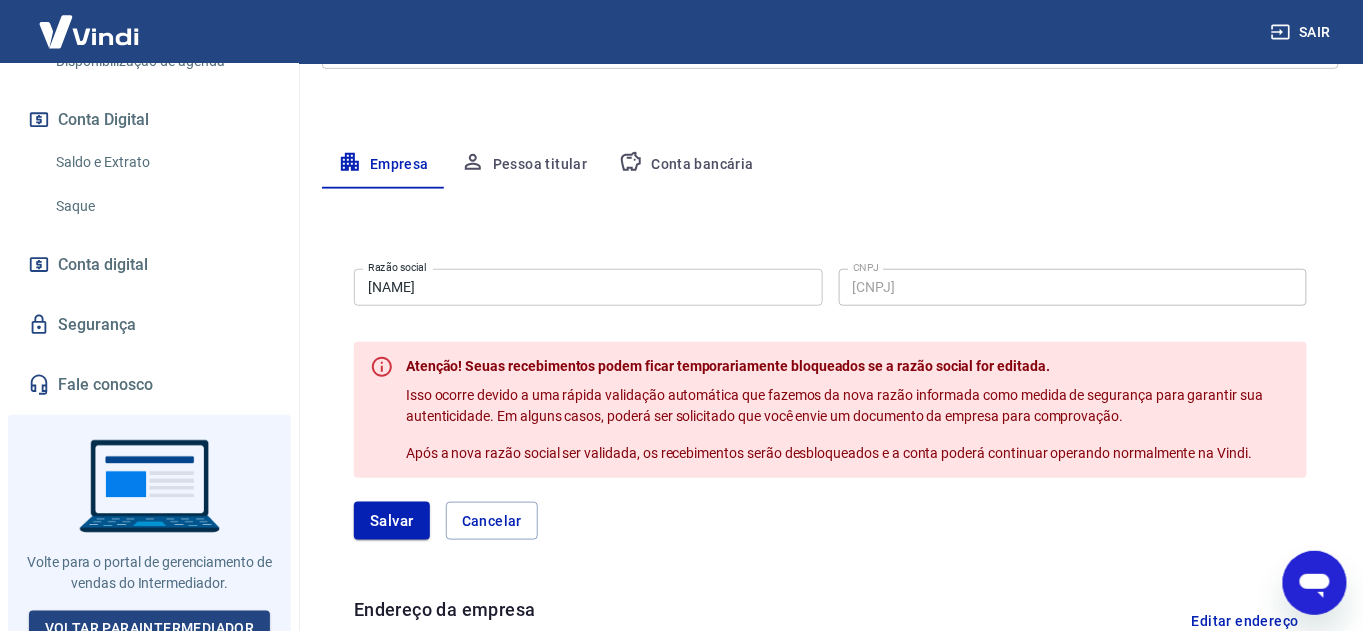 click 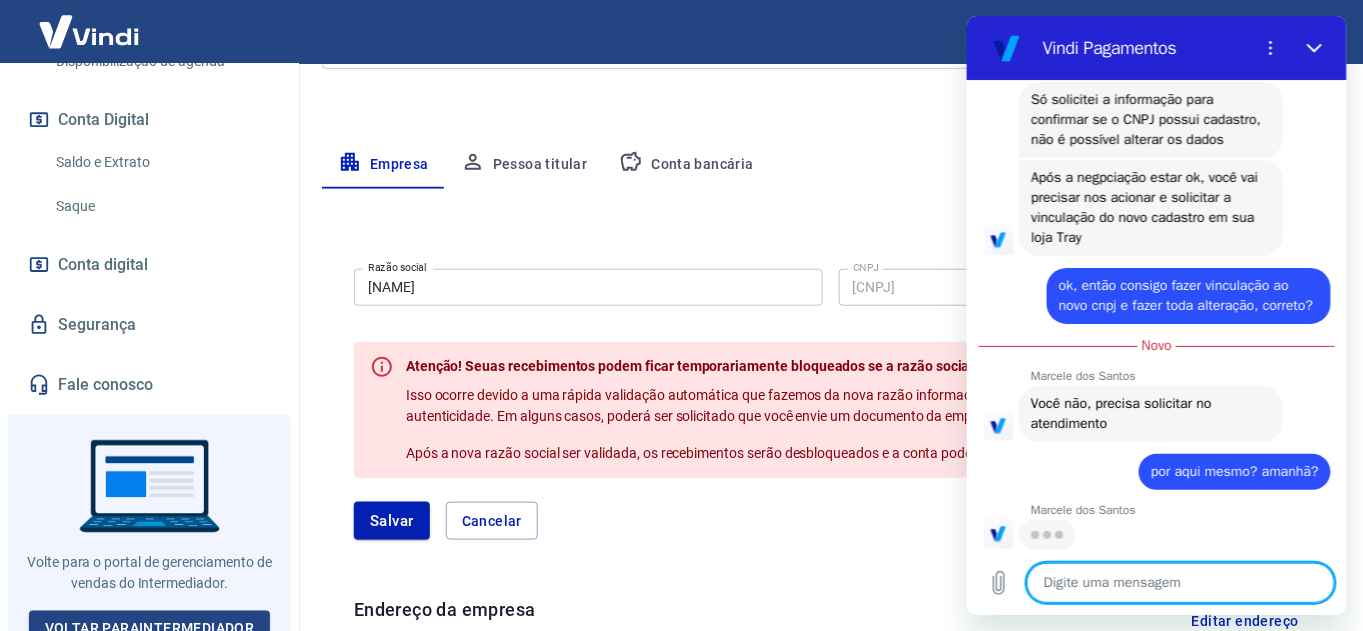 scroll, scrollTop: 2258, scrollLeft: 0, axis: vertical 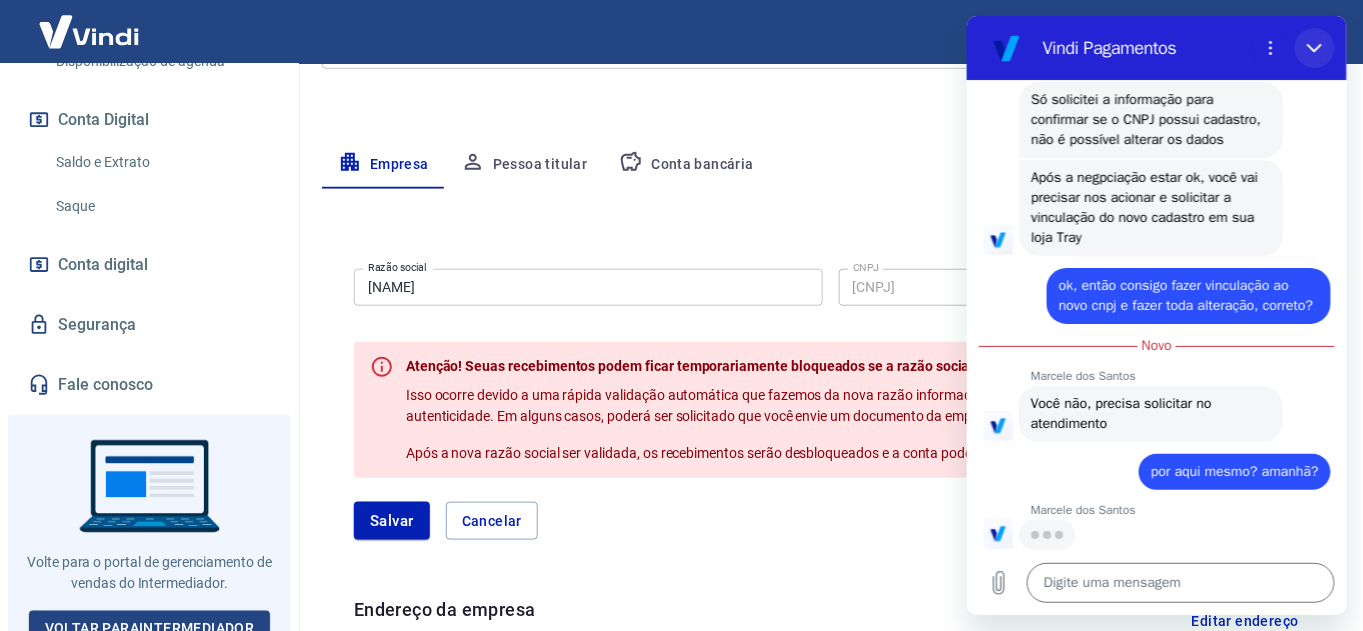 click 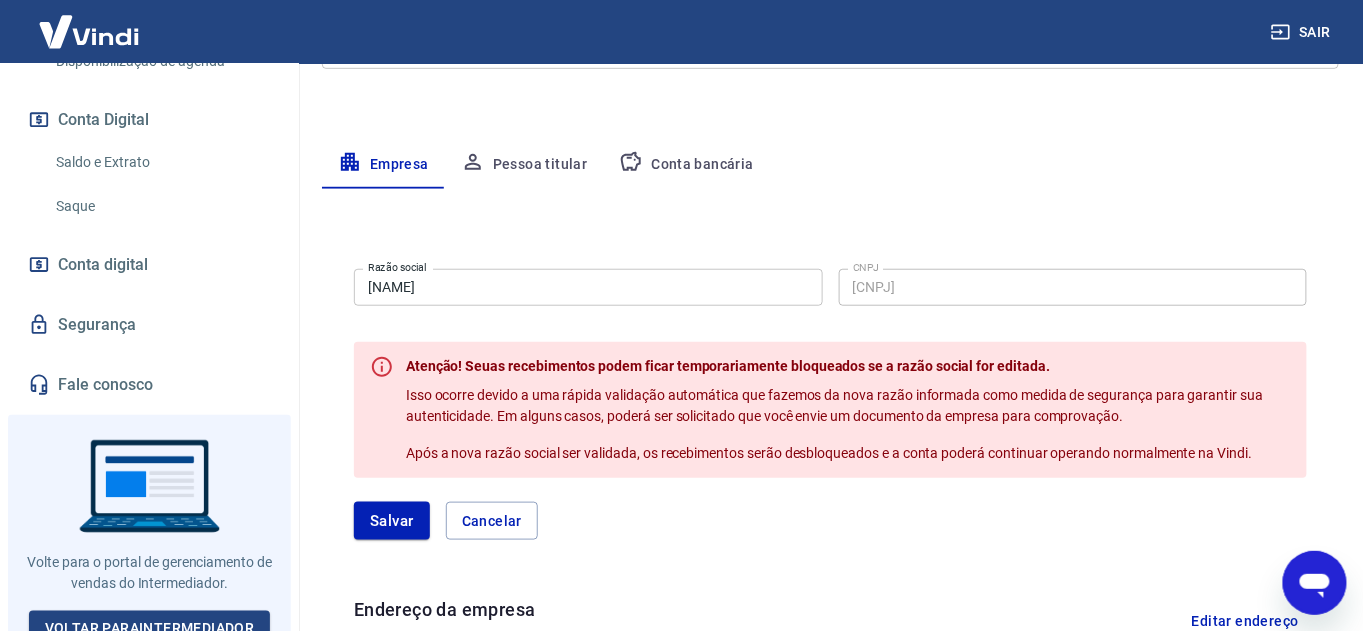 scroll, scrollTop: 2260, scrollLeft: 0, axis: vertical 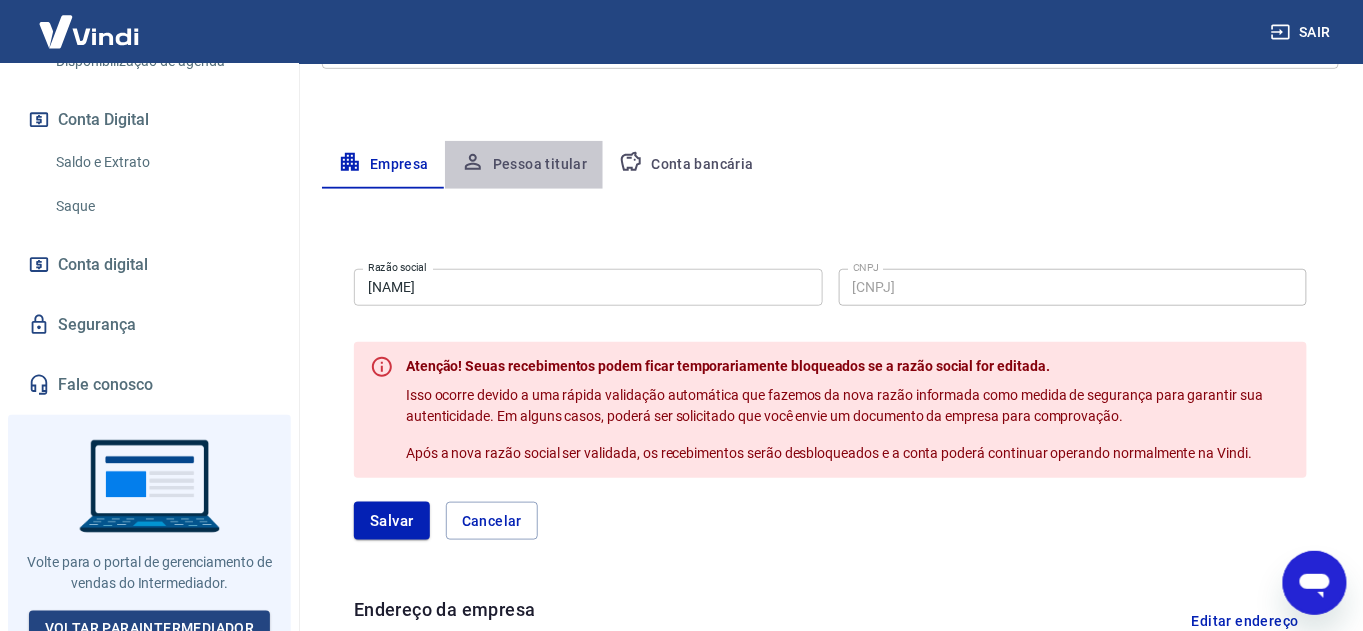 click on "Pessoa titular" at bounding box center [524, 165] 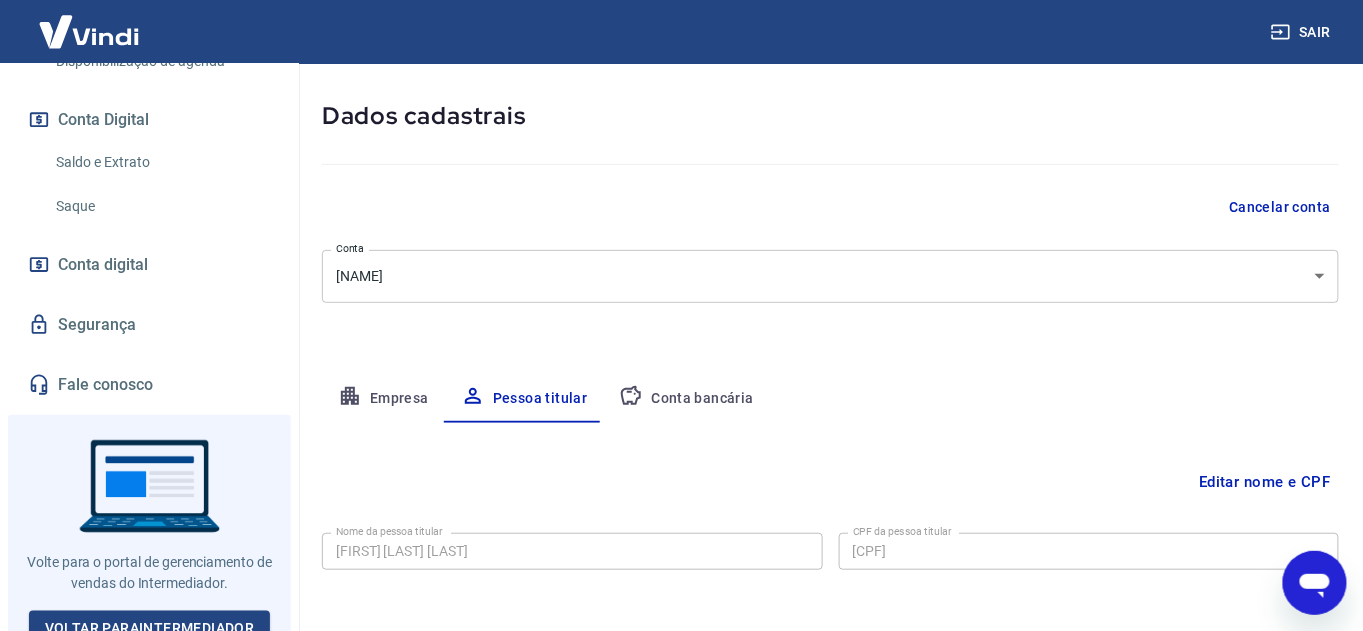 scroll, scrollTop: 168, scrollLeft: 0, axis: vertical 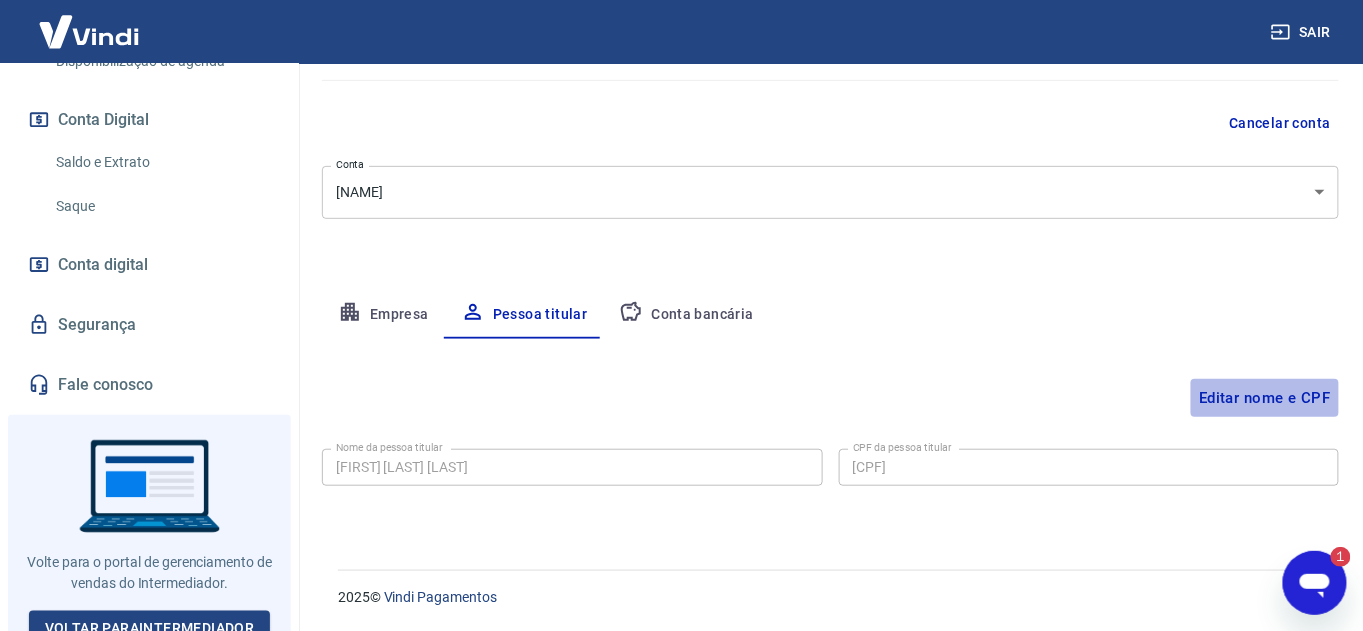 click on "Editar nome e CPF" at bounding box center [1265, 398] 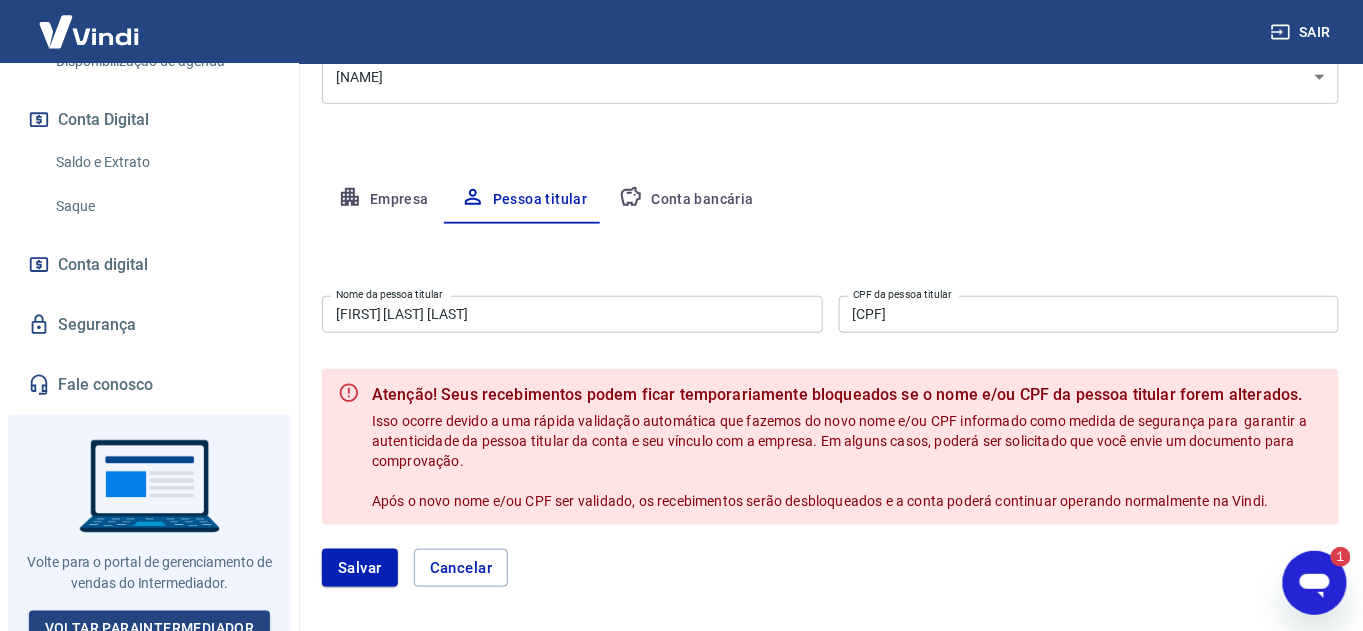 scroll, scrollTop: 282, scrollLeft: 0, axis: vertical 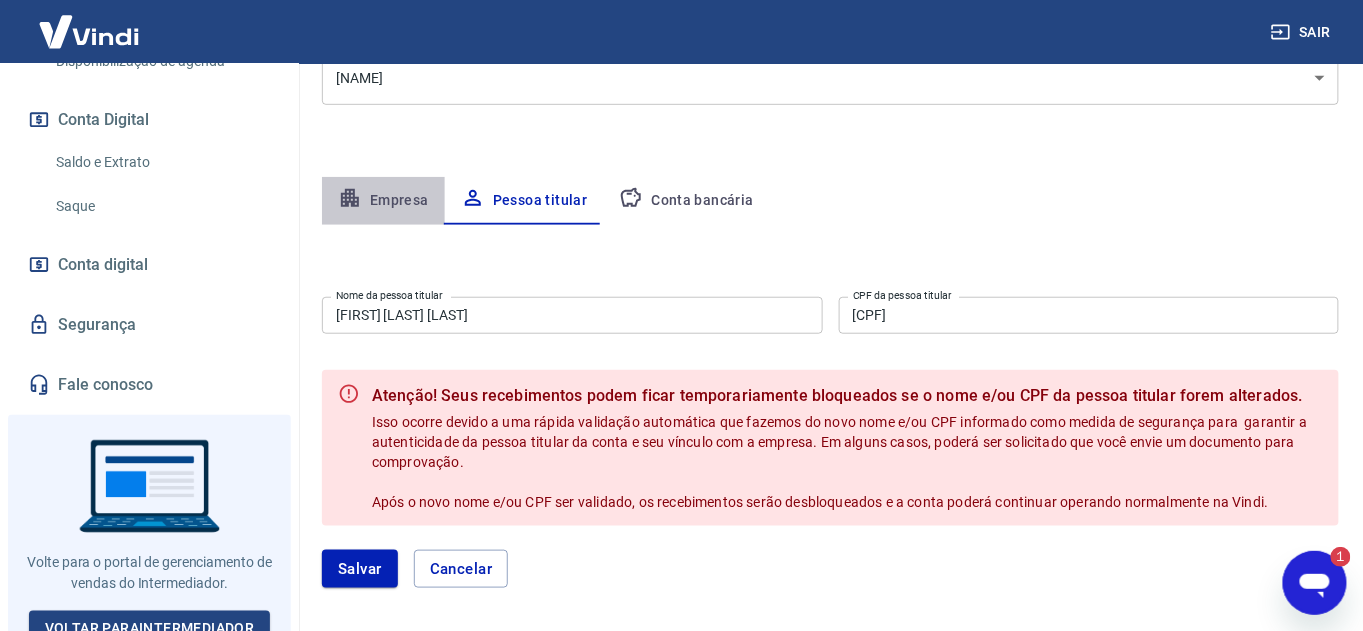 click on "Empresa" at bounding box center [383, 201] 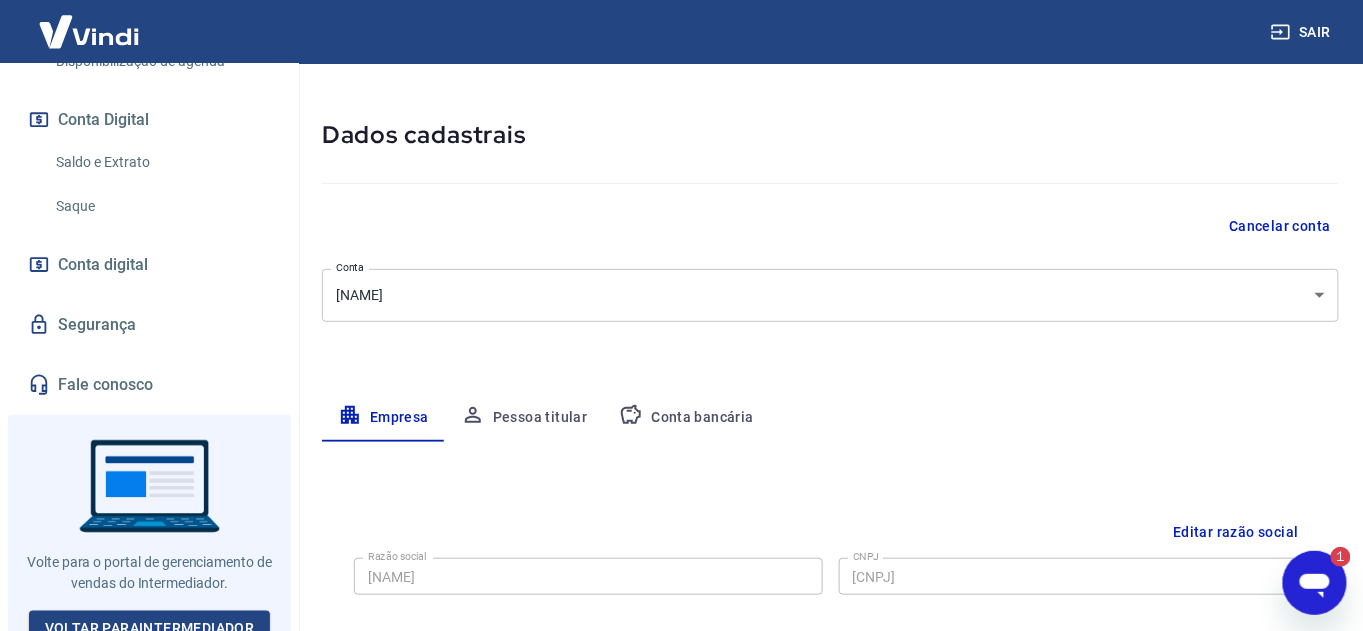 scroll, scrollTop: 282, scrollLeft: 0, axis: vertical 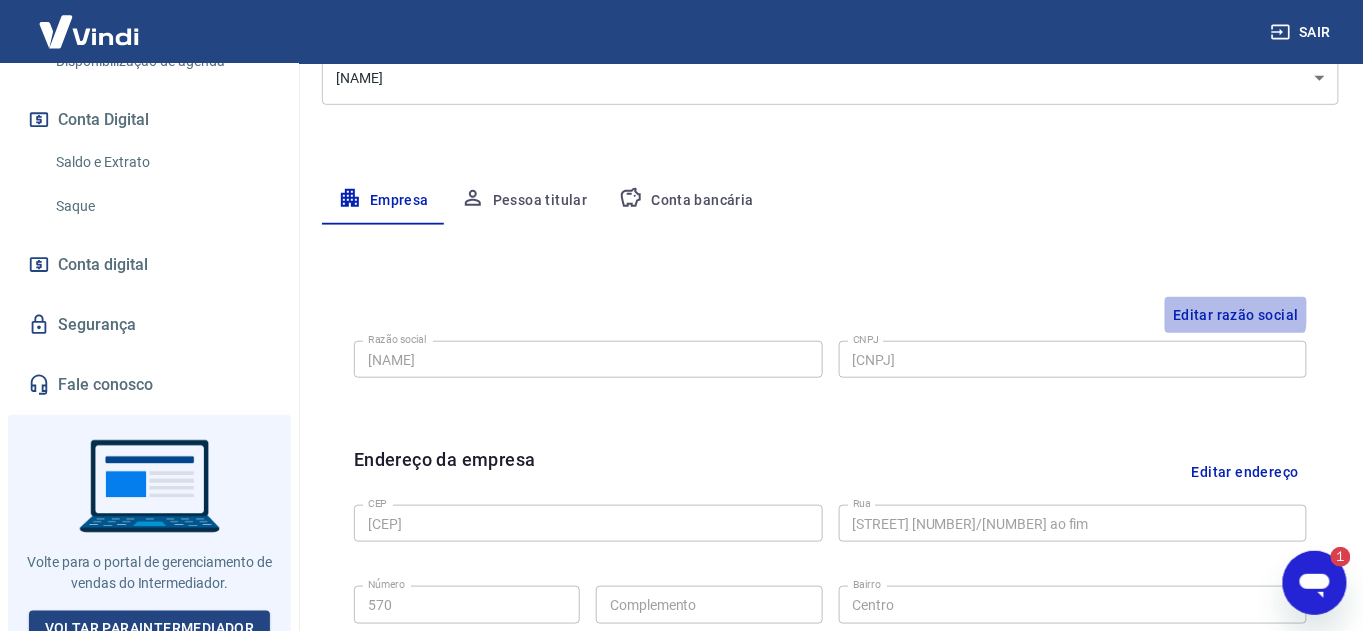 click on "Editar razão social" at bounding box center [1236, 315] 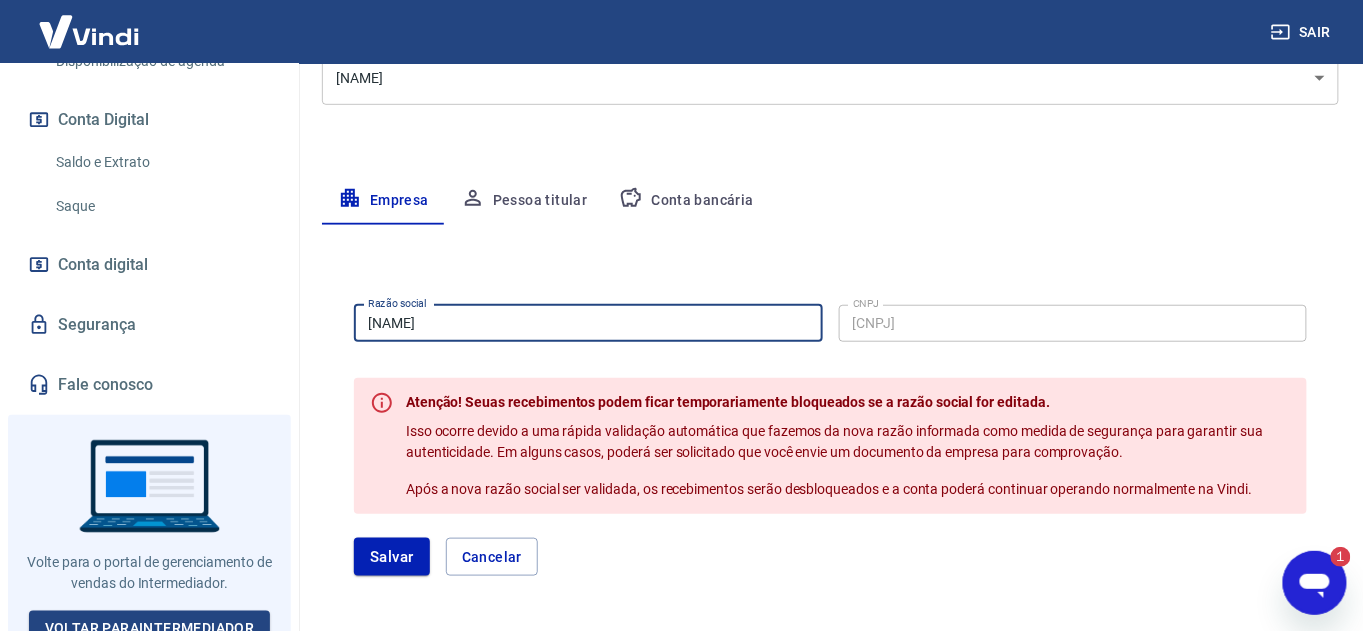 drag, startPoint x: 696, startPoint y: 326, endPoint x: 65, endPoint y: 227, distance: 638.71906 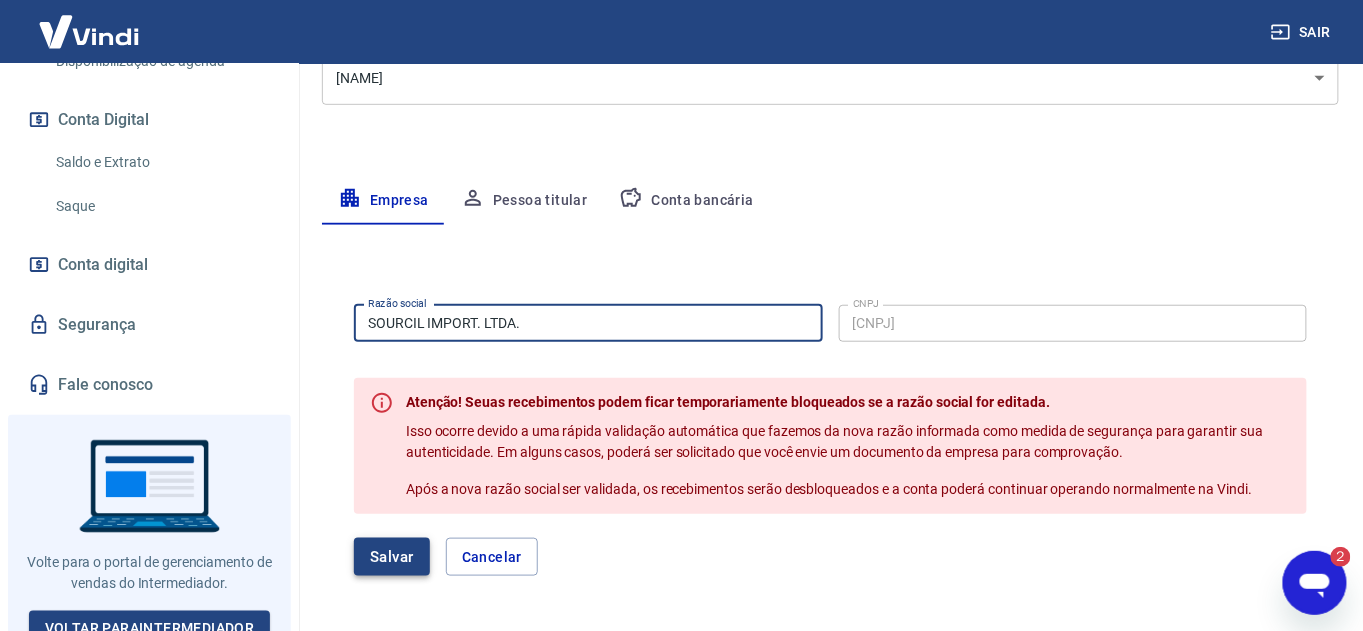 click on "Salvar" at bounding box center (392, 557) 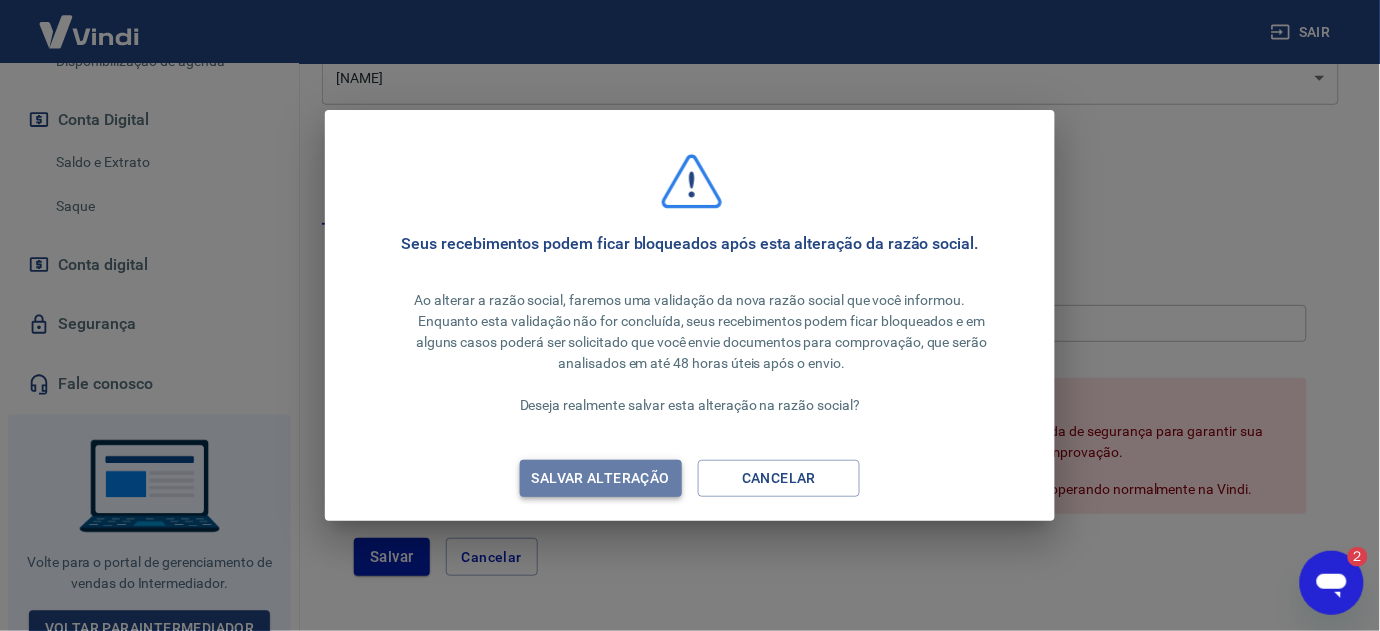 click on "Salvar alteração" at bounding box center [601, 478] 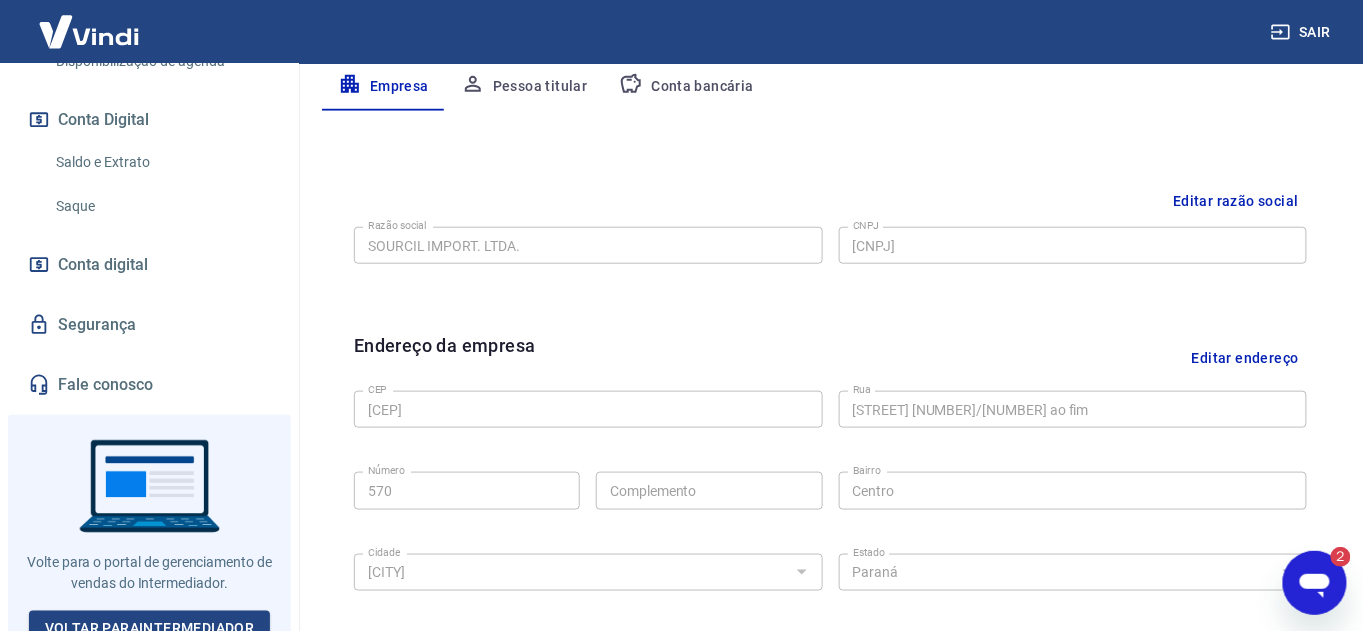 scroll, scrollTop: 415, scrollLeft: 0, axis: vertical 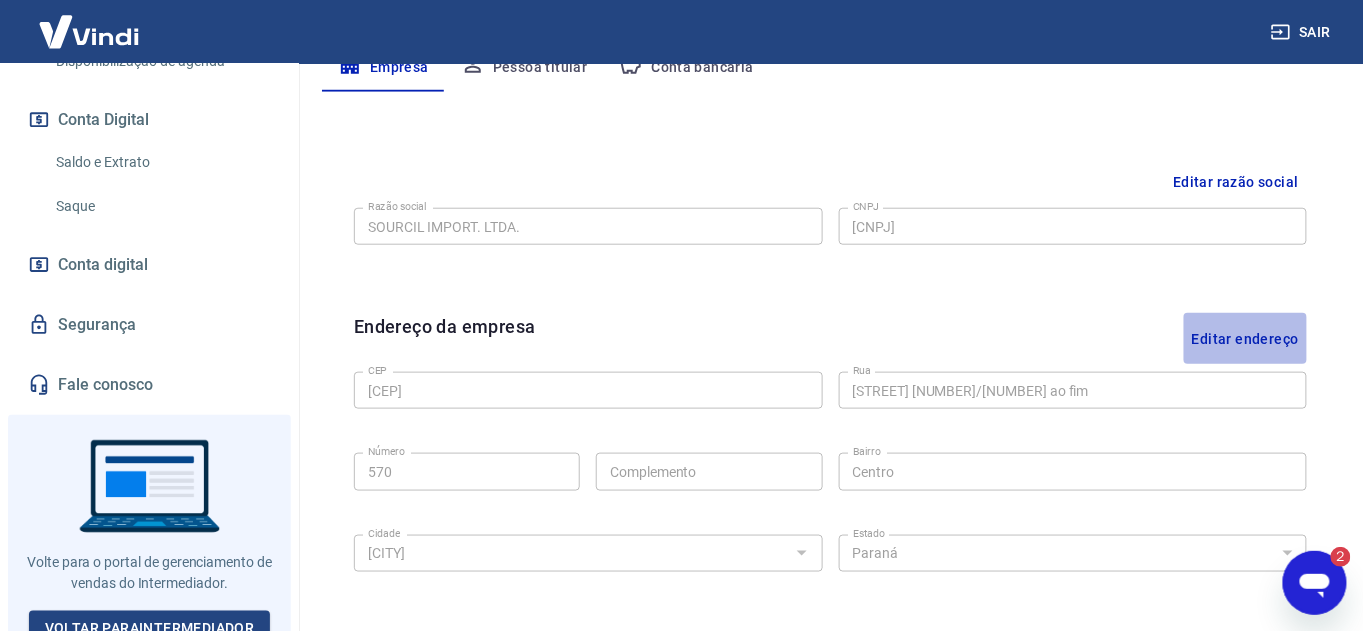 click on "Editar endereço" at bounding box center (1245, 338) 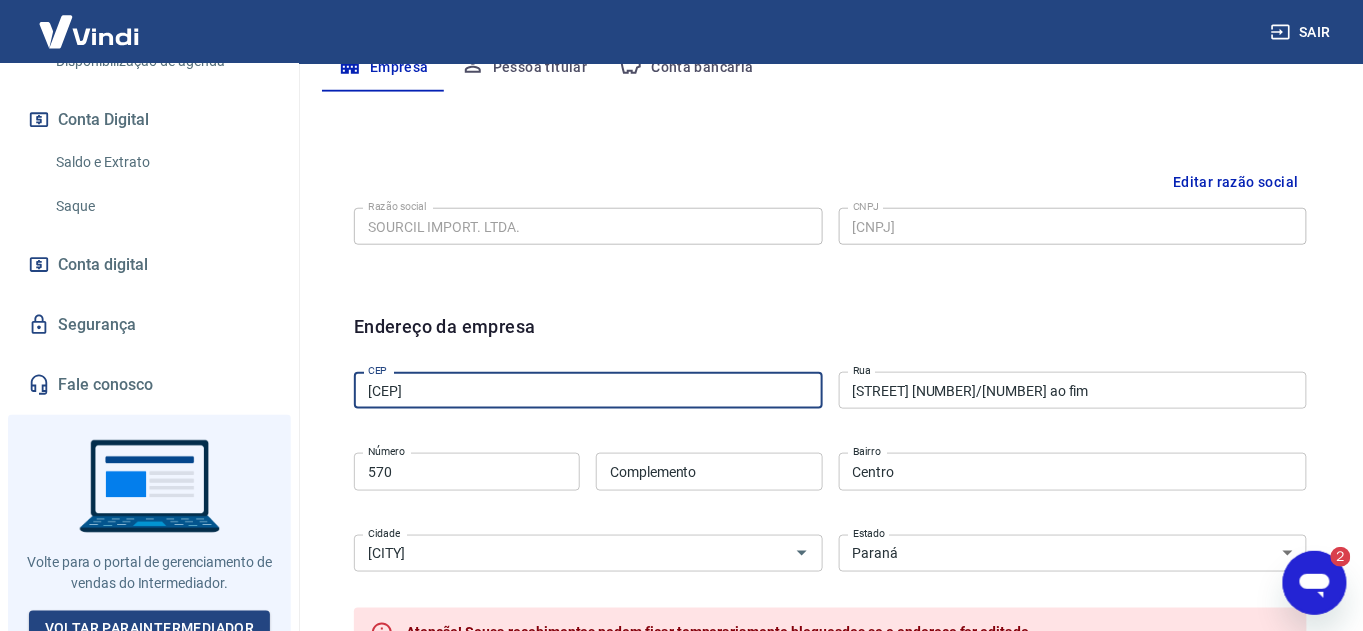 drag, startPoint x: 497, startPoint y: 384, endPoint x: 139, endPoint y: 326, distance: 362.66788 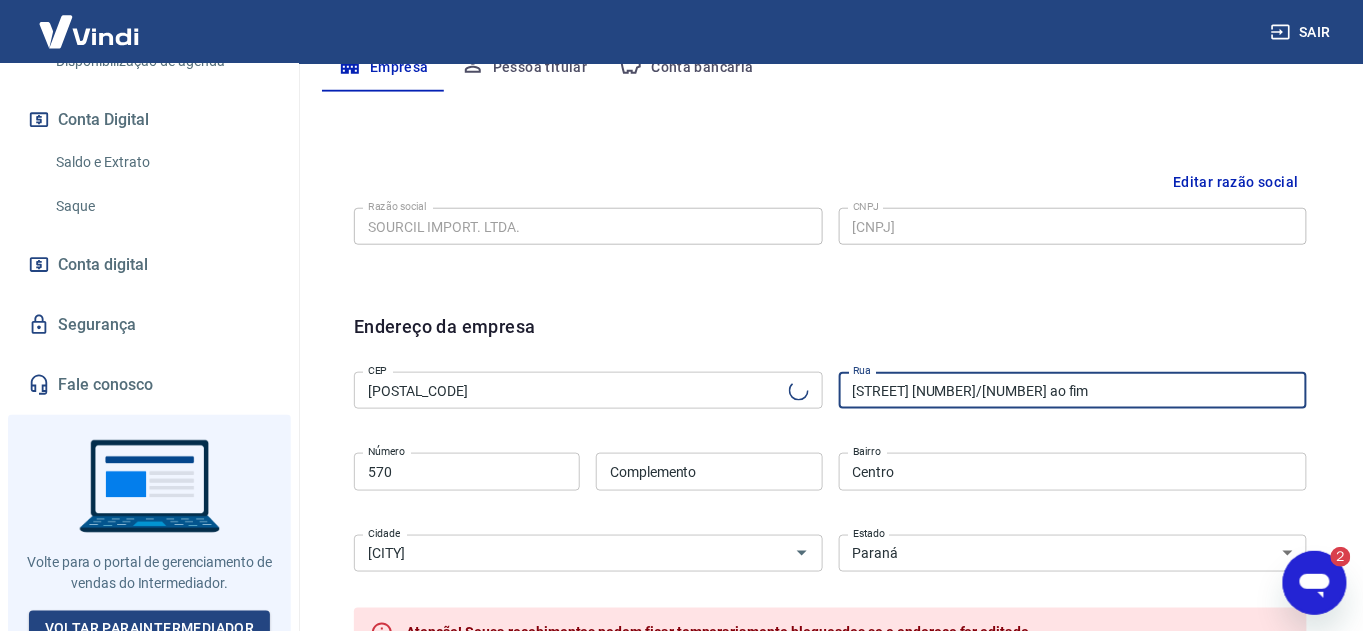click on "[STREET] [NUMBER]/[NUMBER] ao fim" at bounding box center (1073, 390) 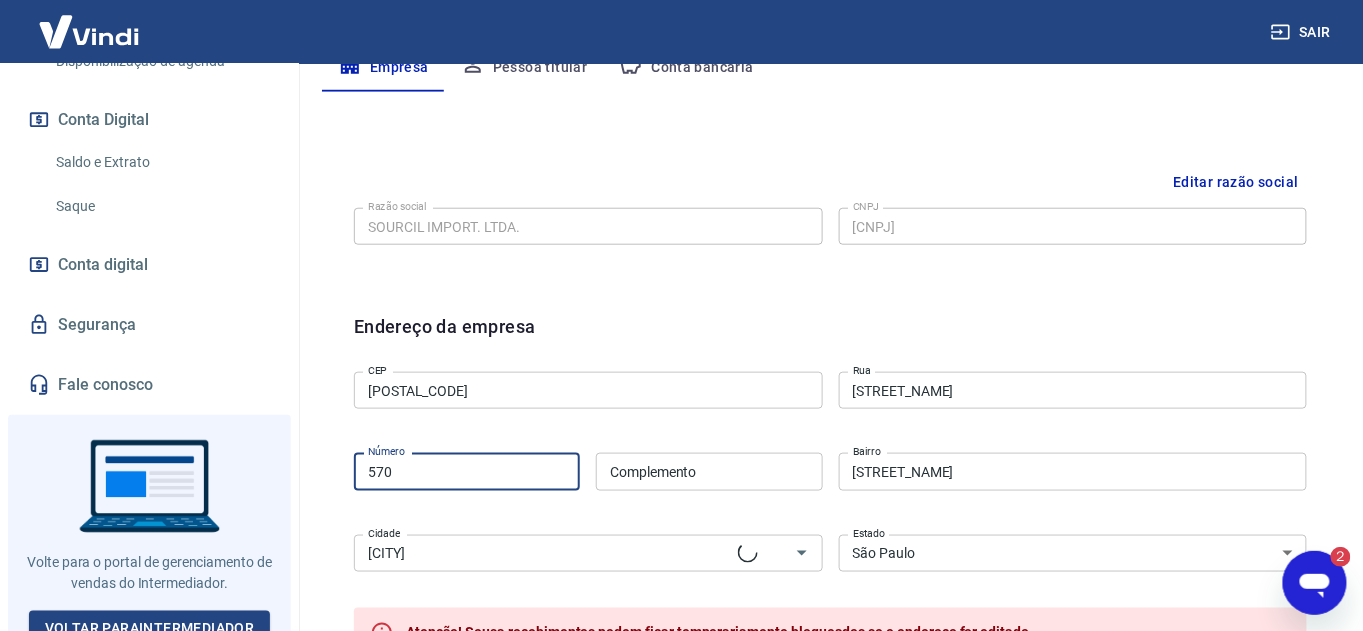 drag, startPoint x: 475, startPoint y: 465, endPoint x: 207, endPoint y: 467, distance: 268.00748 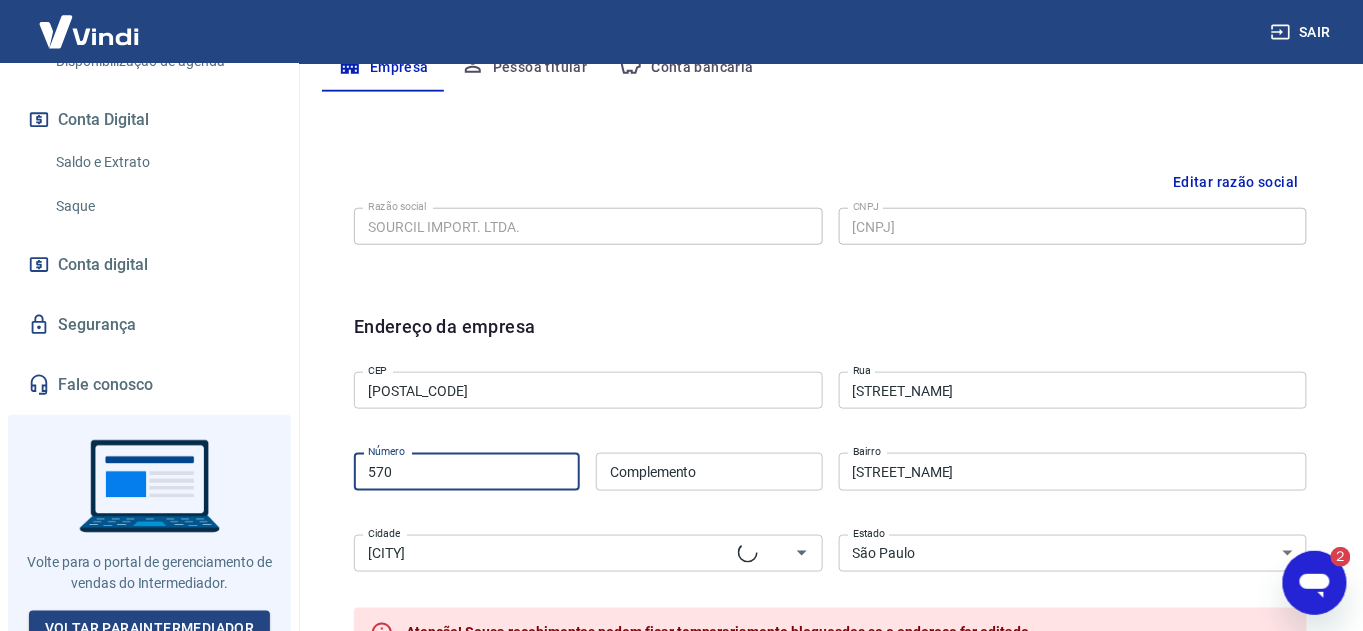 click on "Sair [PERSON] [EMAIL] Início Meu cadastro Dados da conta Dados de login Informe de rendimentos Meus recebíveis Relatório de Recebíveis Recebíveis Futuros Online Contratos com credores Disponibilização de agenda Conta Digital Saldo e Extrato Saque Conta digital Segurança Fale conosco Volte para o portal de gerenciamento de vendas do Intermediador. Voltar para  Intermediador Meu cadastro / Dados cadastrais Dados cadastrais Cancelar conta Conta [PERSON] IMPORT [object Object] Conta Empresa Pessoa titular Conta bancária Editar razão social Razão social [COMPANY_NAME] Razão social CNPJ [CNPJ] CNPJ Endereço da empresa CEP [POSTAL_CODE] CEP Rua [STREET] Rua Número [NUMBER] Número Complemento Complemento Bairro [NEIGHBORHOOD] Bairro Cidade [CITY] Cidade Estado Acre Alagoas Amapá Amazonas Bahia Ceará Distrito Federal Espírito Santo Goiás Maranhão Mato Grosso Mato Grosso do Sul Minas Gerais Pará Paraíba Paraná Piauí" at bounding box center (681, -100) 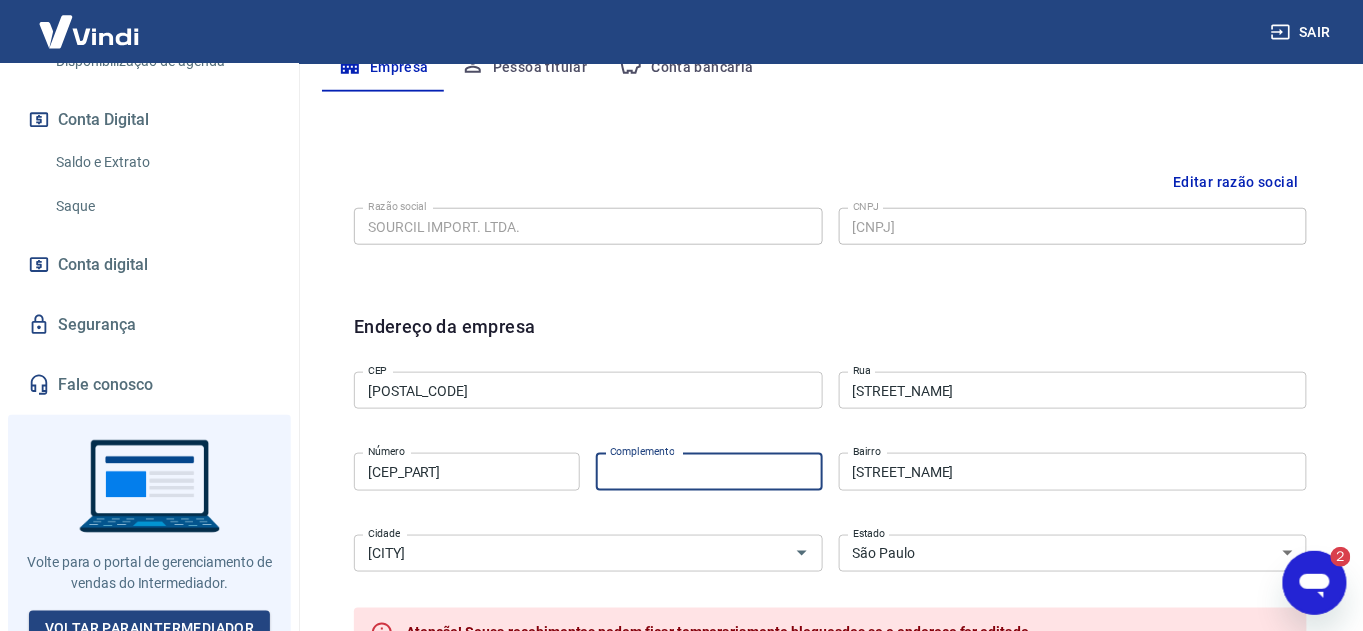 click on "Complemento" at bounding box center [709, 471] 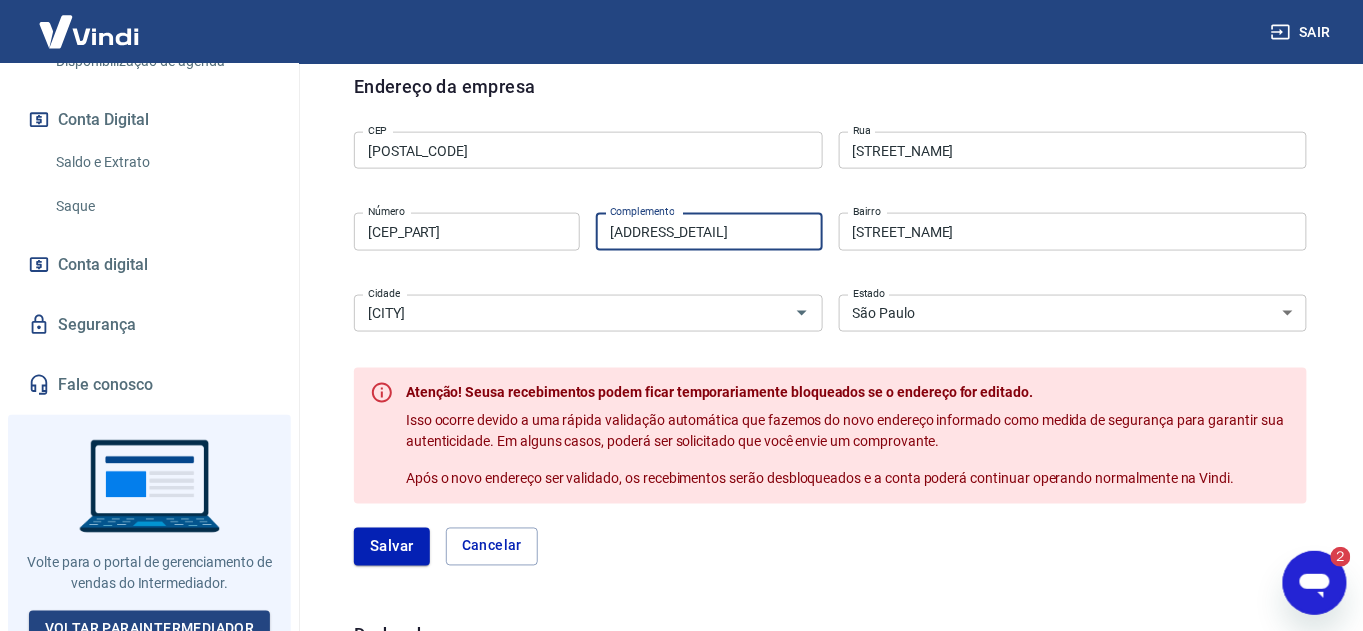 scroll, scrollTop: 680, scrollLeft: 0, axis: vertical 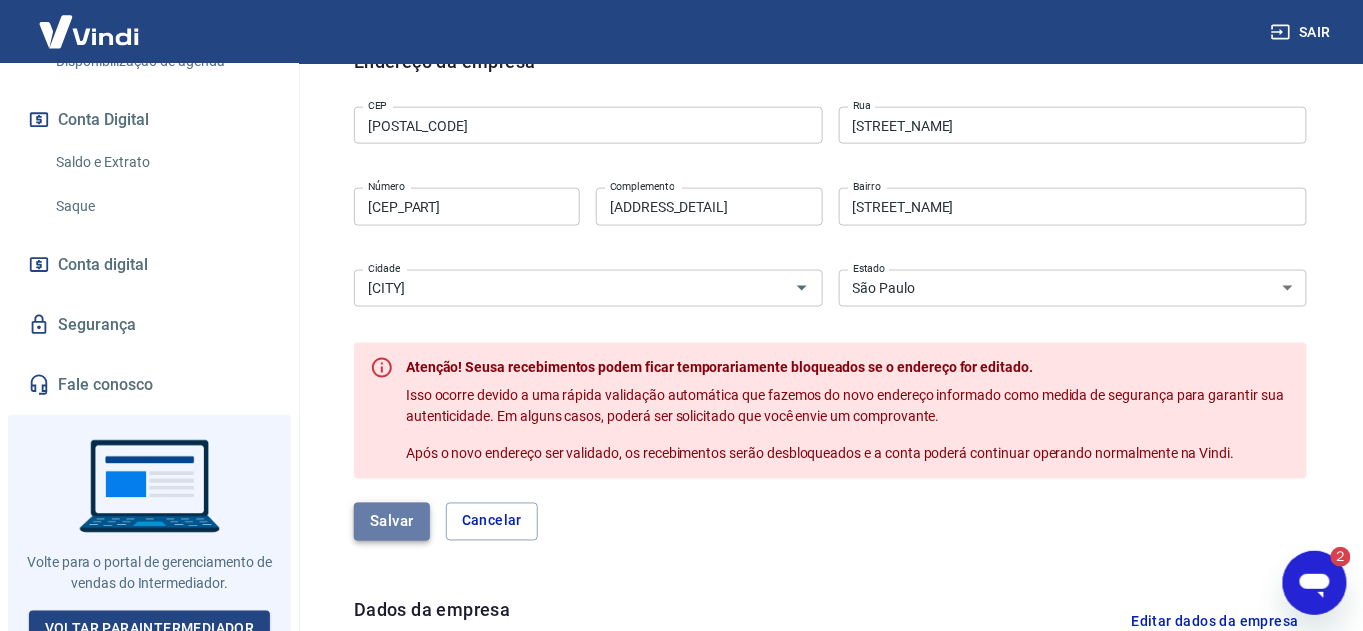 click on "Salvar" at bounding box center (392, 522) 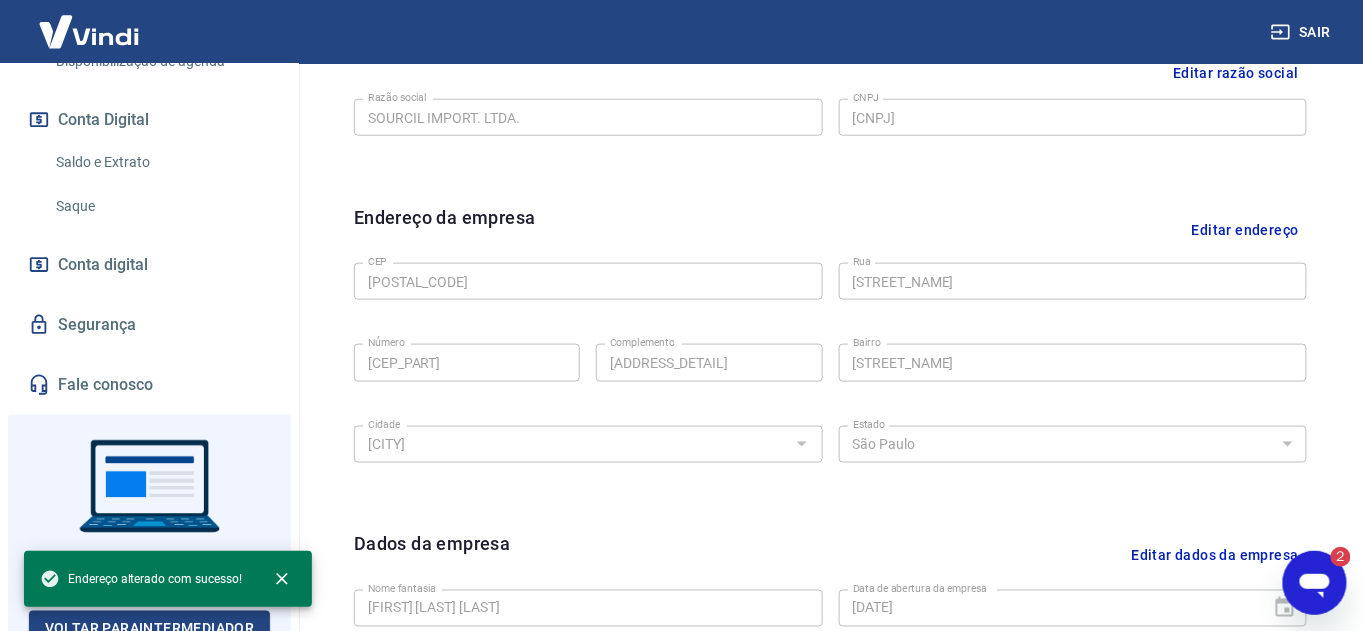 scroll, scrollTop: 680, scrollLeft: 0, axis: vertical 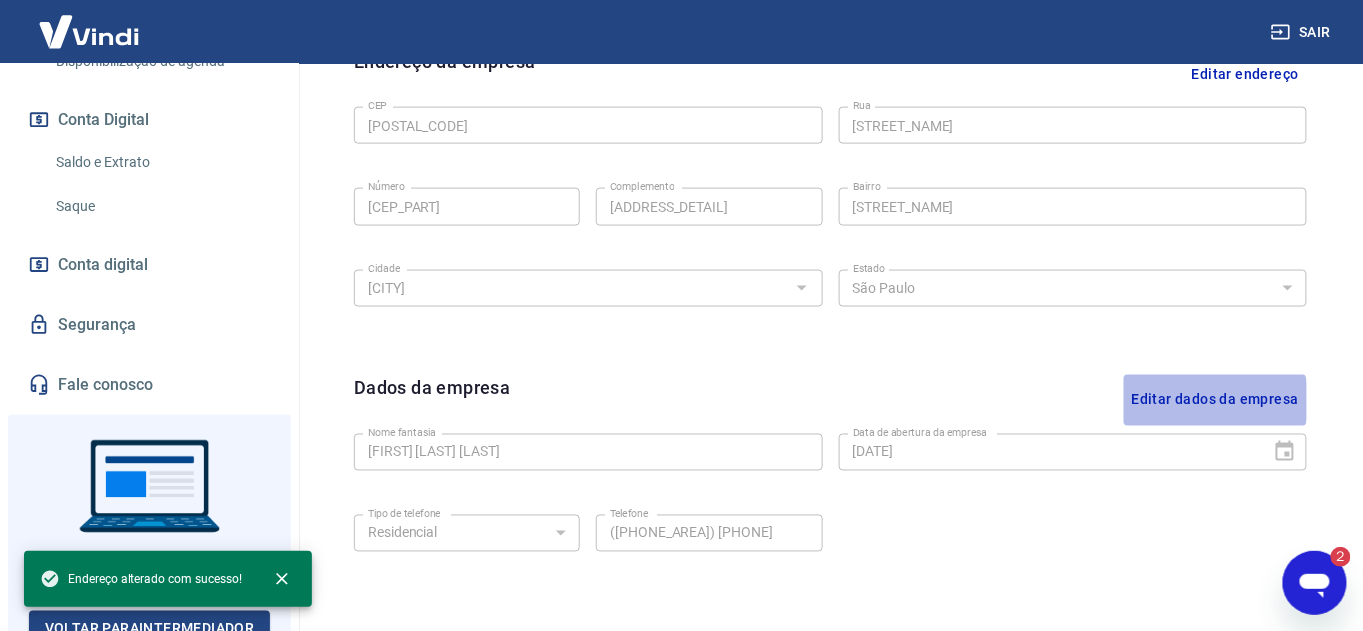 click on "Editar dados da empresa" at bounding box center [1215, 400] 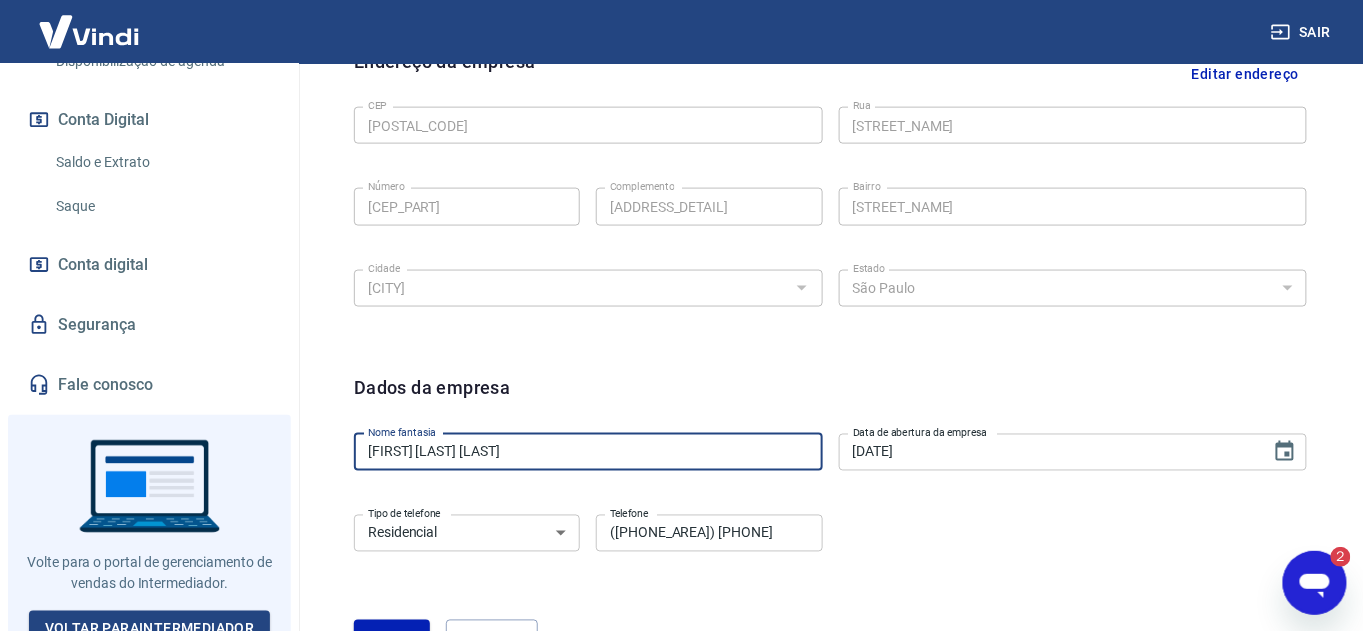 drag, startPoint x: 646, startPoint y: 444, endPoint x: 0, endPoint y: 382, distance: 648.9684 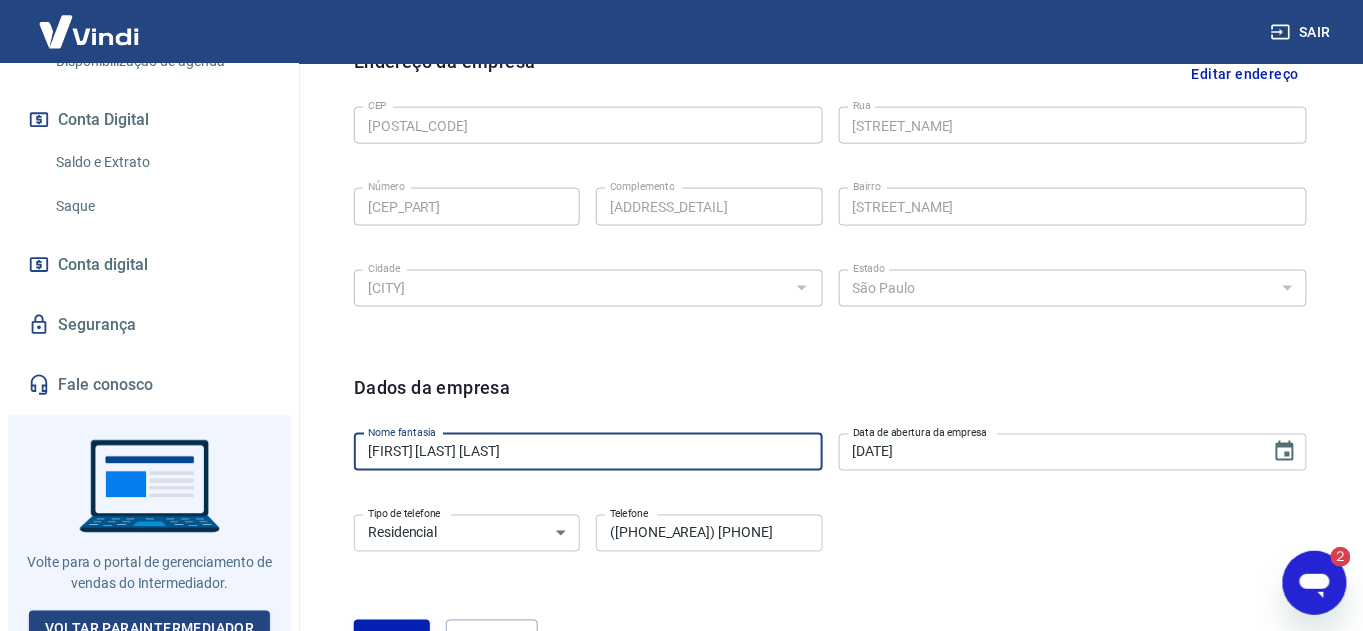 click on "Sair [PERSON] [EMAIL] Início Meu cadastro Dados da conta Dados de login Informe de rendimentos Meus recebíveis Relatório de Recebíveis Recebíveis Futuros Online Contratos com credores Disponibilização de agenda Conta Digital Saldo e Extrato Saque Conta digital Segurança Fale conosco Volte para o portal de gerenciamento de vendas do Intermediador. Voltar para  Intermediador Meu cadastro / Dados cadastrais Dados cadastrais Cancelar conta Conta [PERSON] IMPORT [object Object] Conta Empresa Pessoa titular Conta bancária Editar razão social Razão social [COMPANY_NAME] Razão social CNPJ [CNPJ] CNPJ Endereço da empresa Editar endereço CEP [POSTAL_CODE] CEP Rua [STREET] Rua Número [NUMBER] Número Complemento [COMPLEMENT] Complemento Bairro [NEIGHBORHOOD] Bairro Cidade [CITY] Cidade Estado Acre Alagoas Amapá Amazonas Bahia Ceará Distrito Federal Espírito Santo Goiás Maranhão Mato Grosso Mato Grosso do Sul Minas Gerais" at bounding box center [681, -365] 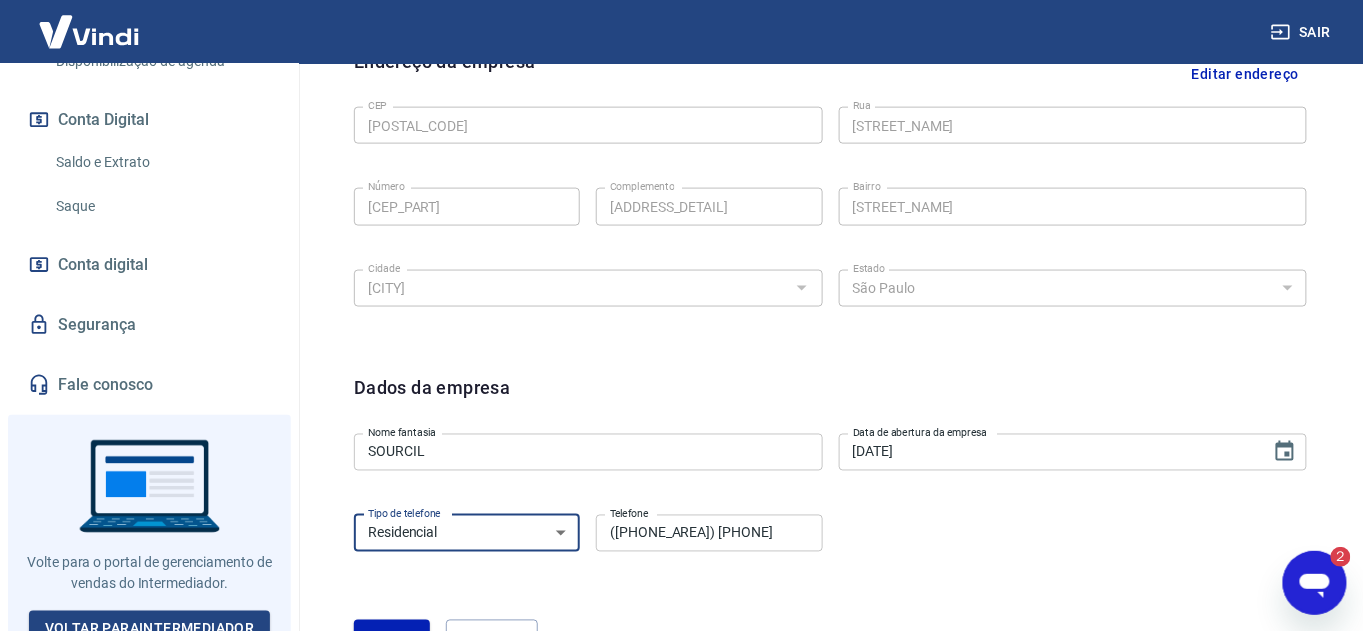 click on "Residencial Comercial" at bounding box center (467, 533) 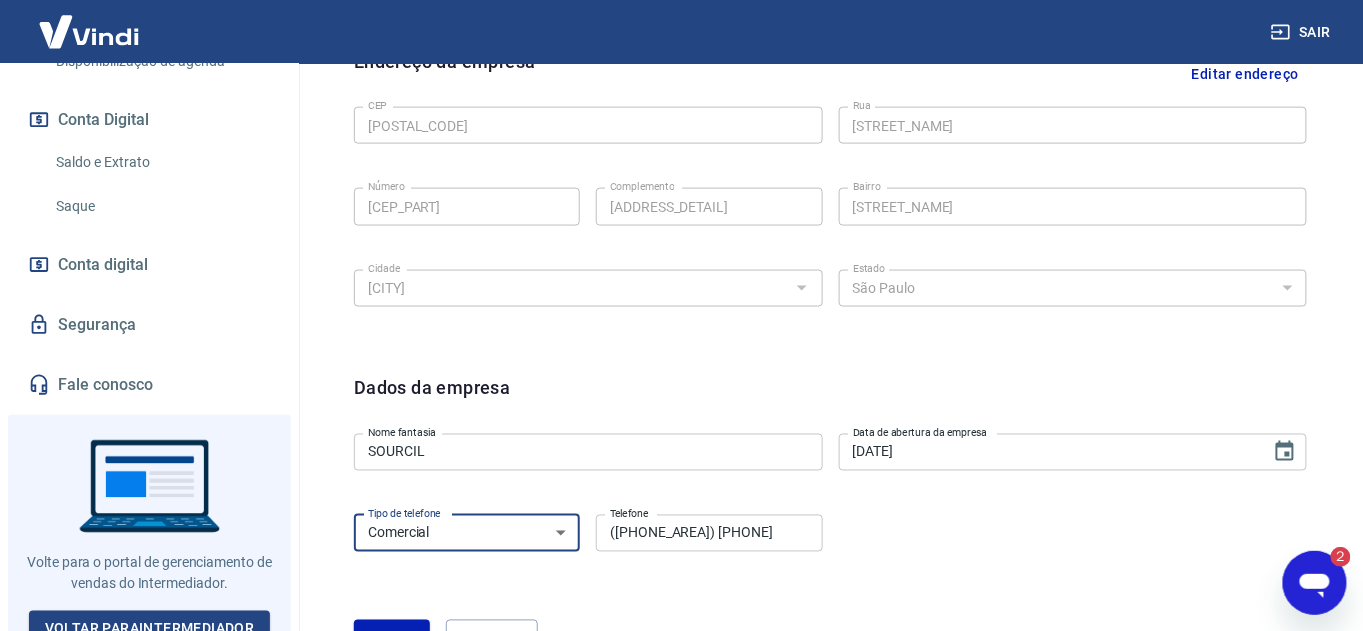 click on "Residencial Comercial" at bounding box center (467, 533) 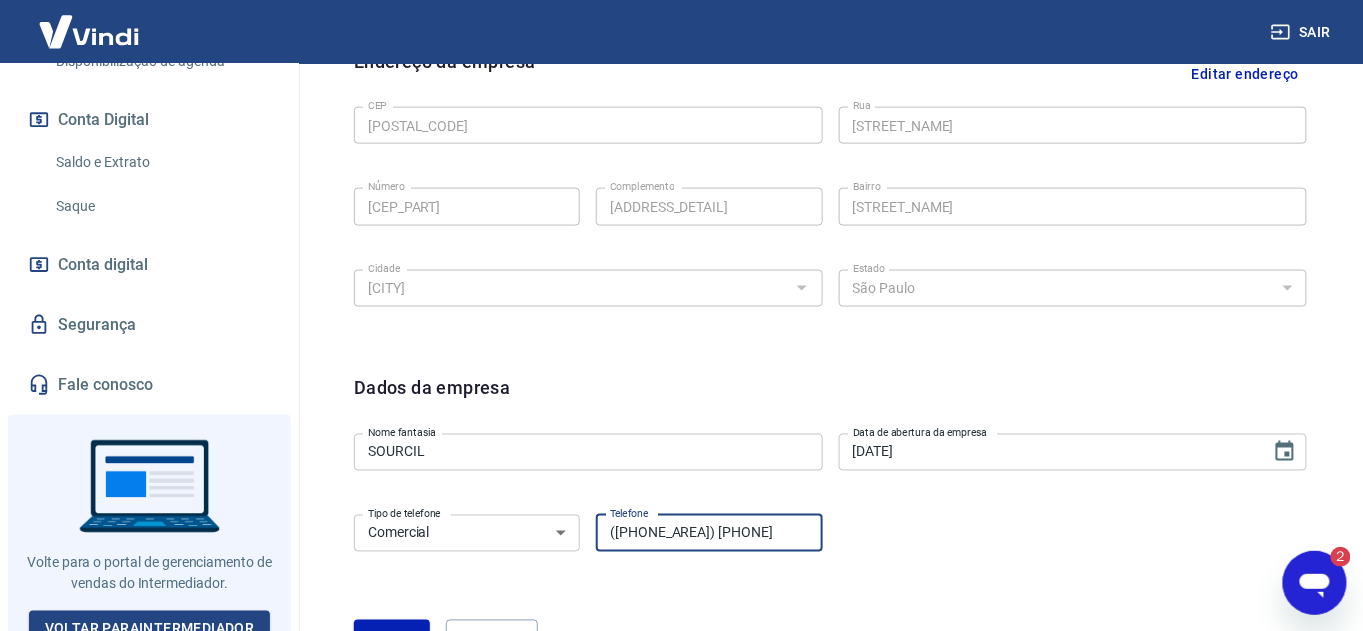 drag, startPoint x: 750, startPoint y: 541, endPoint x: 264, endPoint y: 419, distance: 501.07883 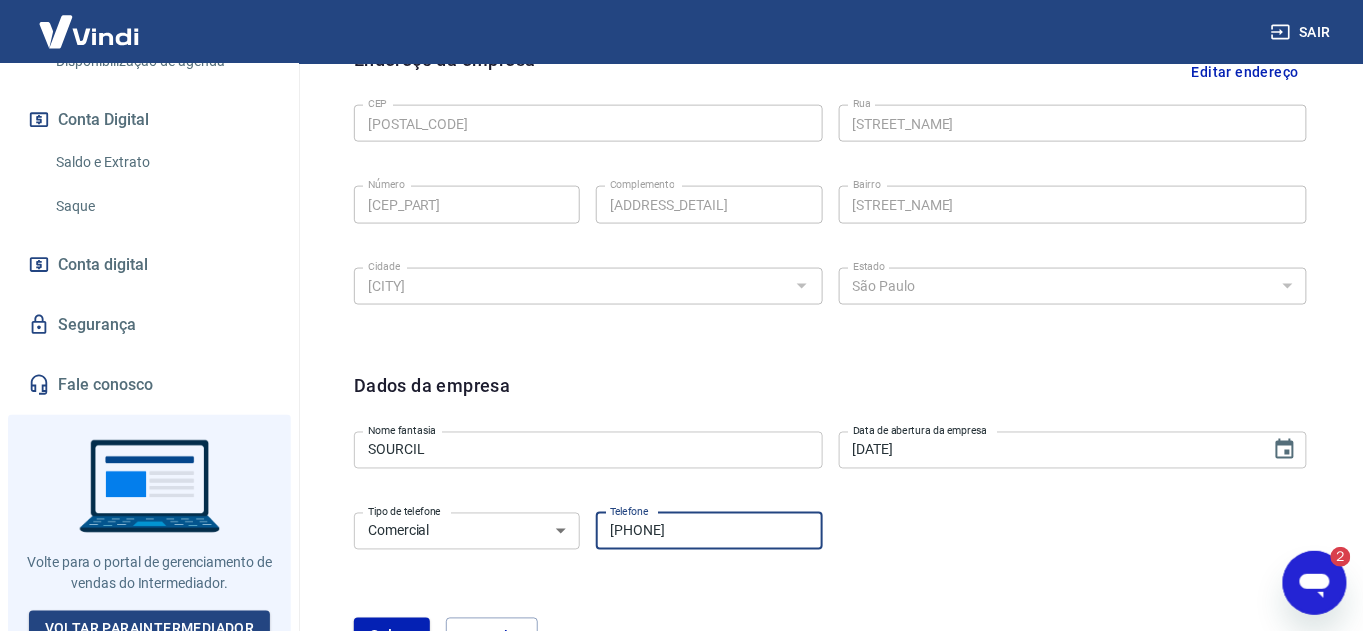 scroll, scrollTop: 790, scrollLeft: 0, axis: vertical 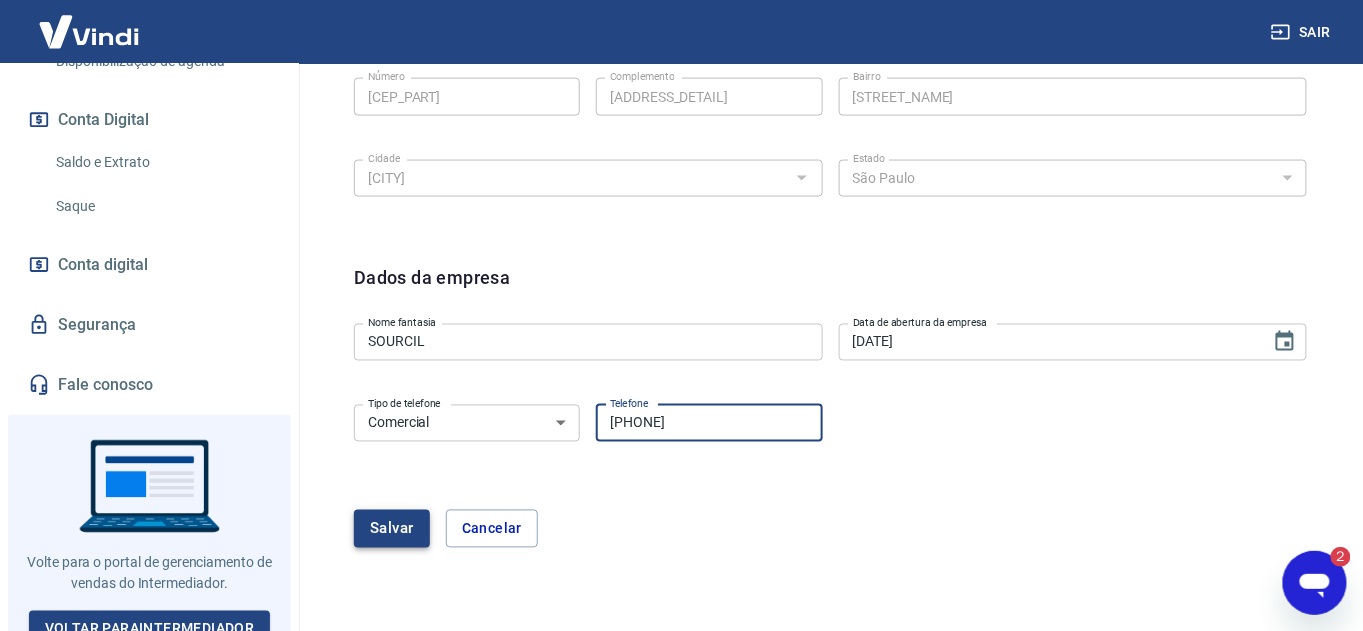 click on "Salvar" at bounding box center (392, 529) 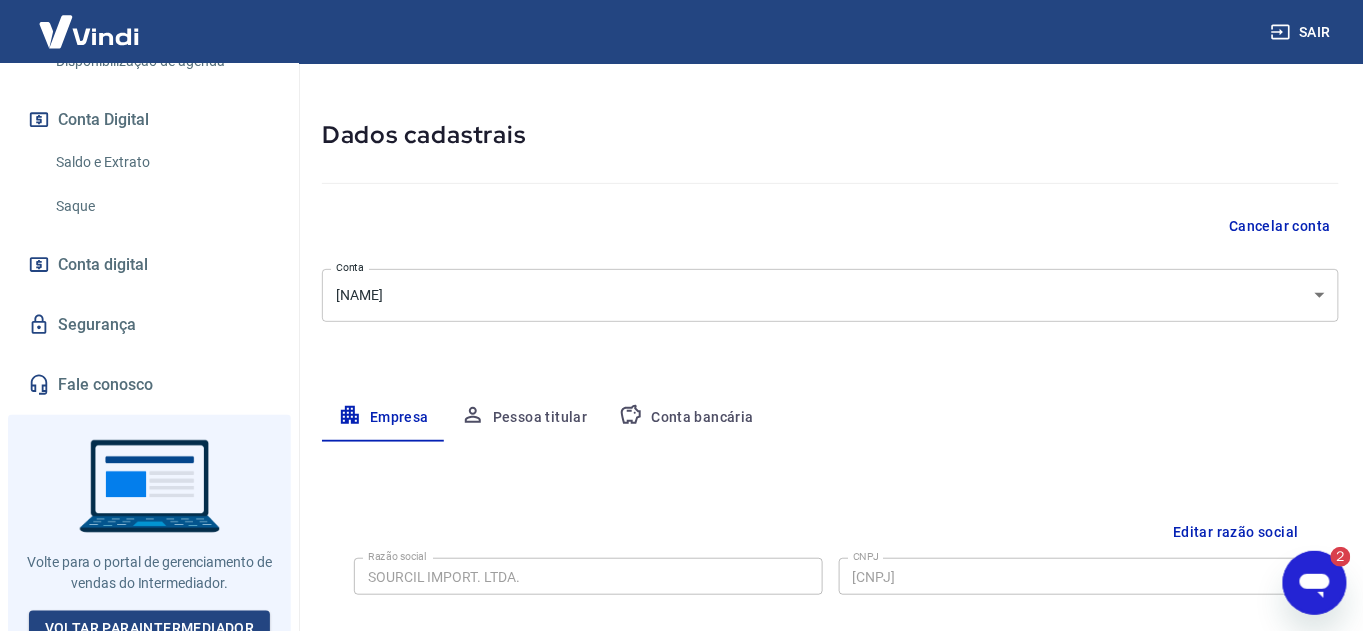 scroll, scrollTop: 315, scrollLeft: 0, axis: vertical 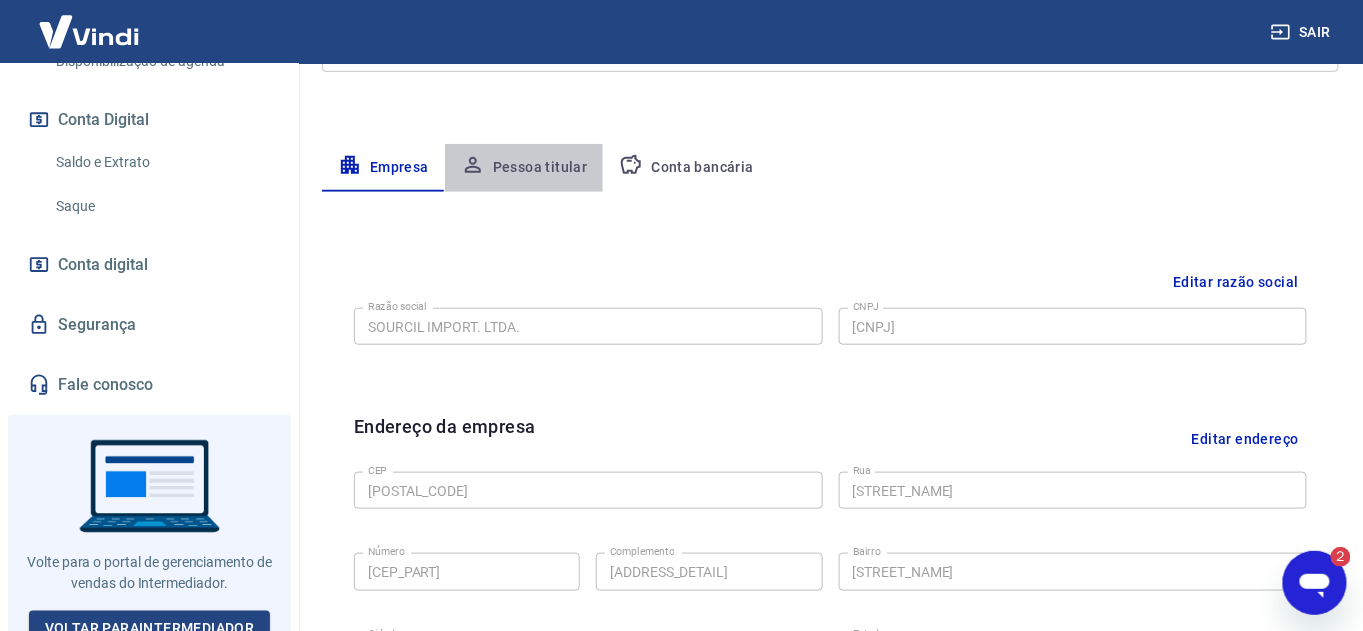 click on "Pessoa titular" at bounding box center [524, 168] 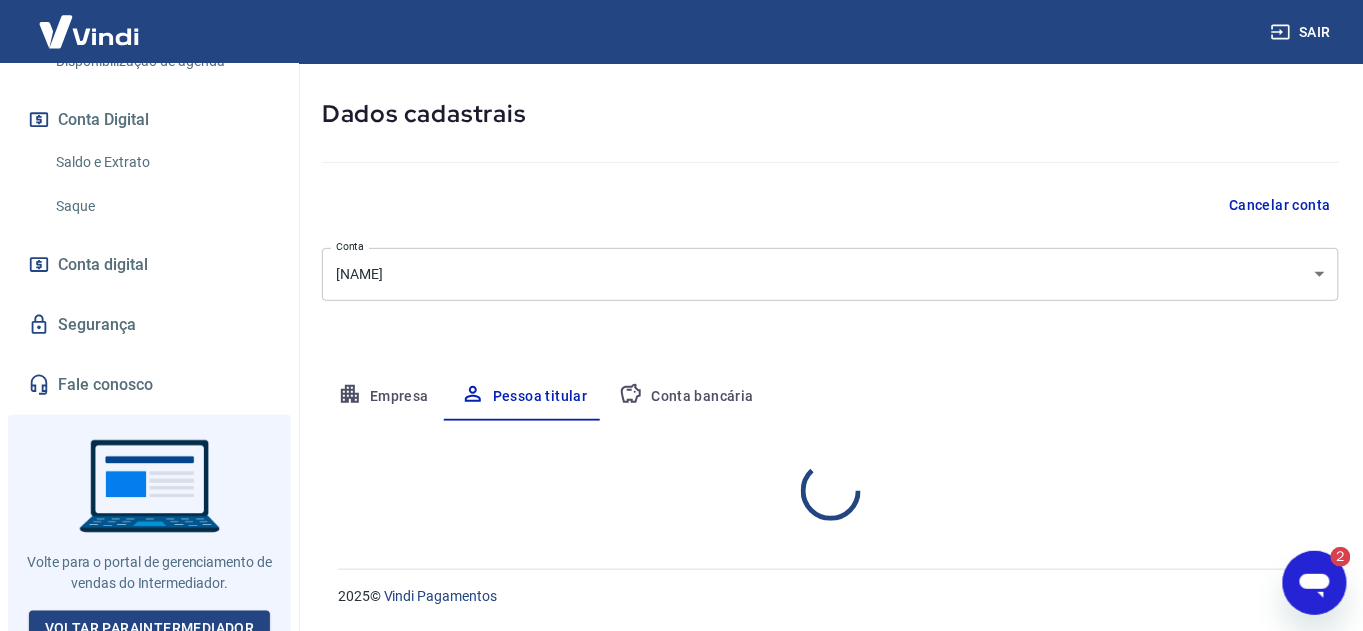 scroll, scrollTop: 168, scrollLeft: 0, axis: vertical 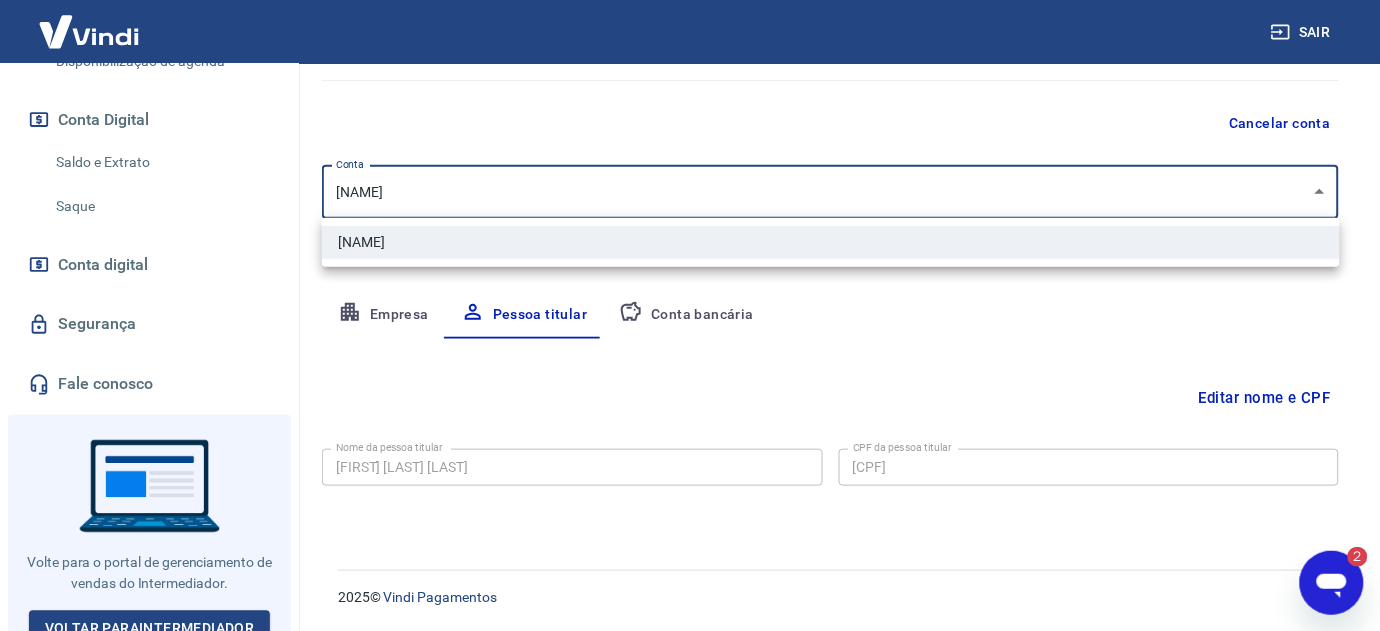 click on "Sair [PERSON] [EMAIL] Início Meu cadastro Dados da conta Dados de login Informe de rendimentos Meus recebíveis Relatório de Recebíveis Recebíveis Futuros Online Contratos com credores Disponibilização de agenda Conta Digital Saldo e Extrato Saque Conta digital Segurança Fale conosco Volte para o portal de gerenciamento de vendas do Intermediador. Voltar para  Intermediador Meu cadastro / Dados cadastrais Dados cadastrais Cancelar conta Conta [PERSON] IMPORT [object Object] Conta Empresa Pessoa titular Conta bancária Editar nome e CPF Nome da pessoa titular [PERSON] Nome da pessoa titular CPF da pessoa titular [CPF] CPF da pessoa titular Atenção! Seus recebimentos podem ficar temporariamente bloqueados se o nome e/ou CPF da pessoa titular forem alterados. Salvar Cancelar [YEAR]  ©   Vindi Pagamentos [PERSON] IMPORT" at bounding box center (690, 147) 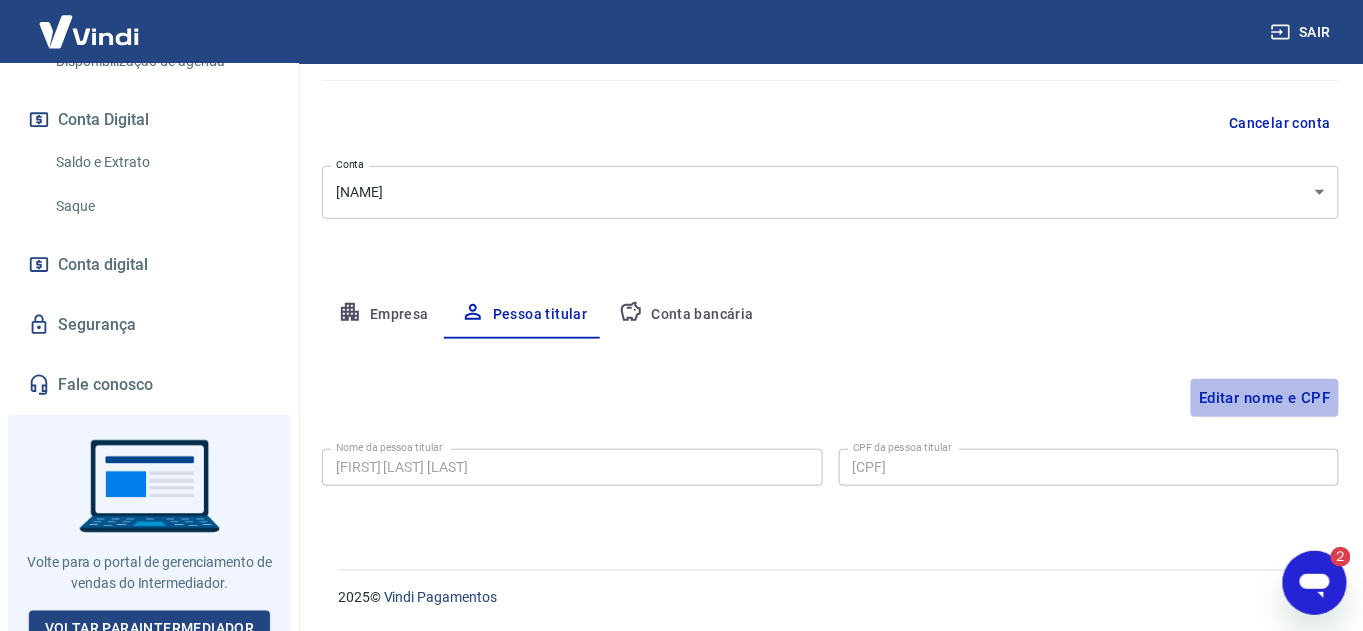 click on "Editar nome e CPF" at bounding box center (1265, 398) 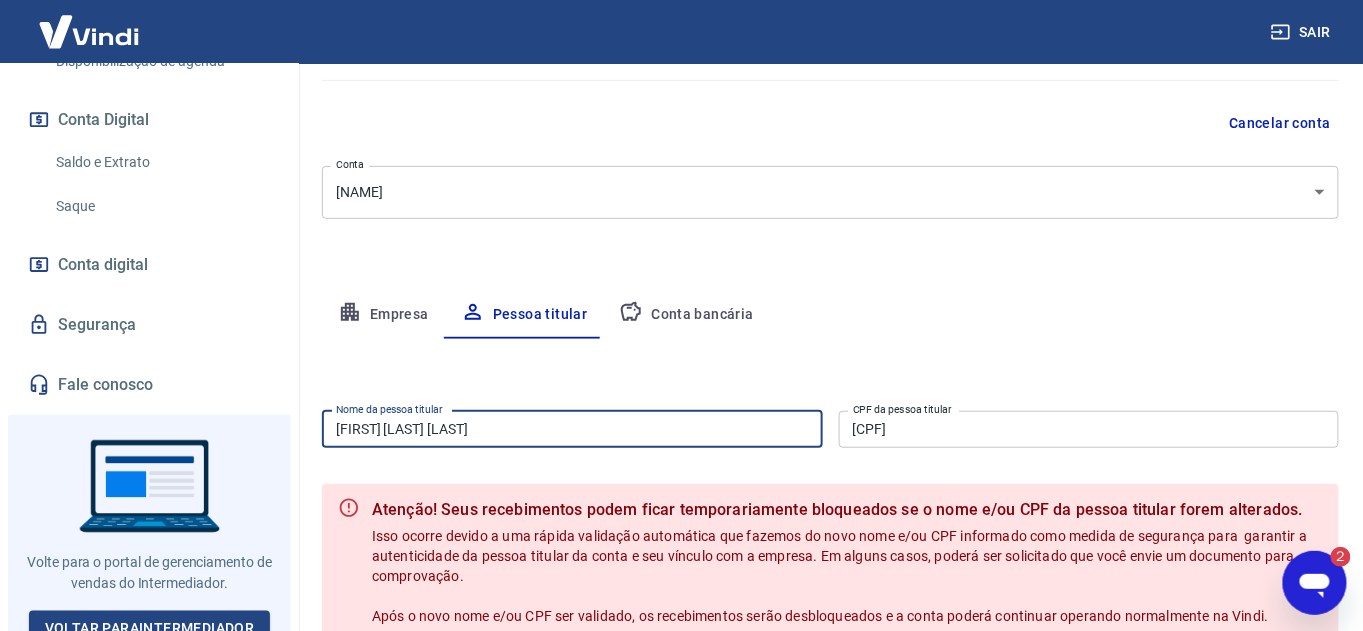 click on "[FIRST] [LAST] [LAST]" at bounding box center (572, 429) 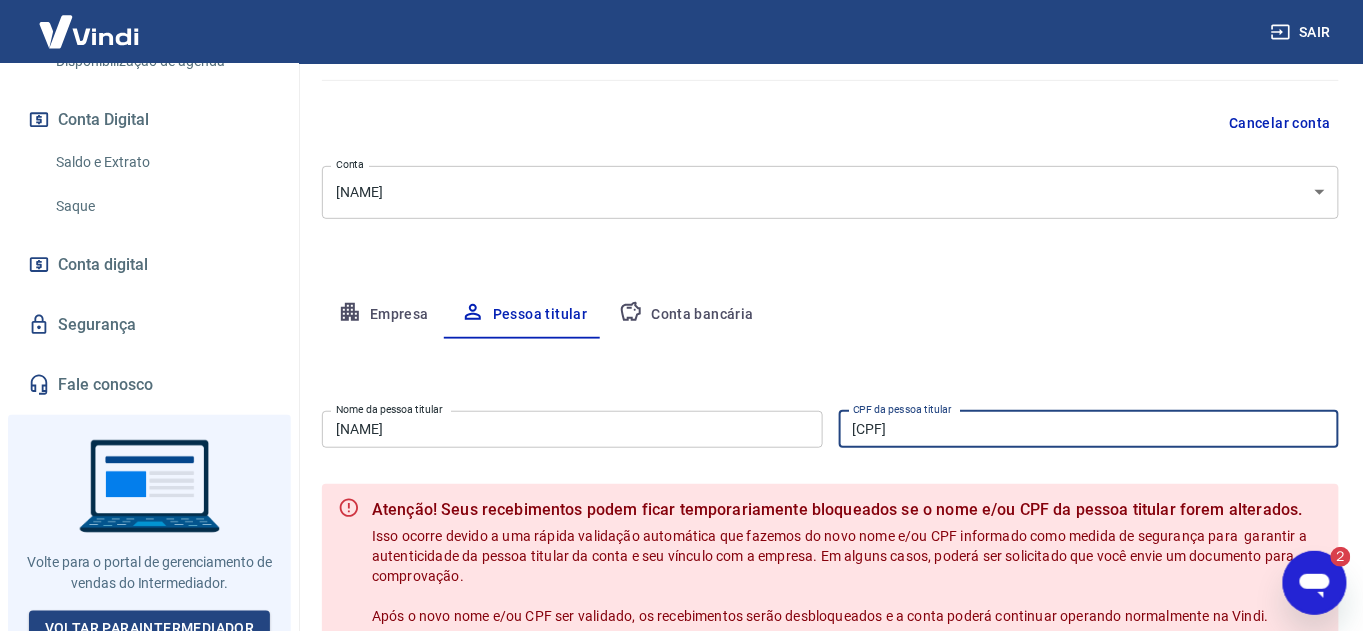 drag, startPoint x: 1002, startPoint y: 433, endPoint x: 614, endPoint y: 445, distance: 388.18552 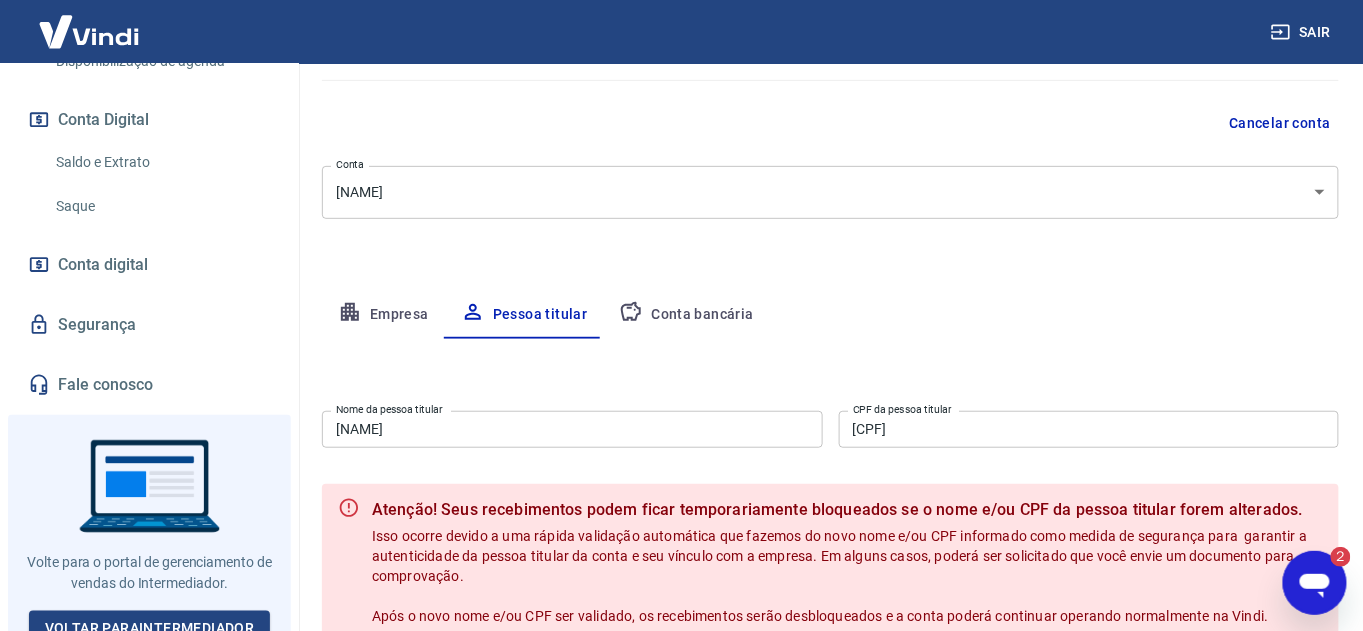 click 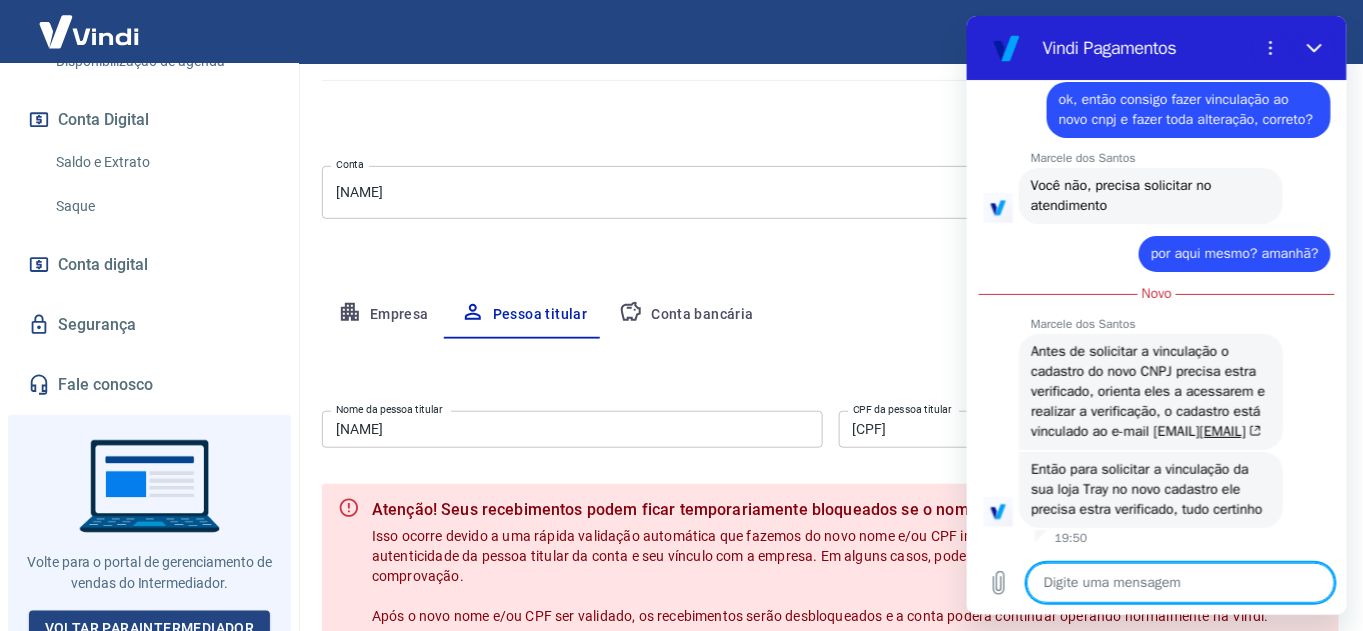 scroll, scrollTop: 2438, scrollLeft: 0, axis: vertical 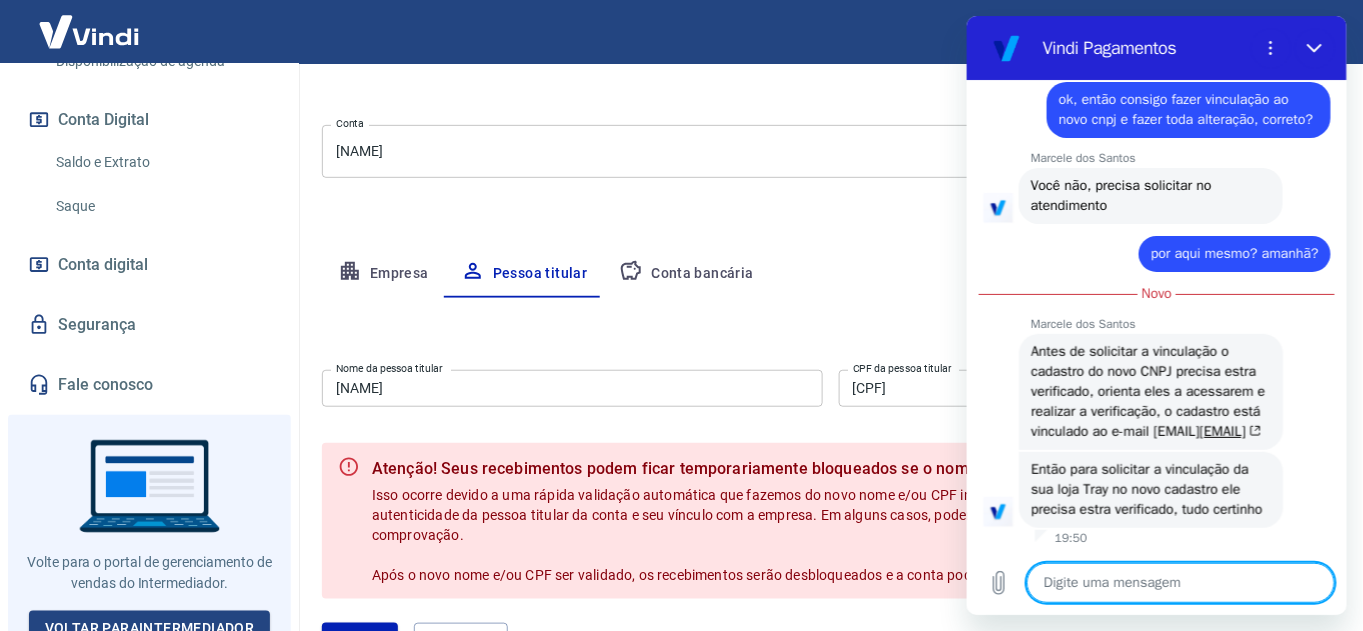 click at bounding box center [1180, 583] 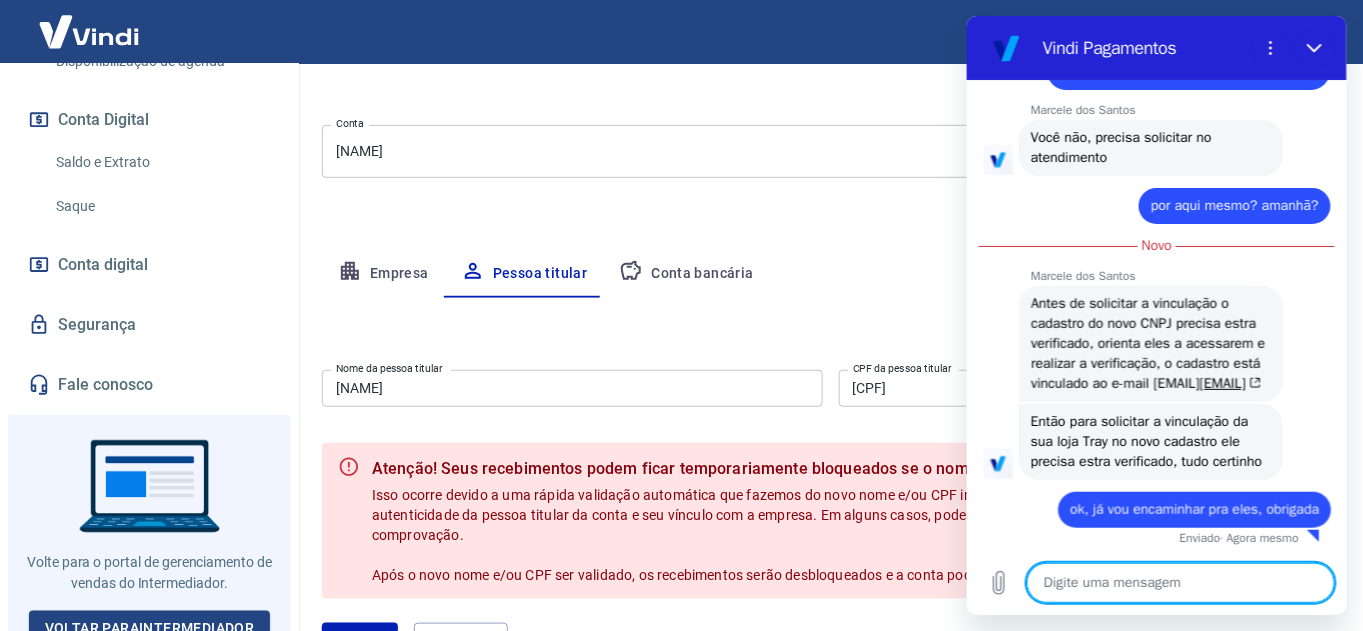 scroll, scrollTop: 2552, scrollLeft: 0, axis: vertical 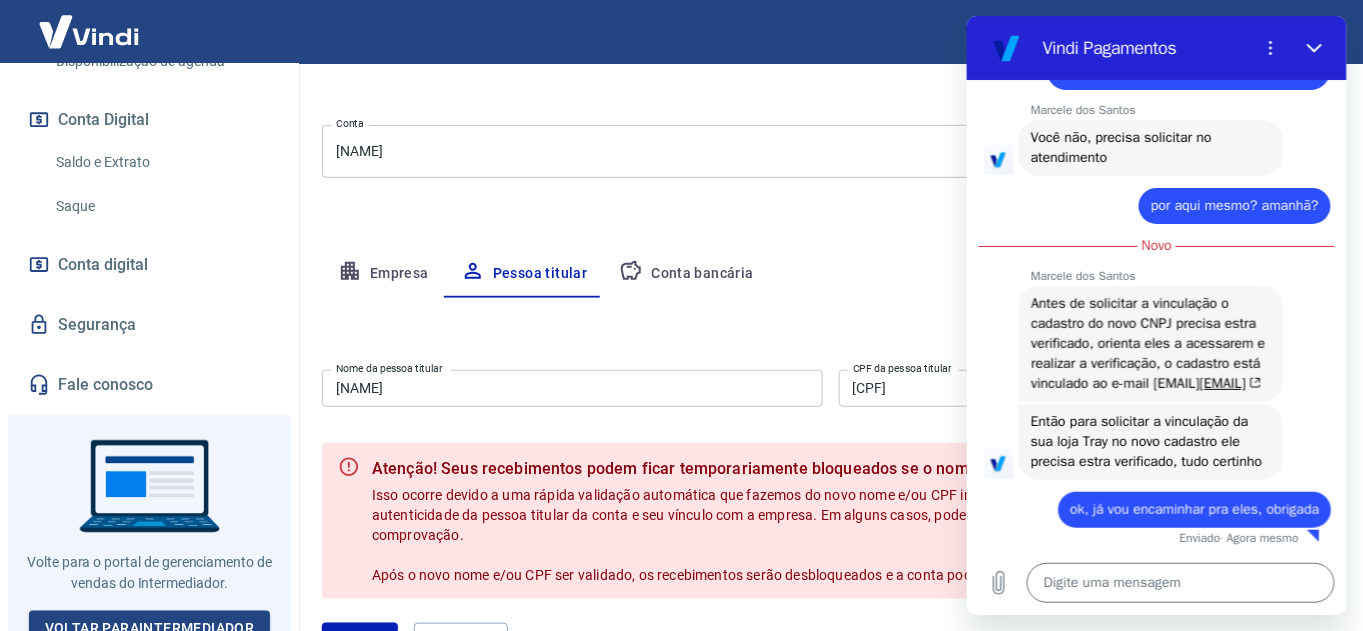 click on "Empresa Pessoa titular Conta bancária" at bounding box center (830, 274) 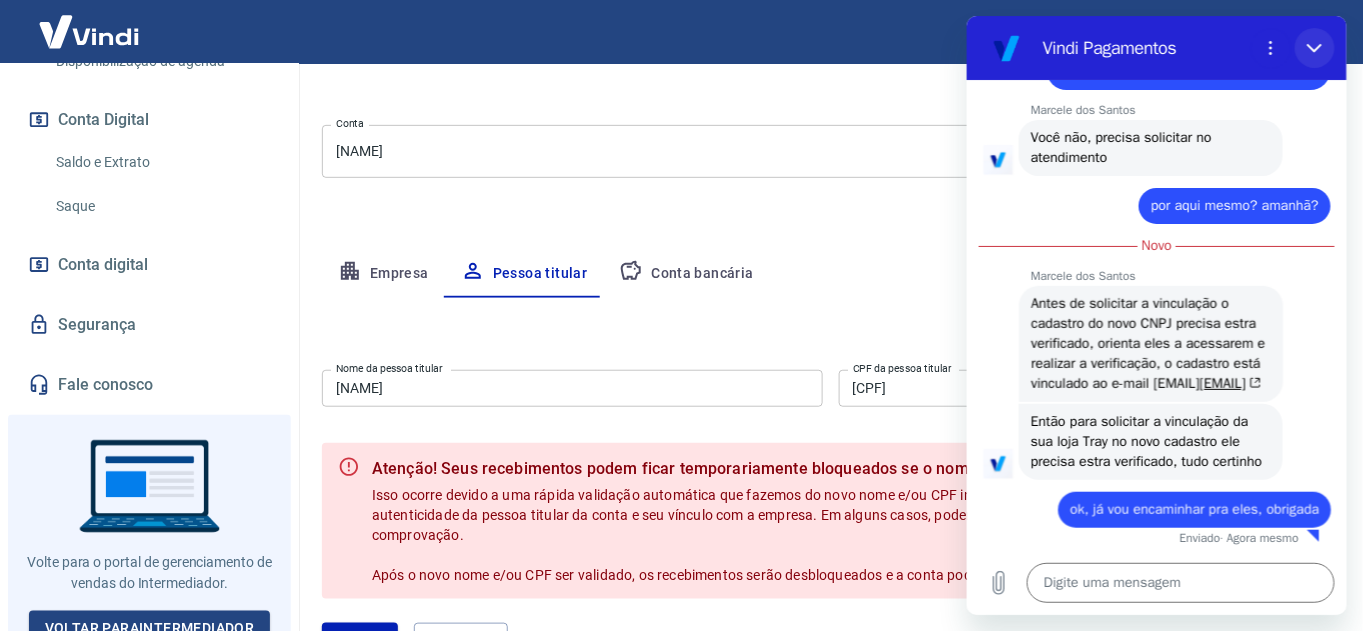 scroll, scrollTop: 2552, scrollLeft: 0, axis: vertical 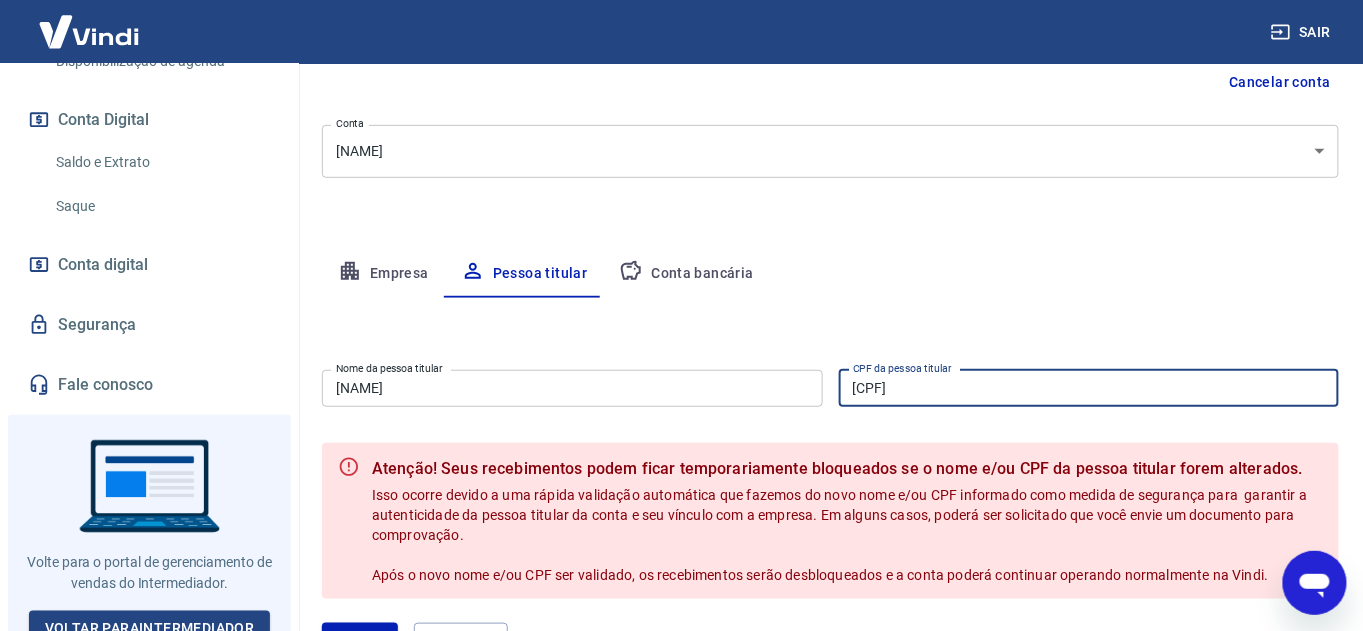 drag, startPoint x: 957, startPoint y: 377, endPoint x: 617, endPoint y: 437, distance: 345.25354 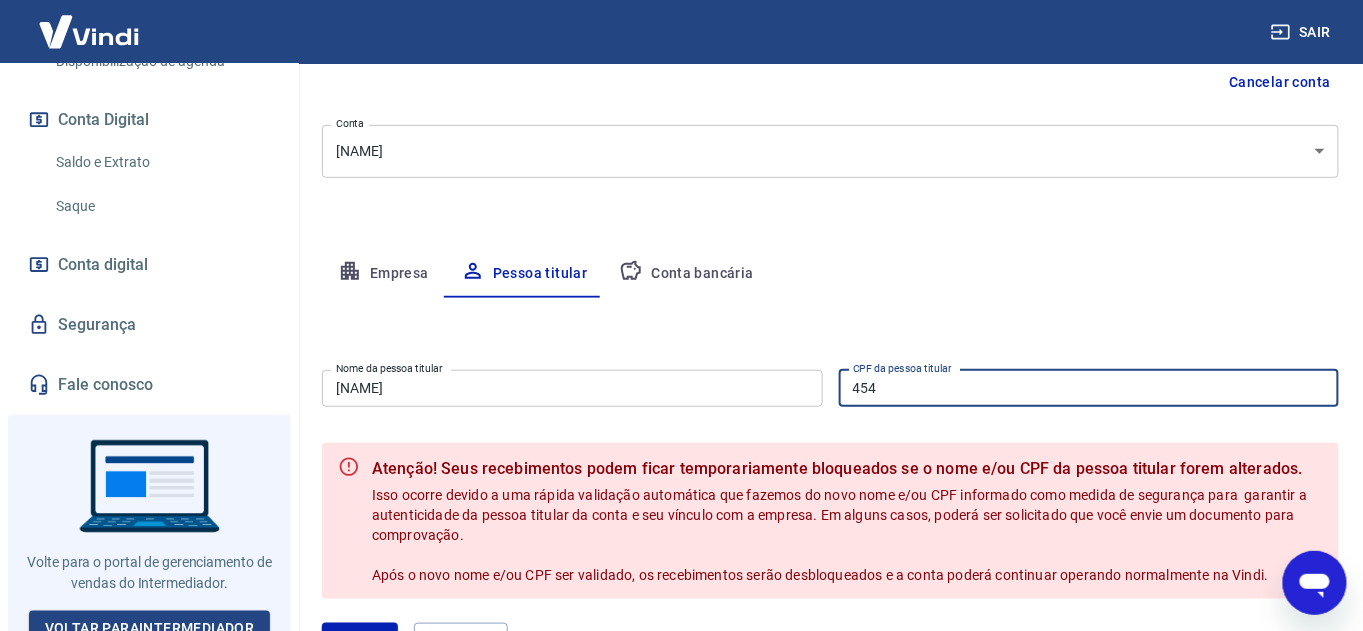 scroll, scrollTop: 0, scrollLeft: 0, axis: both 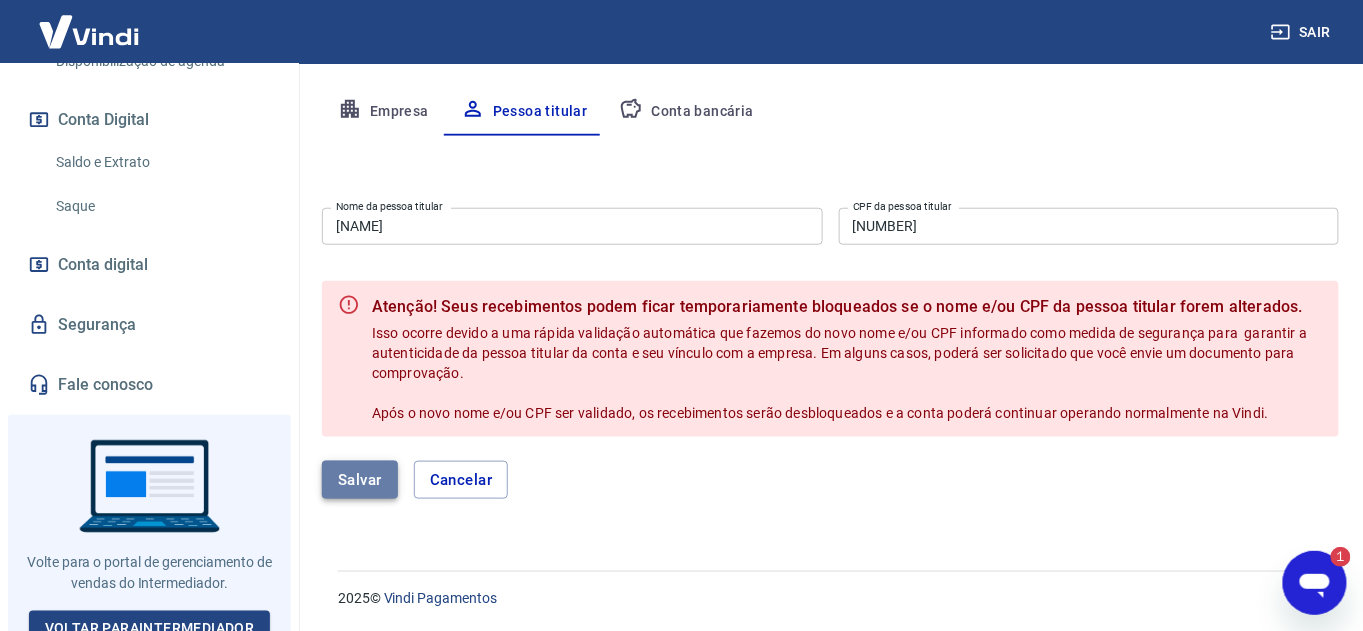 click on "Salvar" at bounding box center (360, 480) 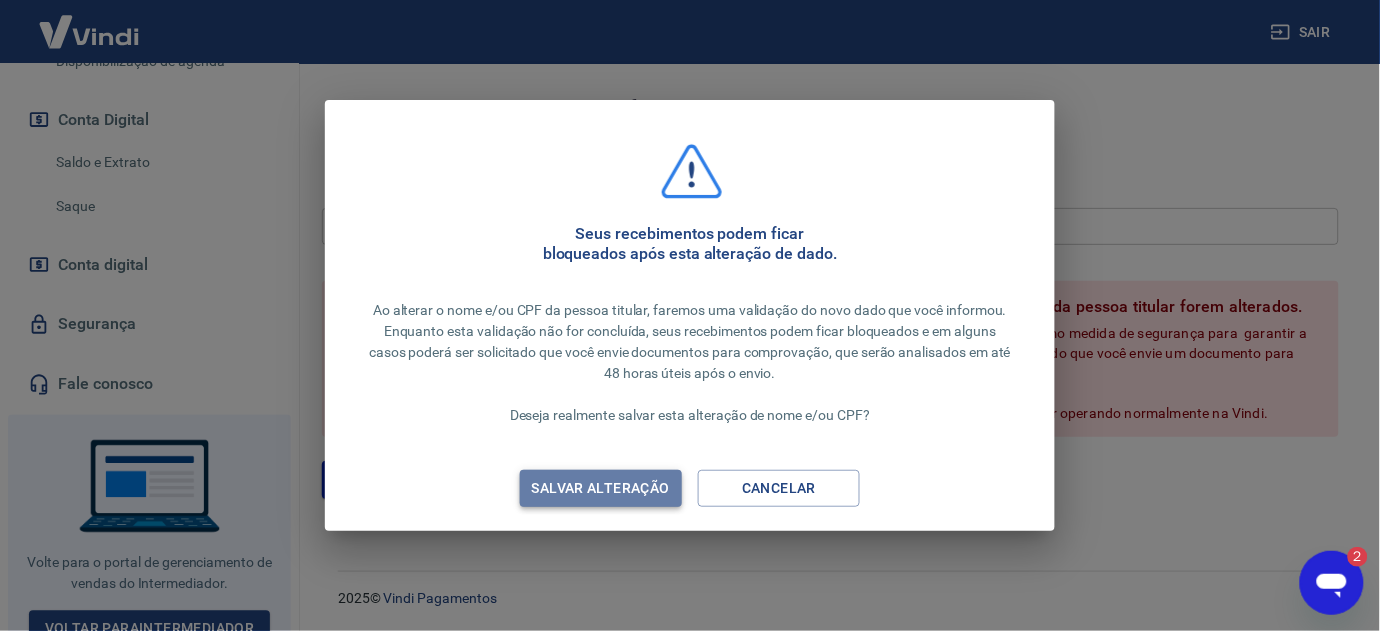 click on "Salvar alteração" at bounding box center [601, 488] 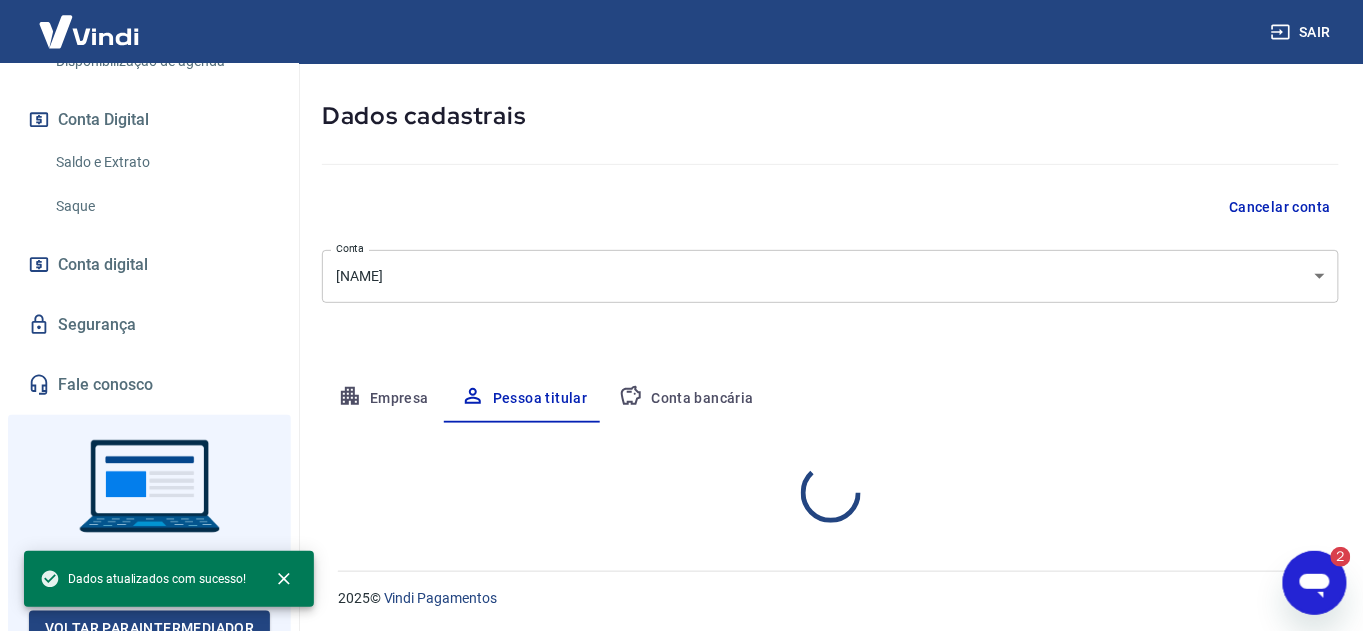 scroll, scrollTop: 168, scrollLeft: 0, axis: vertical 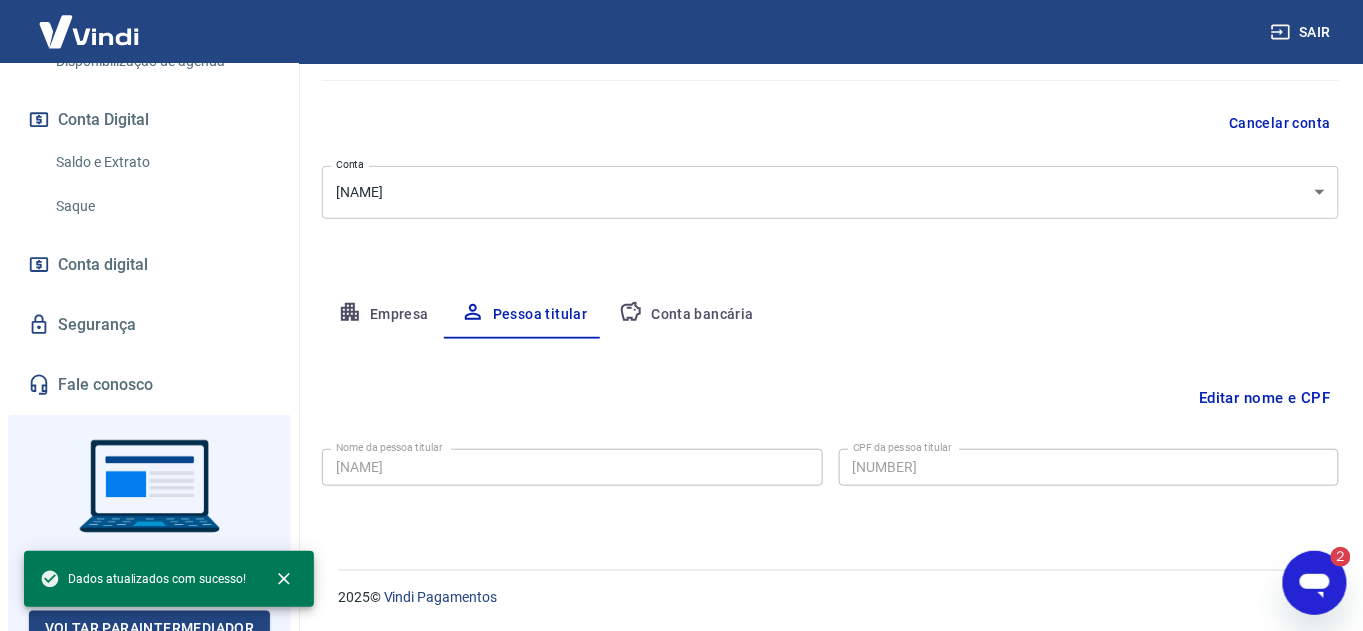 click on "Conta bancária" at bounding box center [686, 315] 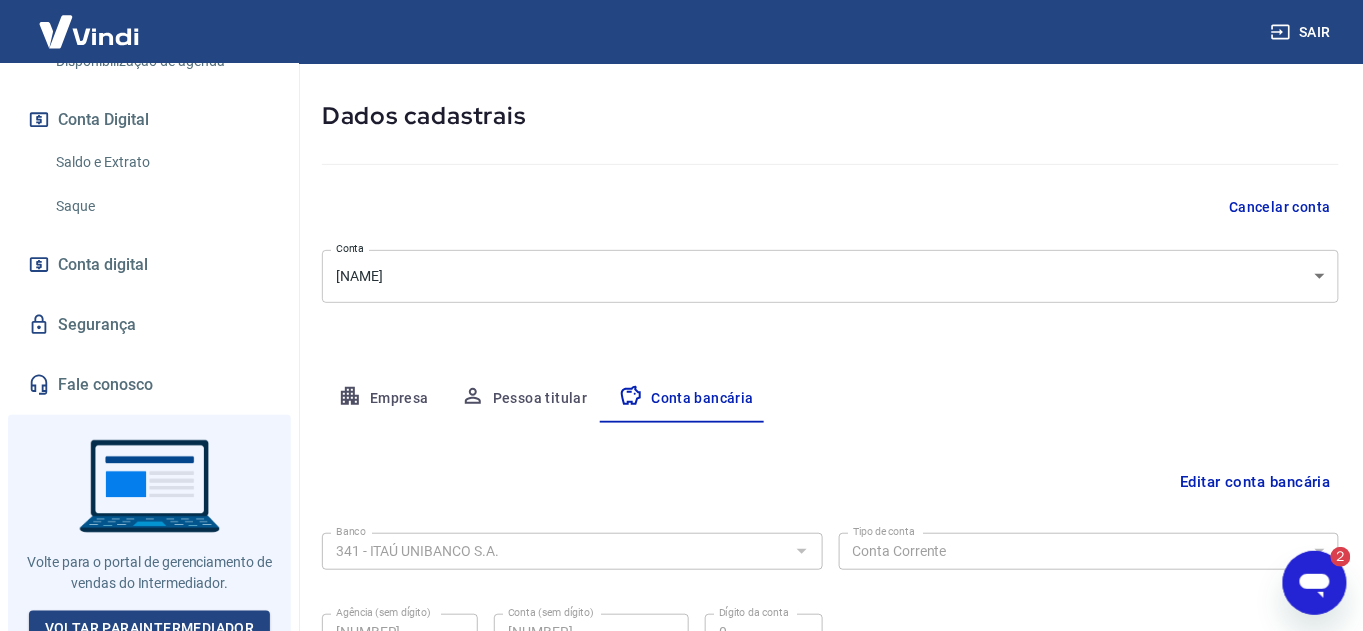 scroll, scrollTop: 168, scrollLeft: 0, axis: vertical 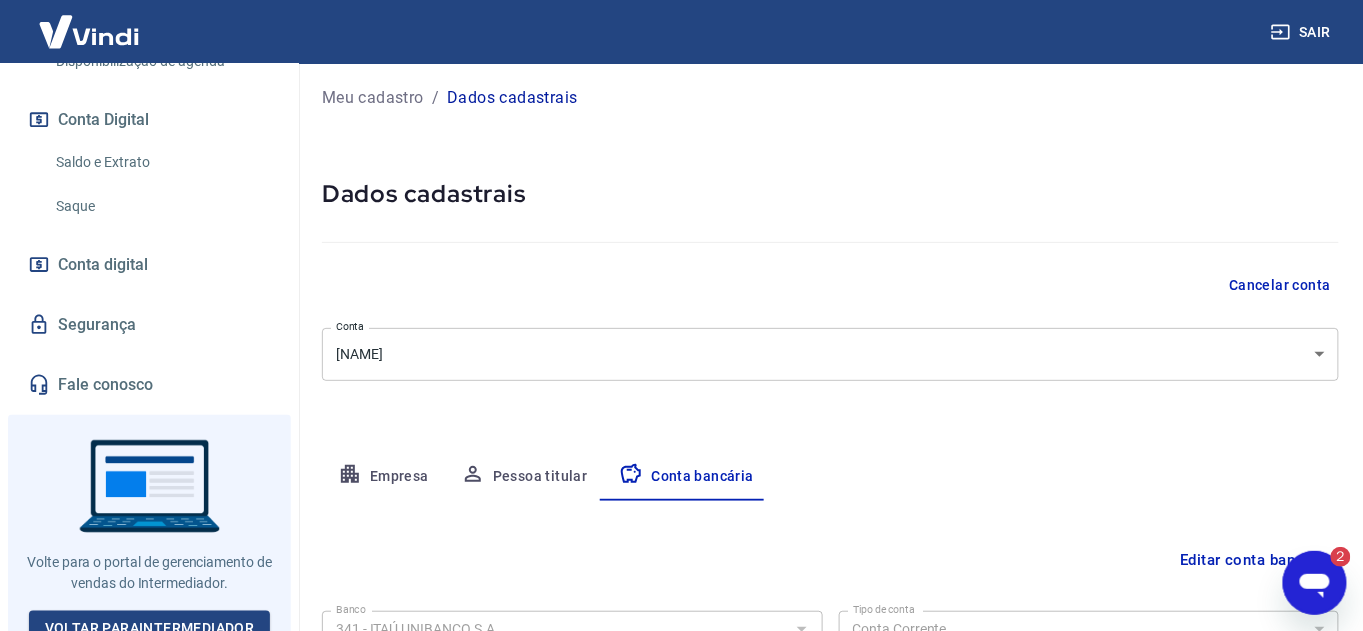 click at bounding box center [1314, 582] 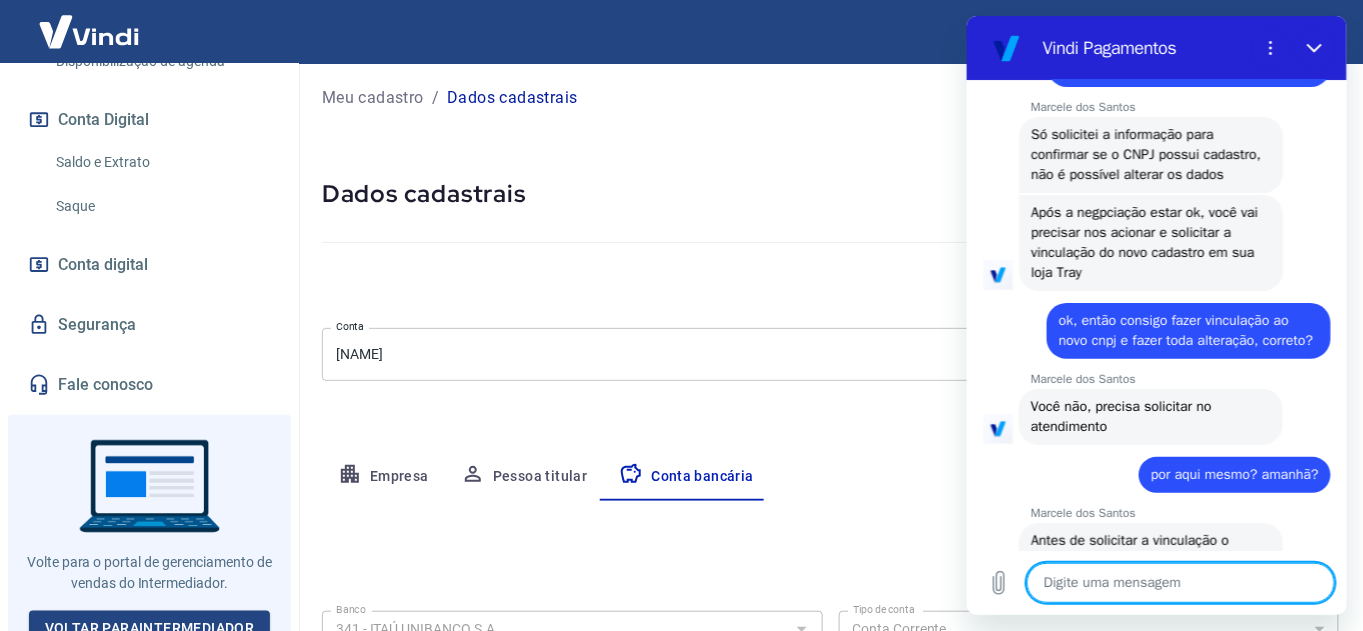 scroll, scrollTop: 2093, scrollLeft: 0, axis: vertical 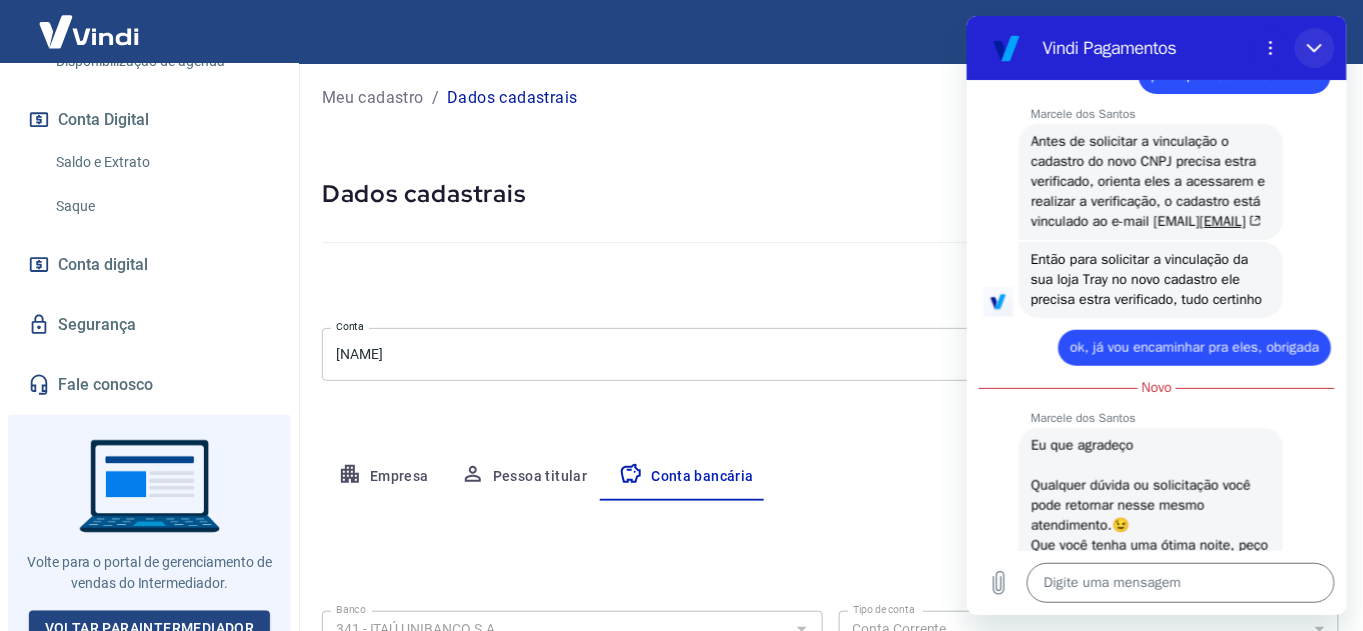 click 